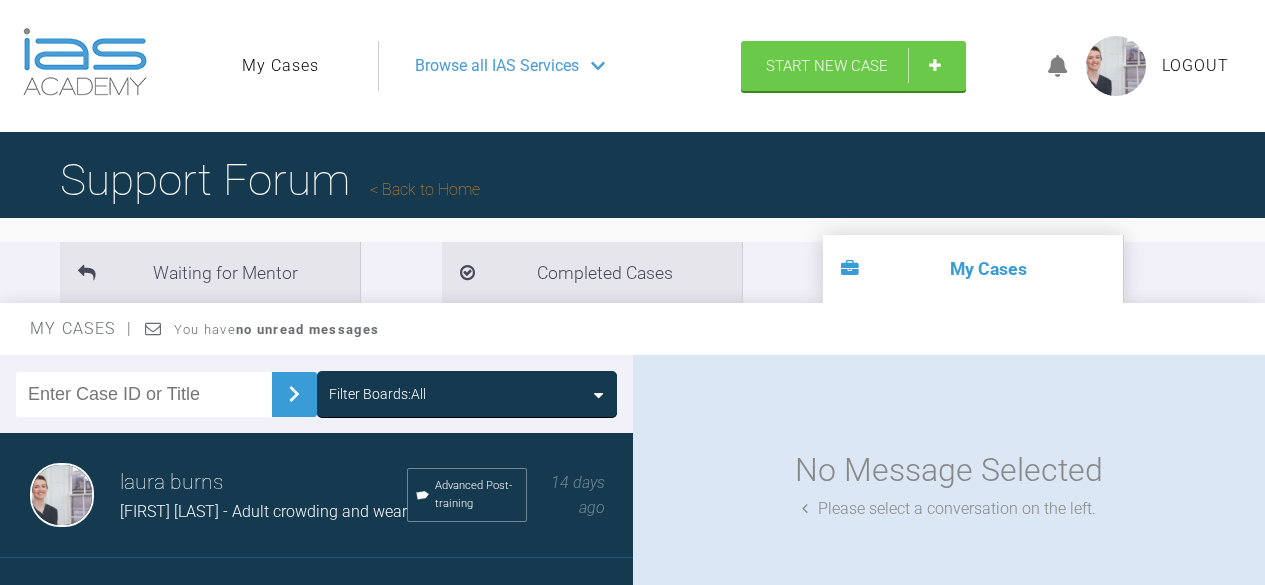 scroll, scrollTop: 0, scrollLeft: 0, axis: both 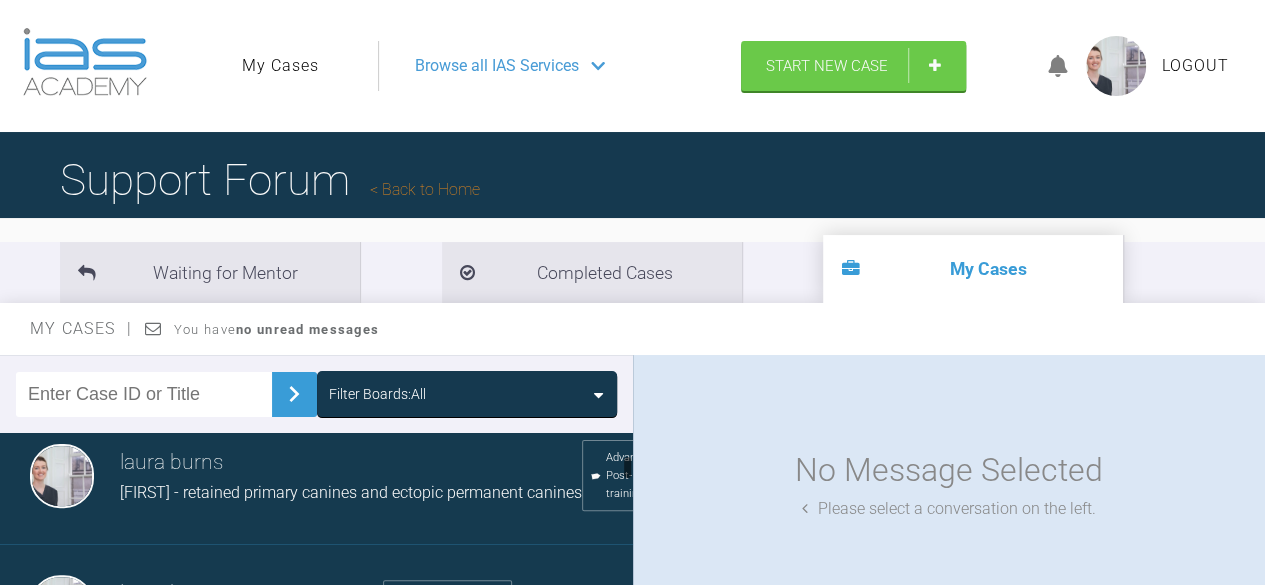 click on "[FIRST] - retained primary canines and ectopic permanent canines" at bounding box center [351, 492] 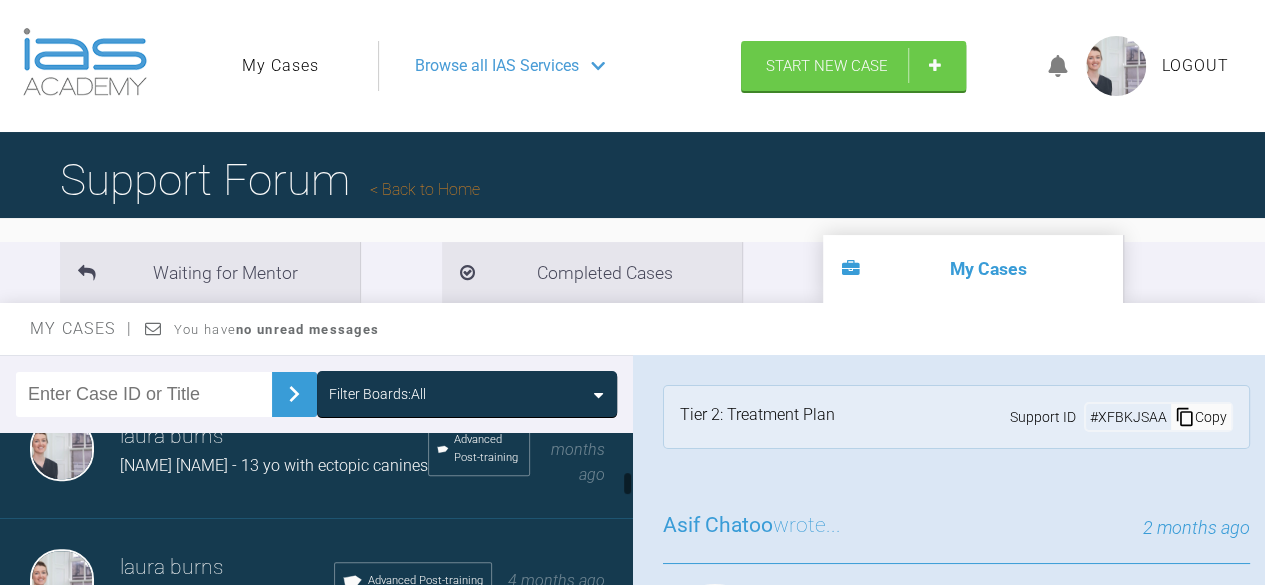 scroll, scrollTop: 722, scrollLeft: 0, axis: vertical 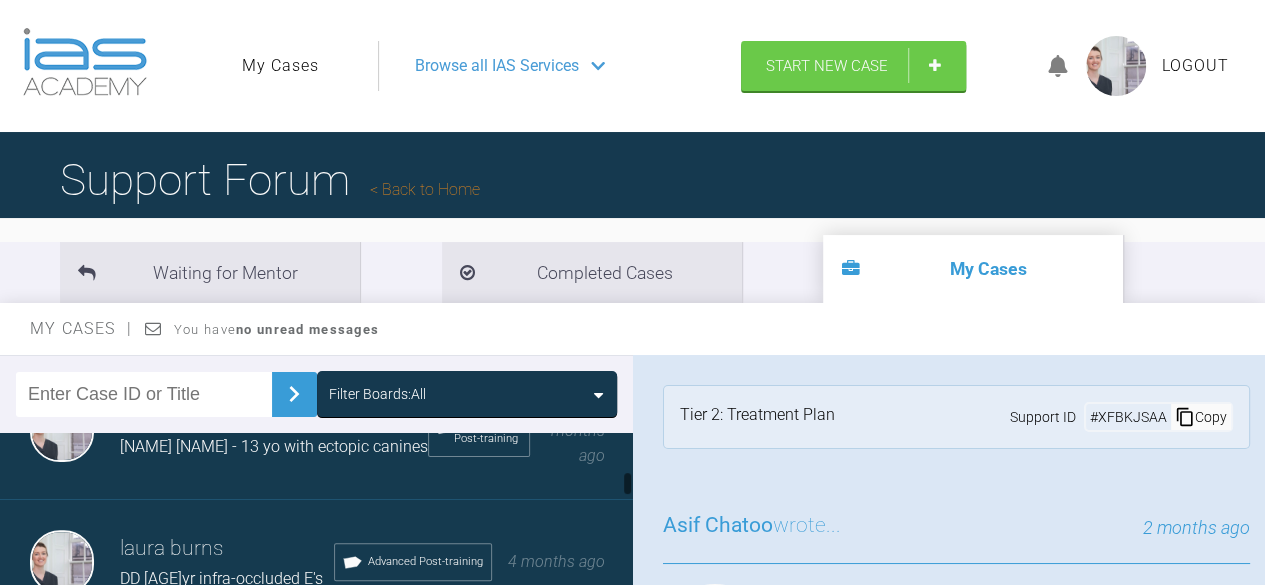 click on "[NAME] [NAME] - 13 yo with ectopic canines" at bounding box center [274, 447] 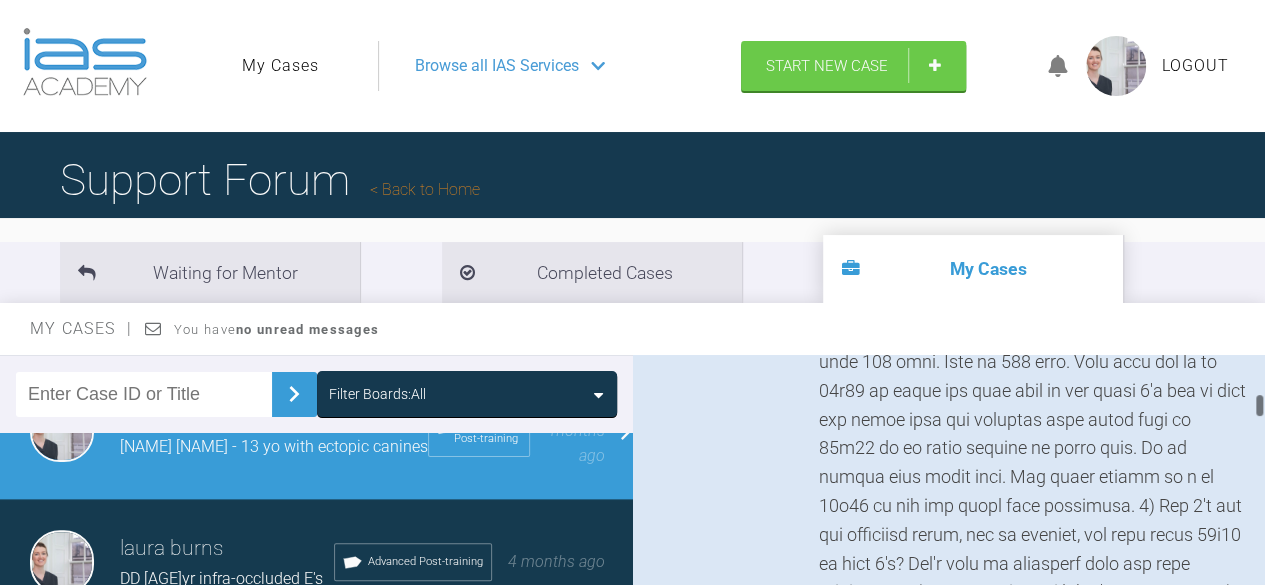 scroll, scrollTop: 1377, scrollLeft: 0, axis: vertical 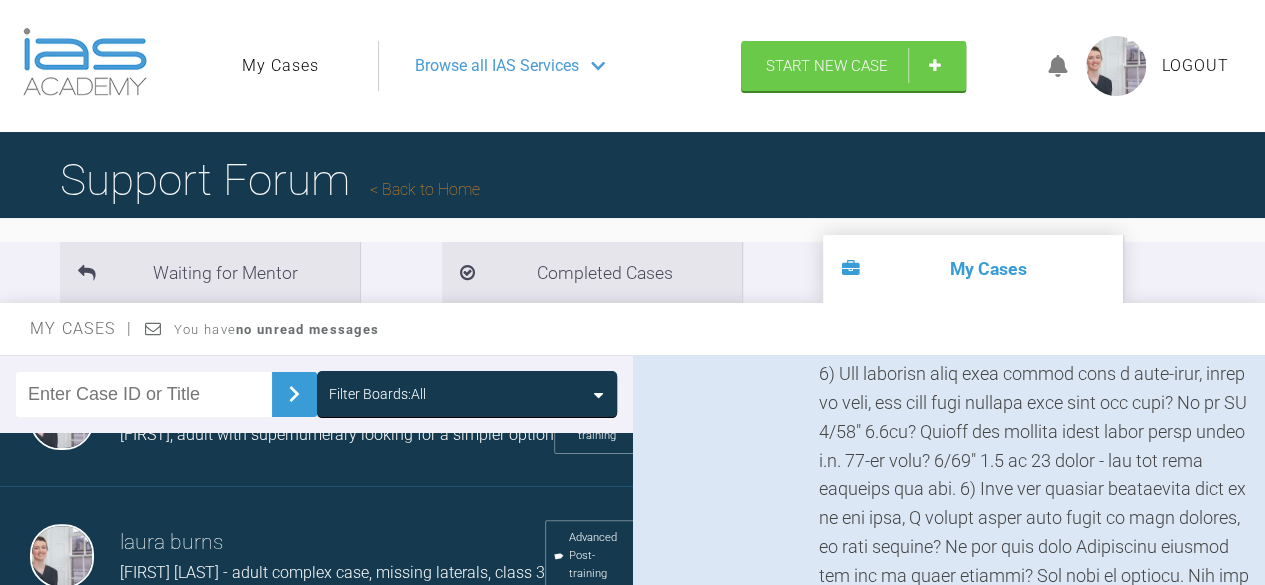 click on "[FIRST] [LAST] Elina, adult with supernumerary looking for a simpler option Advanced Post-training 6 months ago" at bounding box center (324, 419) 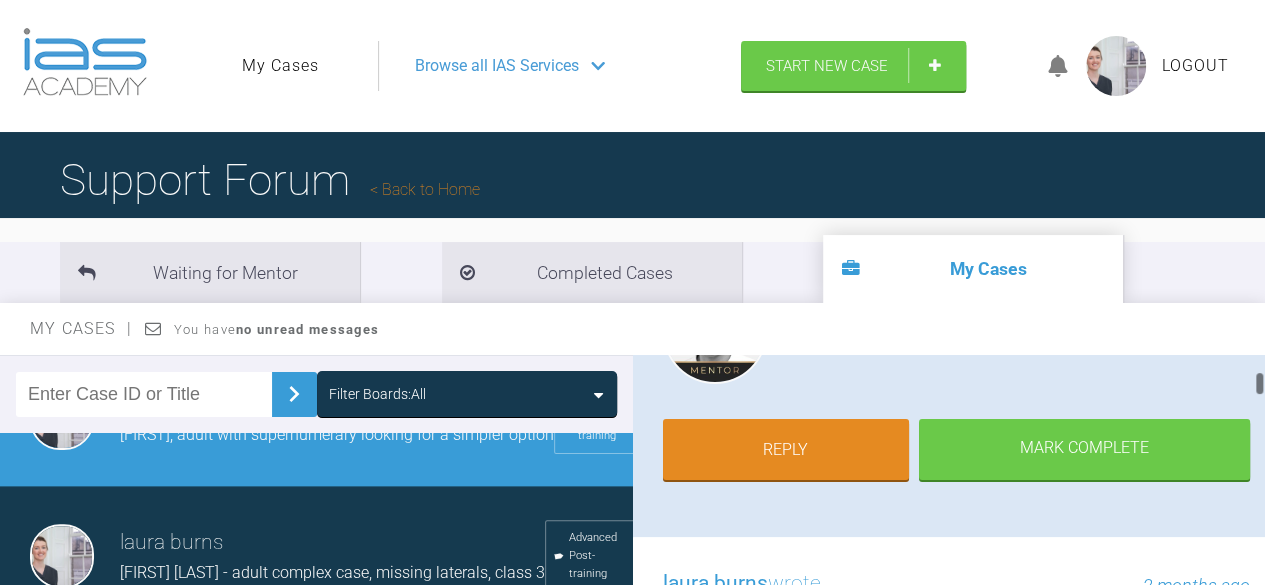 scroll, scrollTop: 326, scrollLeft: 0, axis: vertical 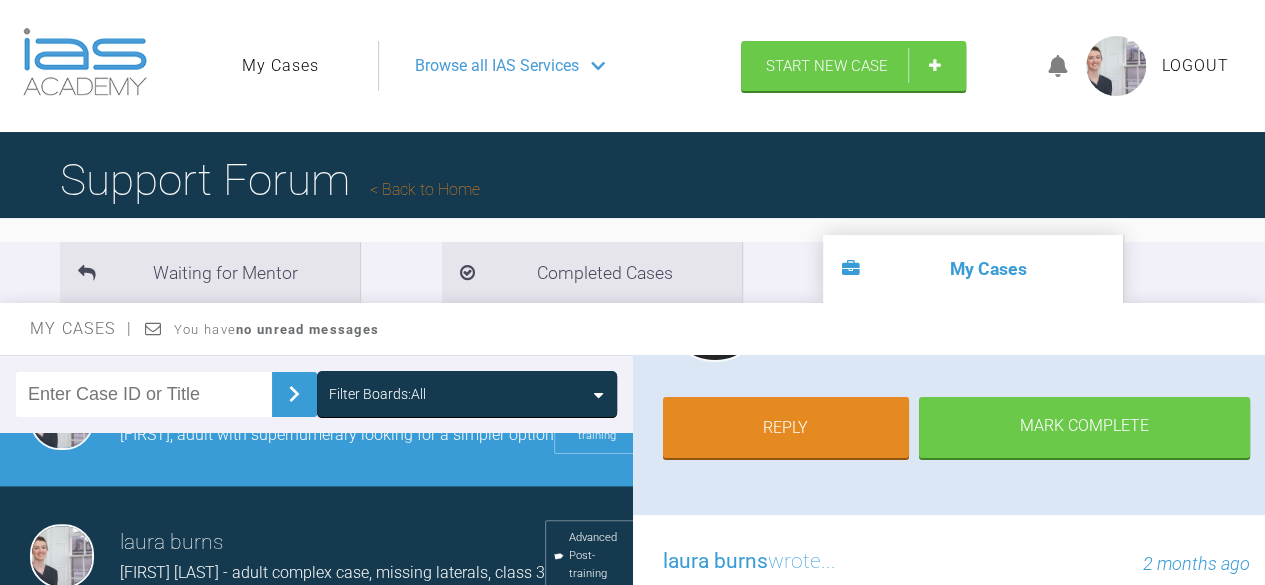 click on "Reply" at bounding box center [786, 428] 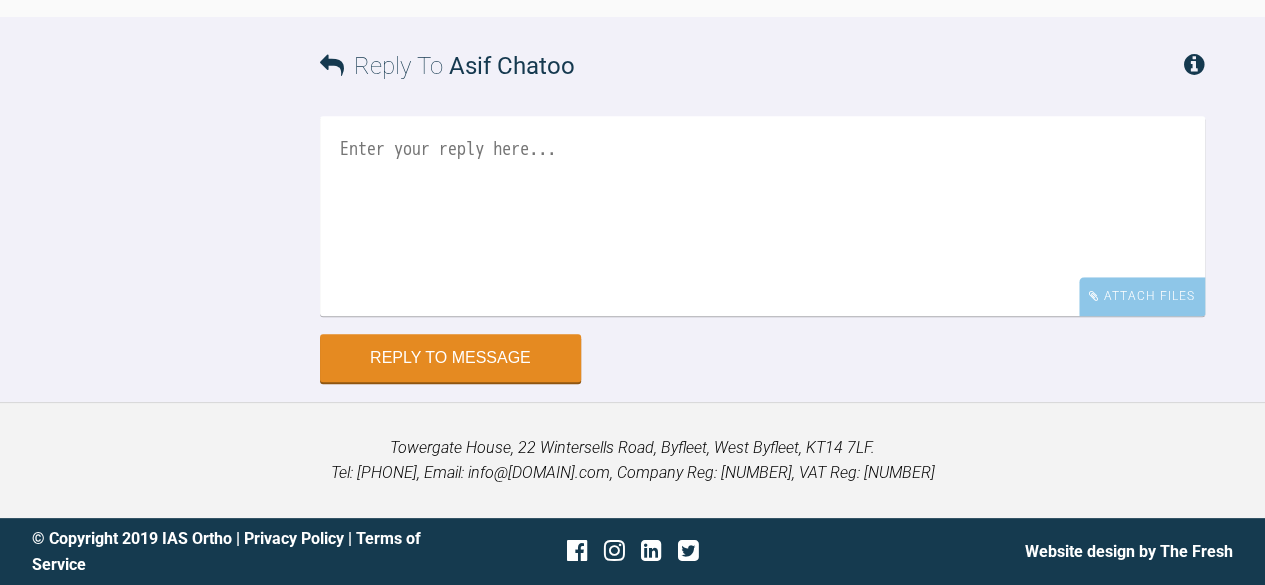 scroll, scrollTop: 5253, scrollLeft: 0, axis: vertical 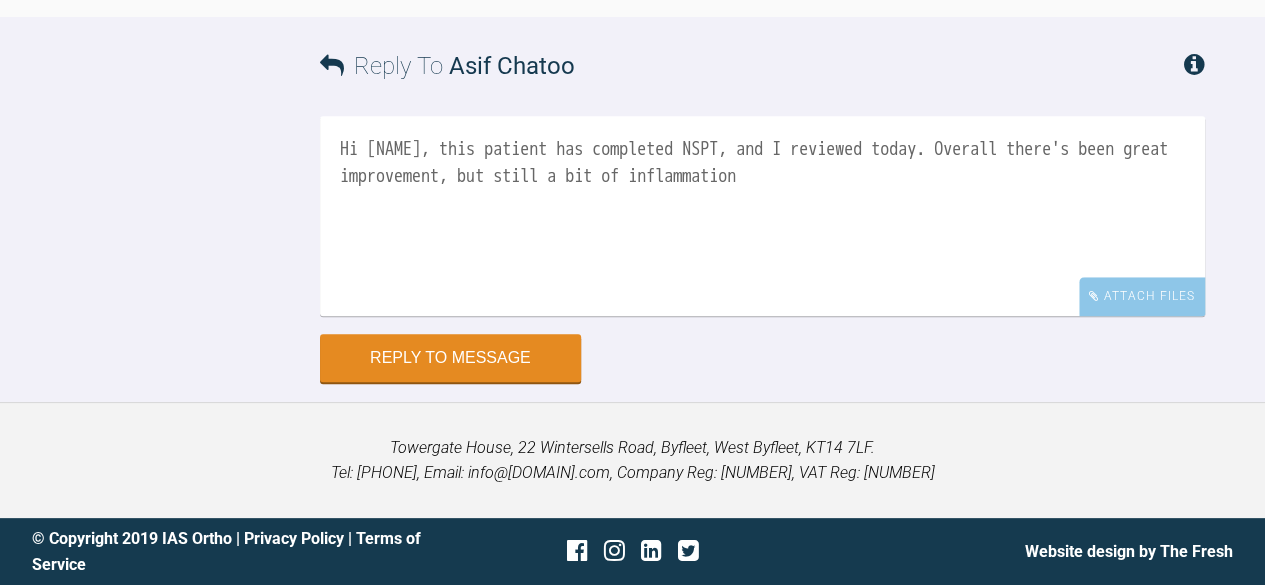 click on "Hi [NAME], this patient has completed NSPT, and I reviewed today. Overall there's been great improvement, but still a bit of inflammation" at bounding box center [762, 216] 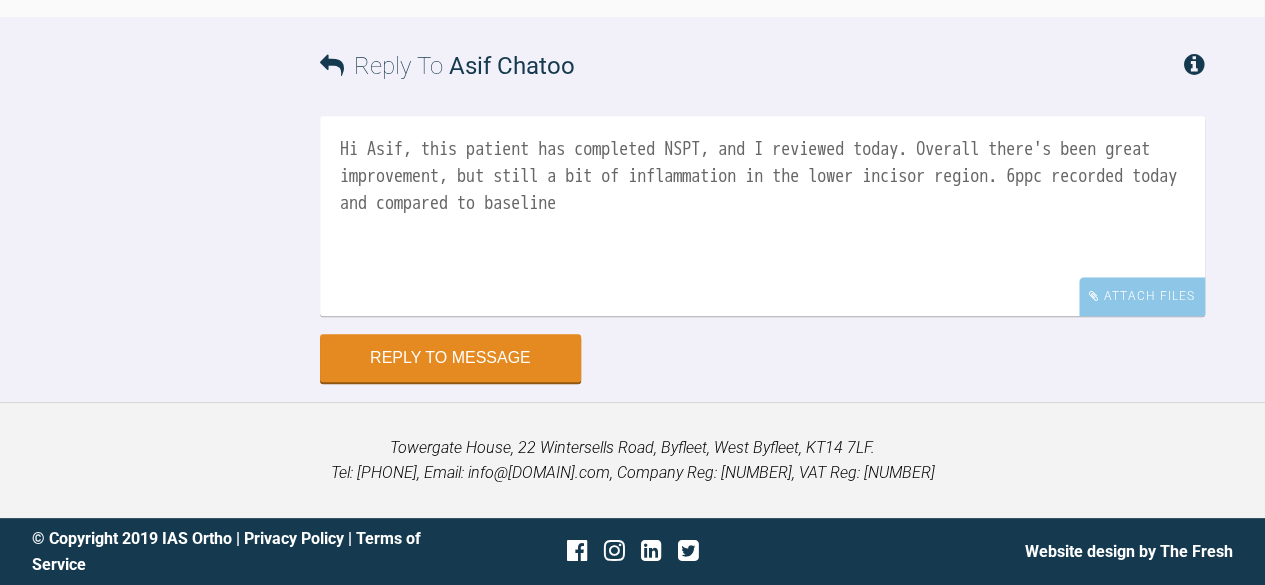 drag, startPoint x: 1126, startPoint y: 278, endPoint x: 1140, endPoint y: 321, distance: 45.221676 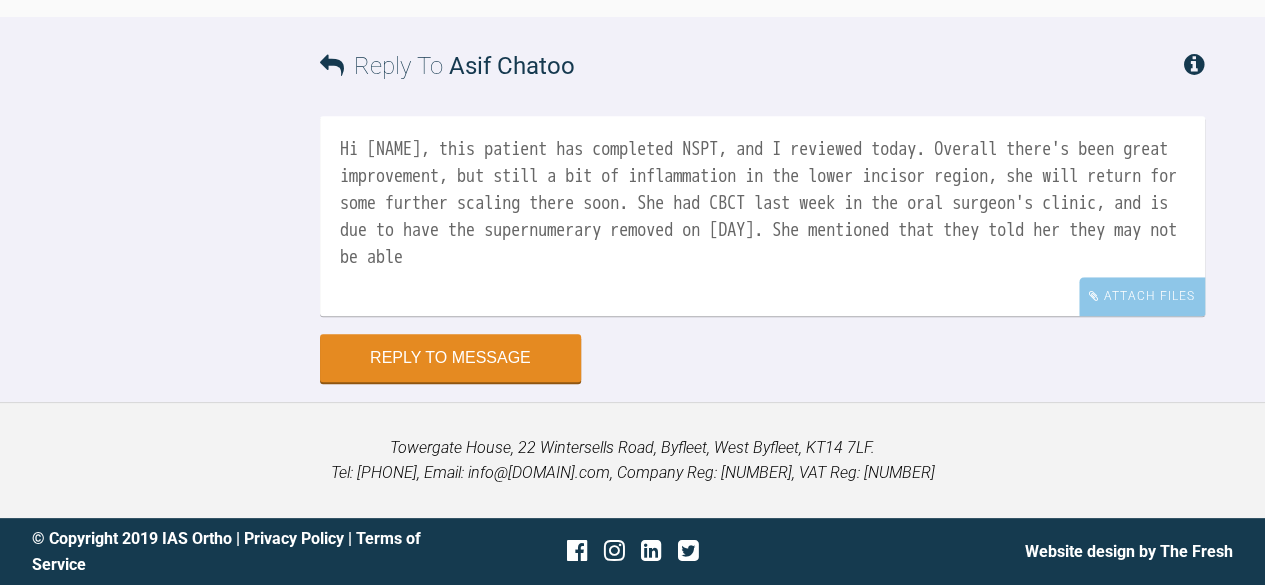 click on "Hi [NAME], this patient has completed NSPT, and I reviewed today. Overall there's been great improvement, but still a bit of inflammation in the lower incisor region, she will return for some further scaling there soon. She had CBCT last week in the oral surgeon's clinic, and is due to have the supernumerary removed on [DAY]. She mentioned that they told her they may not be able" at bounding box center [762, 216] 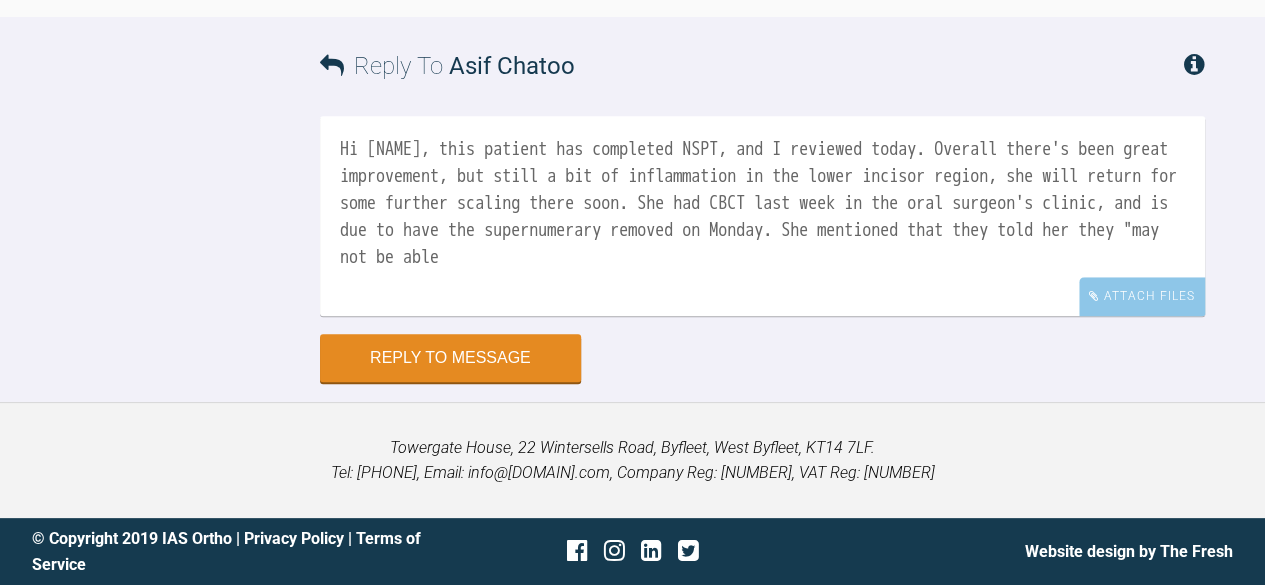click on "Hi [NAME], this patient has completed NSPT, and I reviewed today. Overall there's been great improvement, but still a bit of inflammation in the lower incisor region, she will return for some further scaling there soon. She had CBCT last week in the oral surgeon's clinic, and is due to have the supernumerary removed on Monday. She mentioned that they told her they "may not be able" at bounding box center [762, 216] 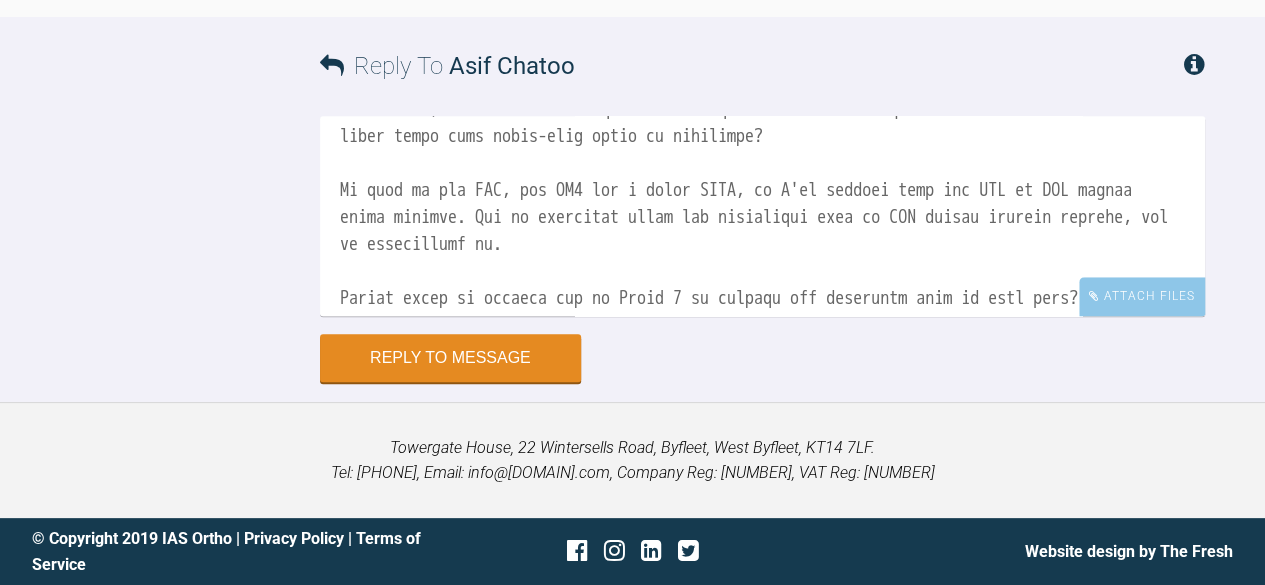 scroll, scrollTop: 326, scrollLeft: 0, axis: vertical 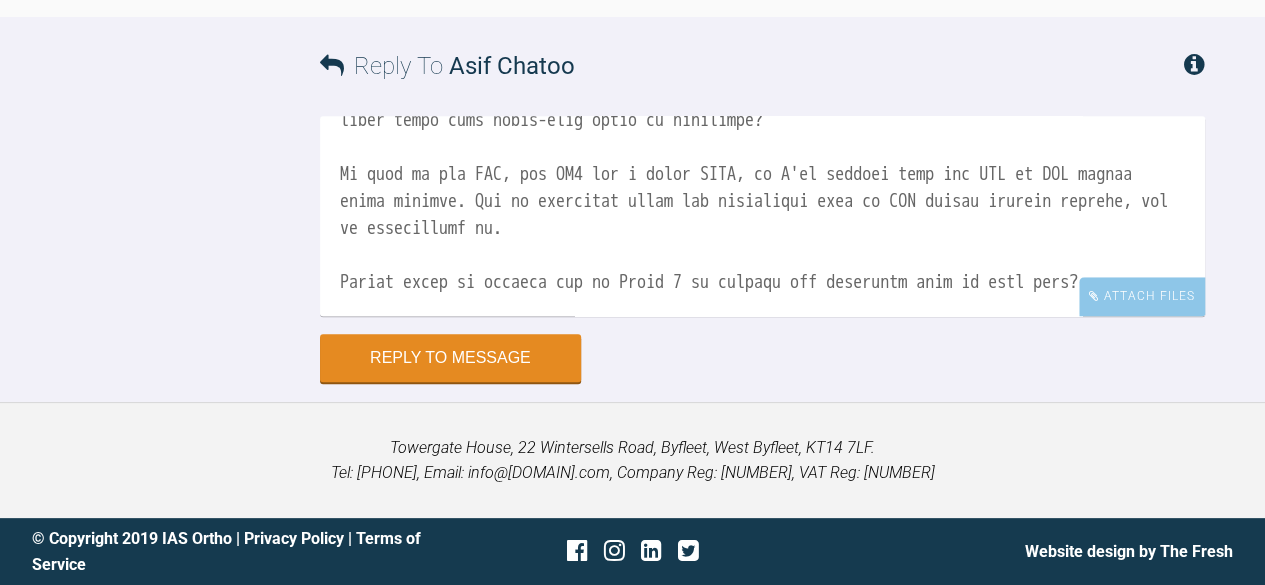 click at bounding box center (762, 216) 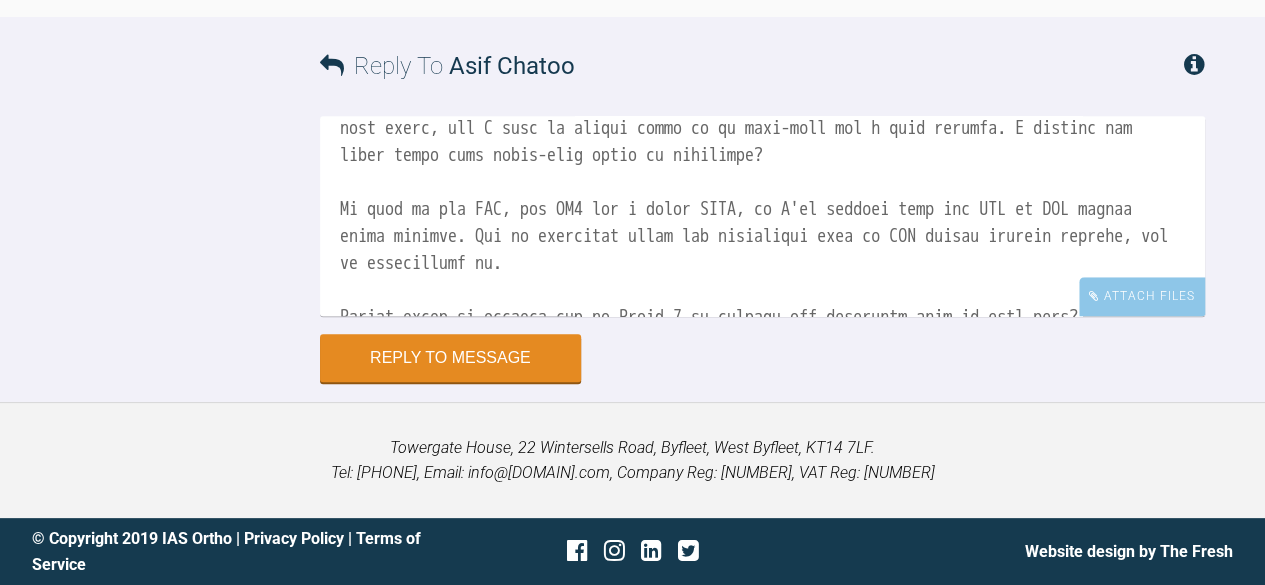 scroll, scrollTop: 326, scrollLeft: 0, axis: vertical 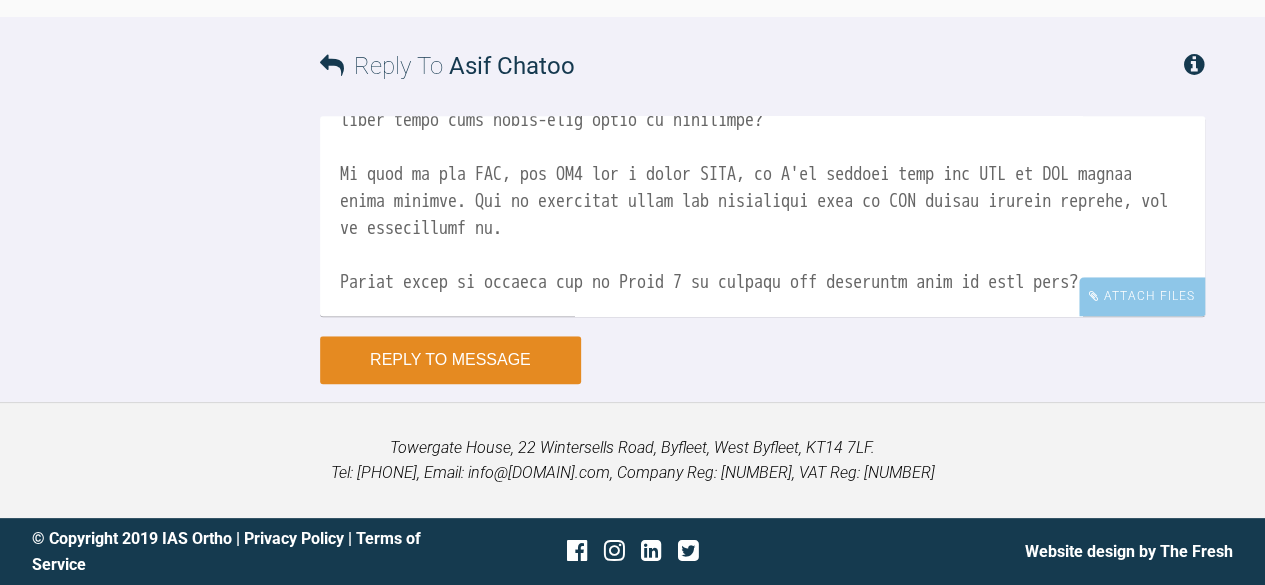 type on "Hi [NAME], this patient has completed NSPT, and I reviewed today. Overall there's been great improvement, but still a bit of inflammation in the lower incisor region, she will return for some further scaling there soon. She had CBCT last week in the oral surgeon's clinic, and is due to have the supernumerary removed on Monday. She mentioned that they told her they "may have to leave a bit of it behind, because it is close to her sinus". I don't know if this could be a problem for orthodontic movement later?
We discussed the treatment stages - Ceramic FAs for at least 8 months and then will have the option to switch to aligners if she wants. She was under the impression she could do upper-only ortho, but I said it really ought to be dual-arch for a good outcome. I presume you would agree that upper-only would be pointless?
As seen in the OPG, the LL6 has a large PARL, so I've advised need for RCT or XLA before ortho ideally. She is reluctant about the additional cost of RCT before getting started, but is" 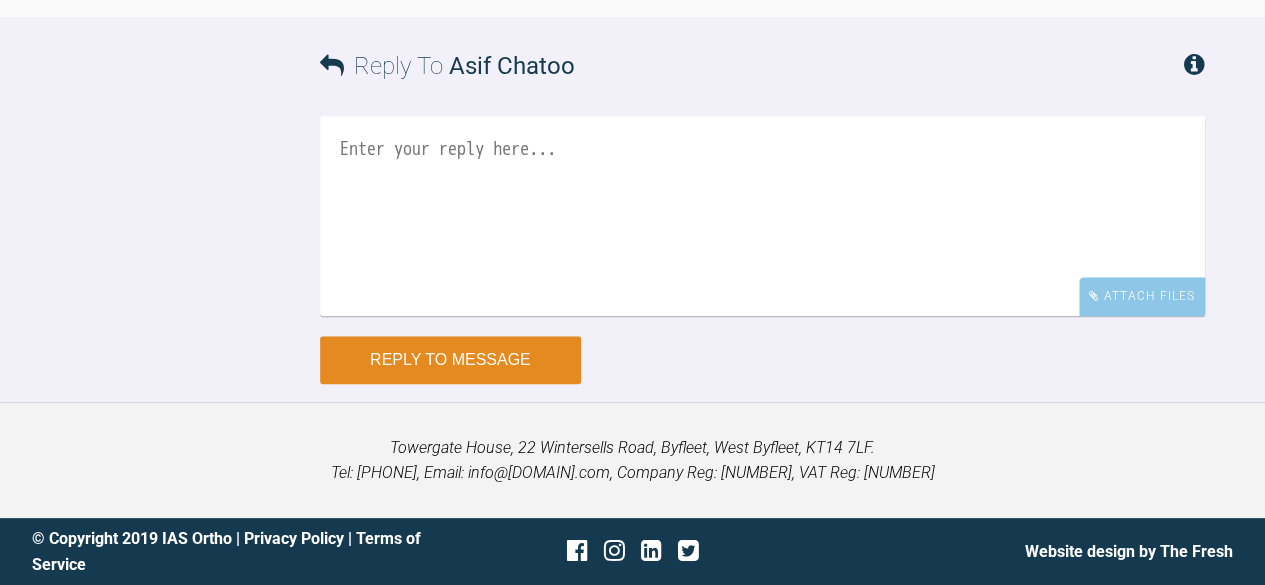 scroll, scrollTop: 0, scrollLeft: 0, axis: both 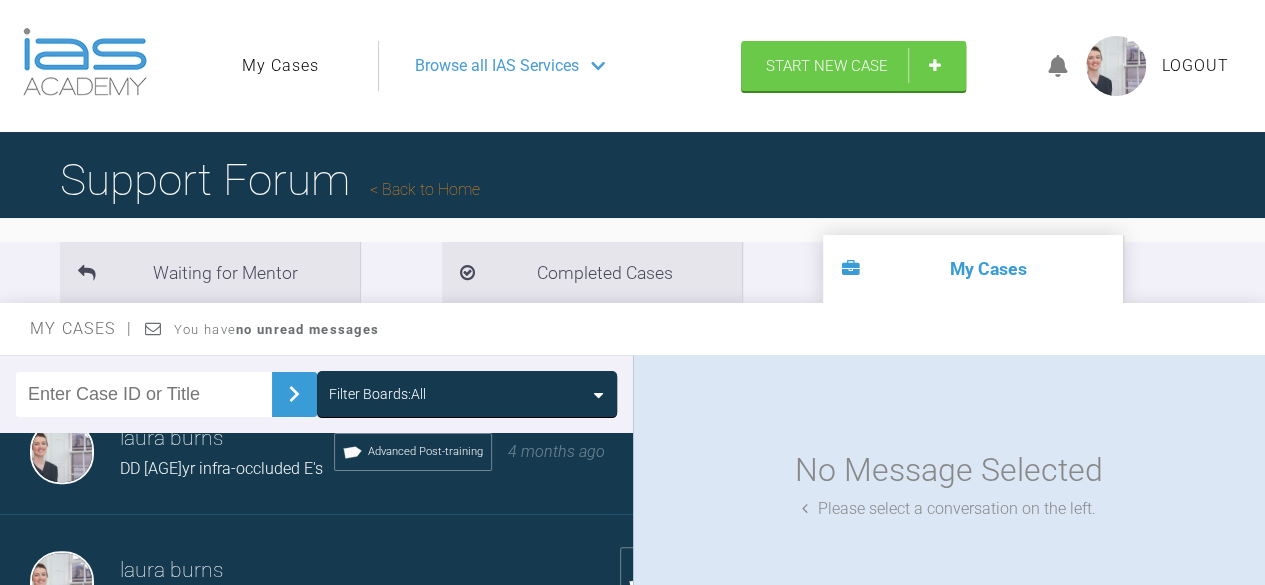 click on "DD [AGE]yr infra-occluded E's" at bounding box center (227, 469) 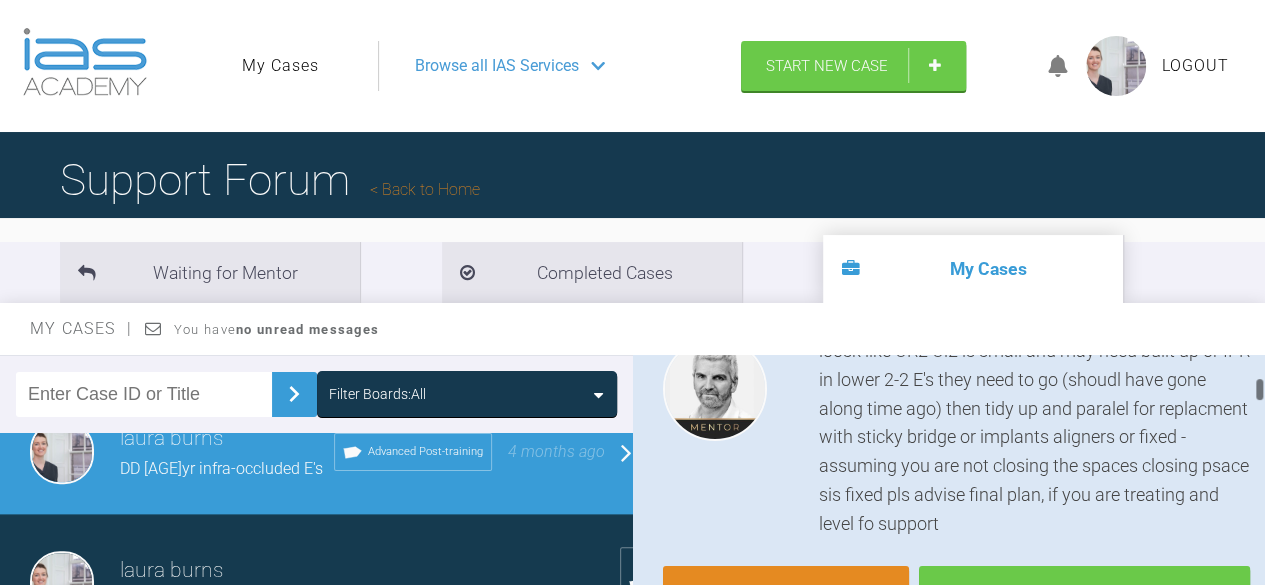 scroll, scrollTop: 248, scrollLeft: 0, axis: vertical 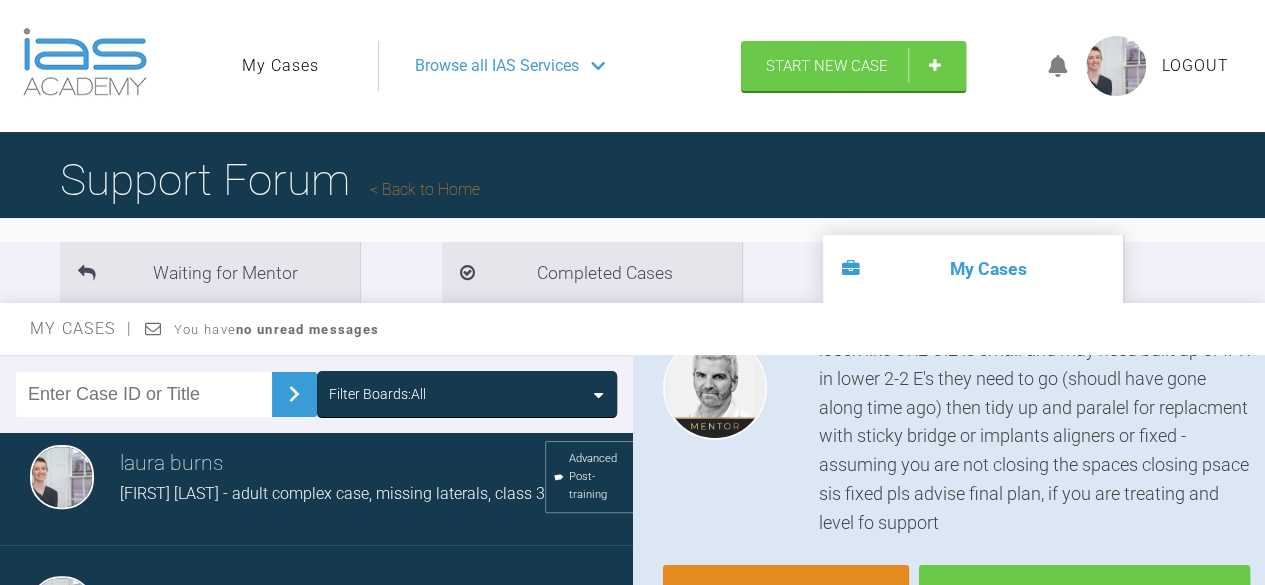 click on "[FIRST] [LAST] - adult complex case, missing laterals, class 3" at bounding box center (332, 494) 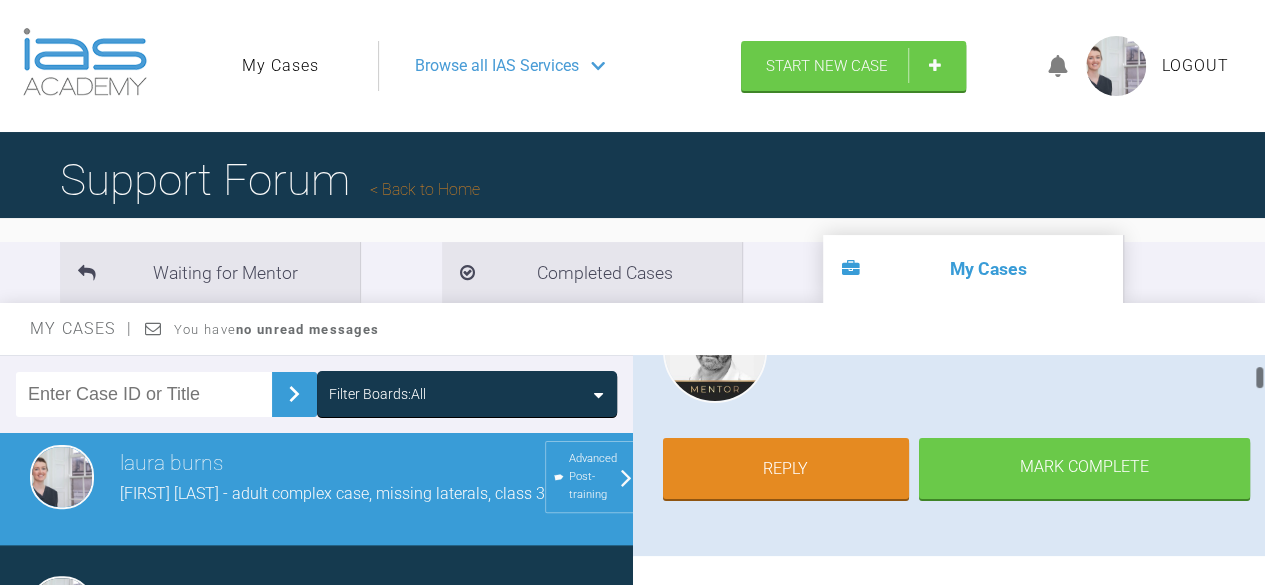 scroll, scrollTop: 287, scrollLeft: 0, axis: vertical 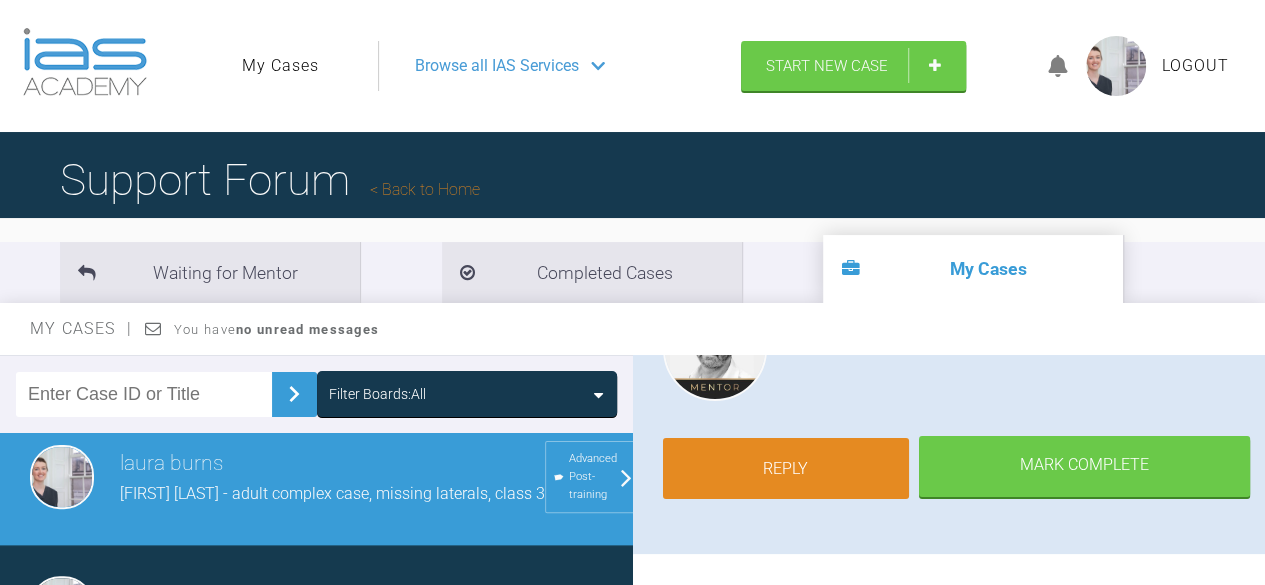 click on "Reply" at bounding box center (786, 469) 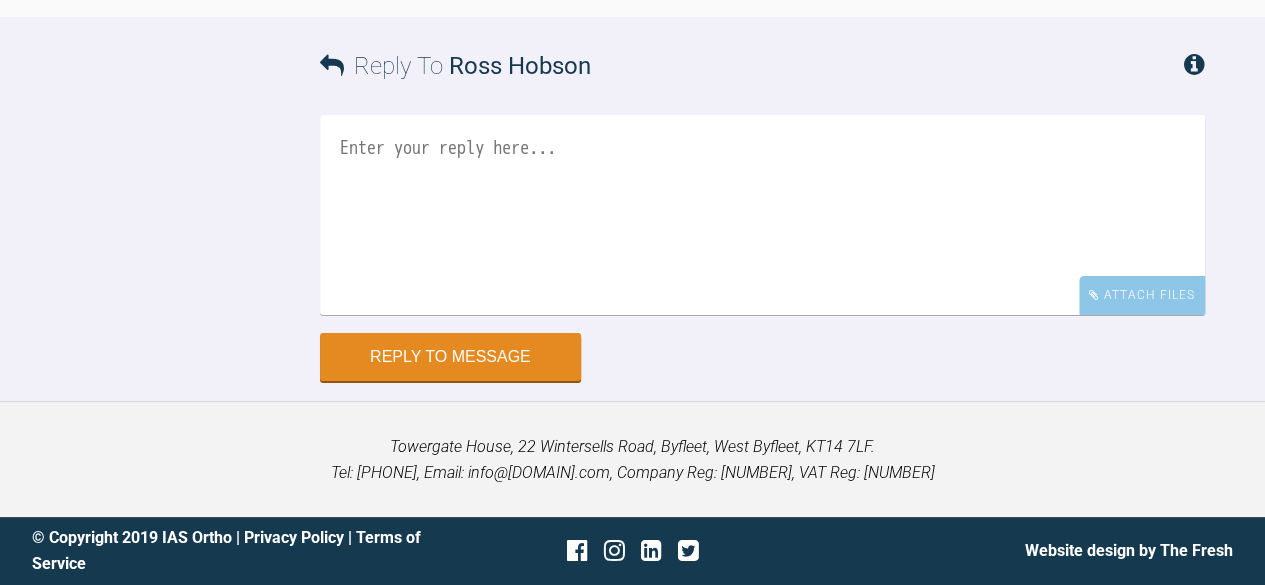 scroll, scrollTop: 7385, scrollLeft: 0, axis: vertical 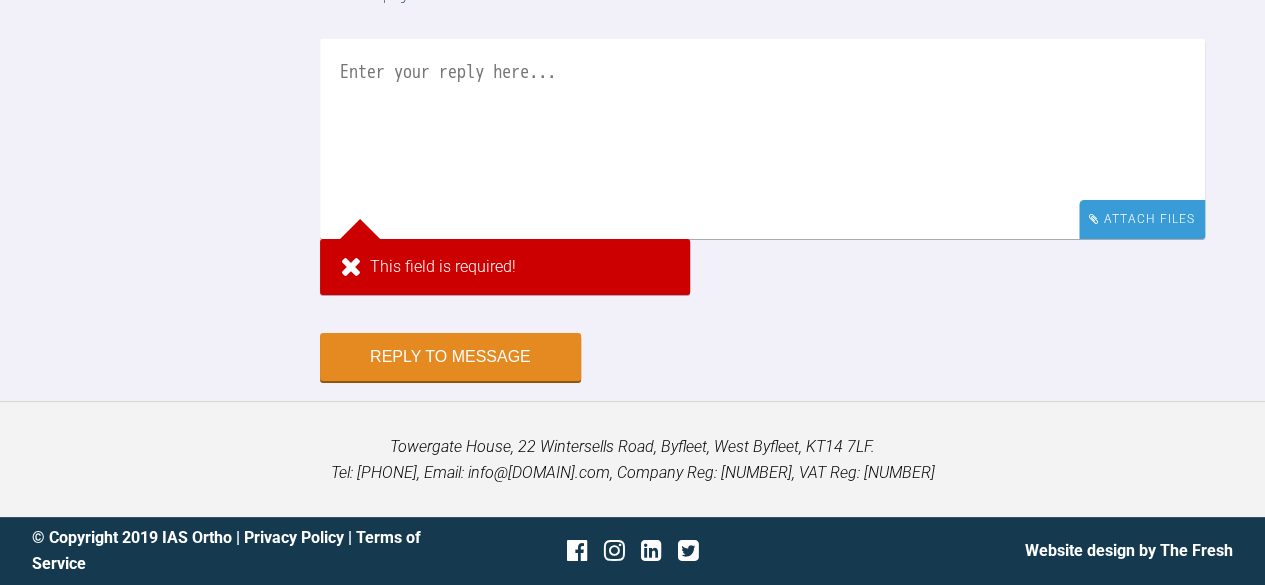 click on "Attach Files" at bounding box center [1142, 219] 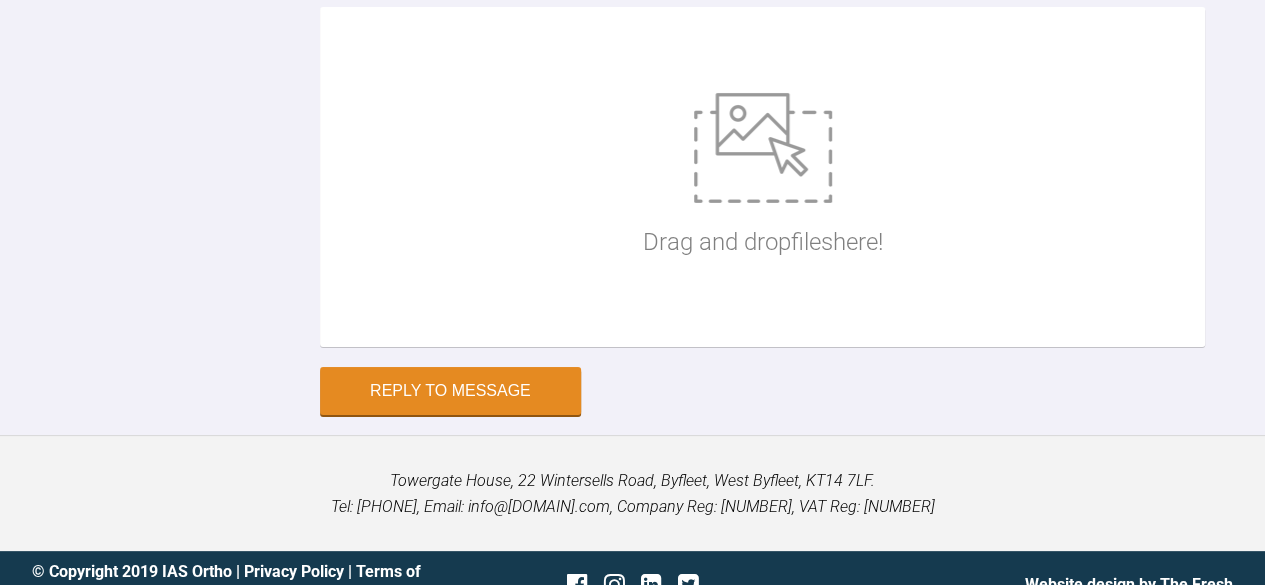 click at bounding box center [763, 148] 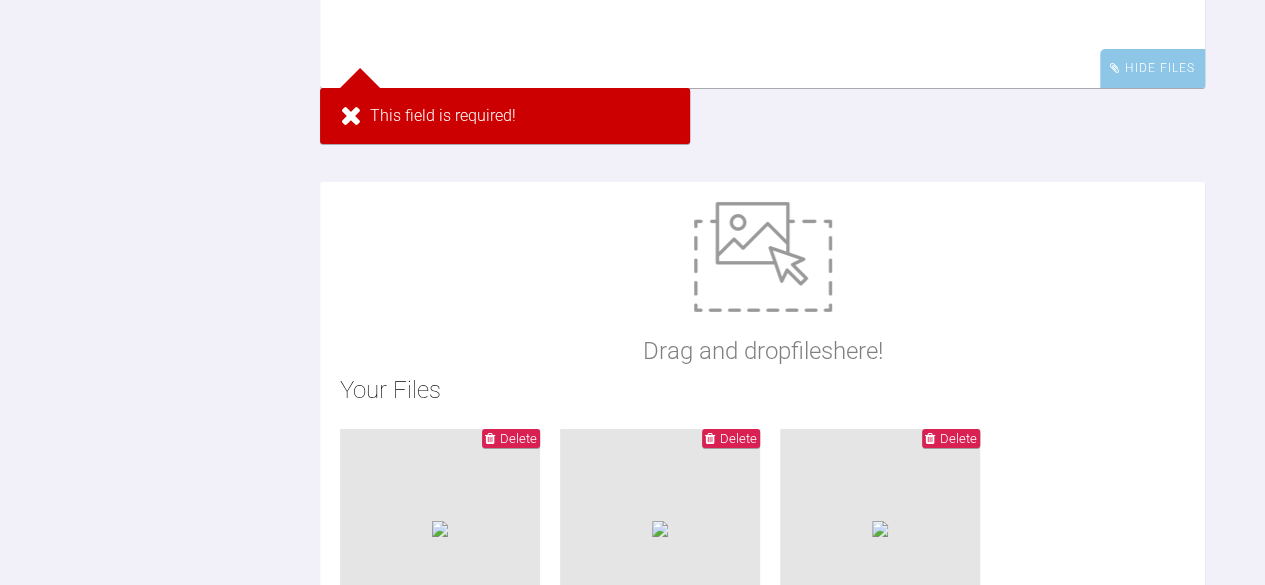 scroll, scrollTop: 7214, scrollLeft: 0, axis: vertical 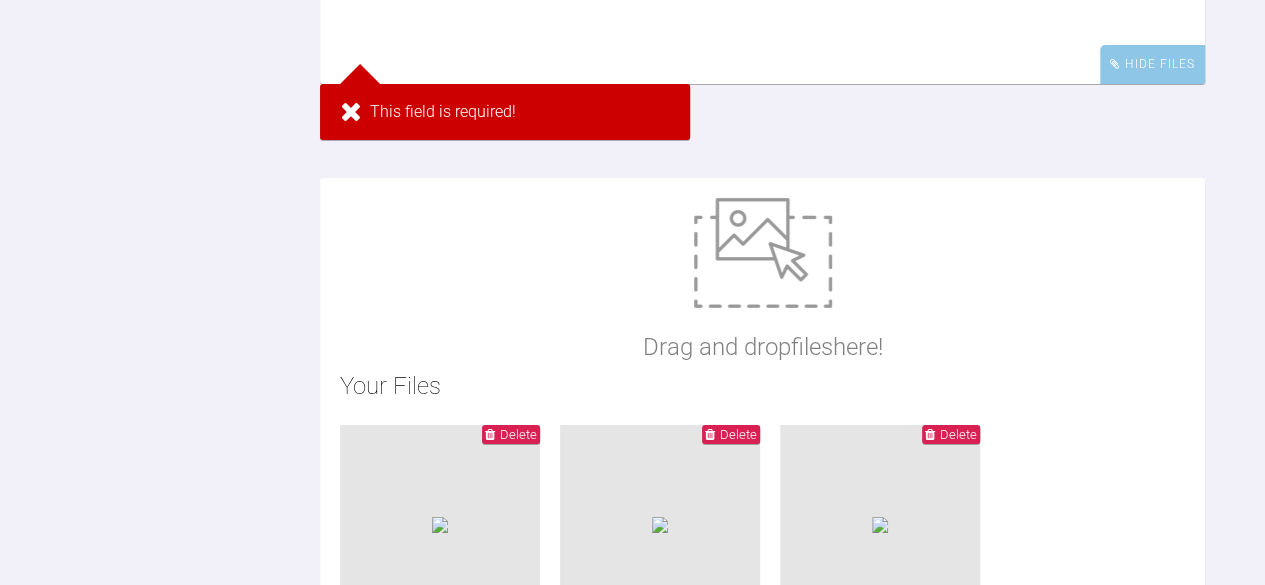 click at bounding box center (762, -16) 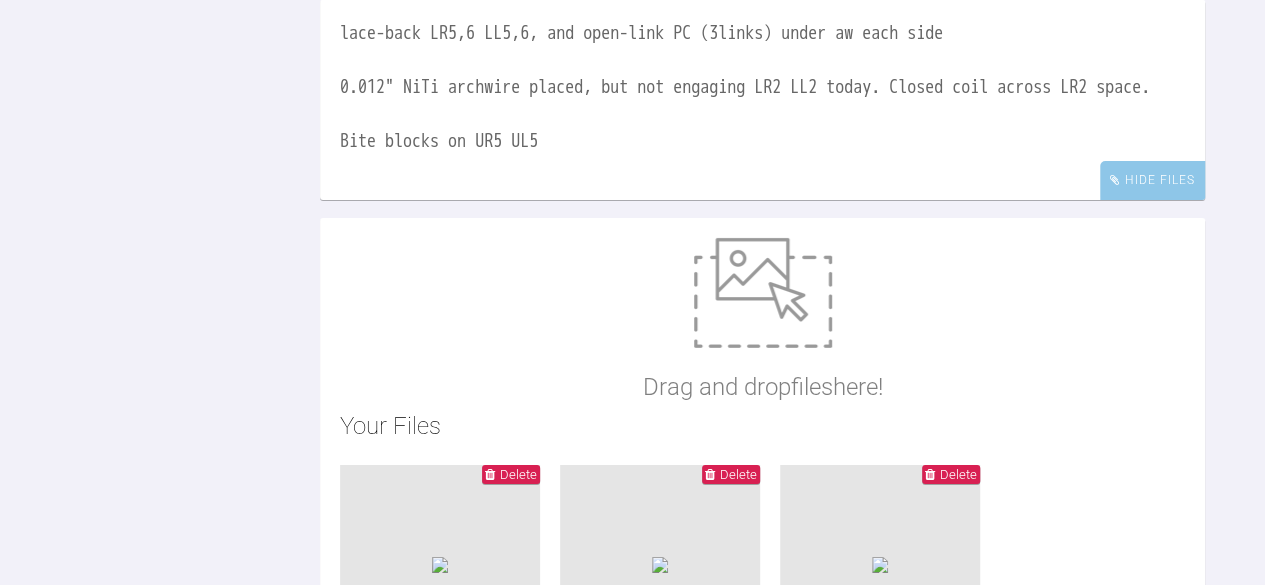 scroll, scrollTop: 7094, scrollLeft: 0, axis: vertical 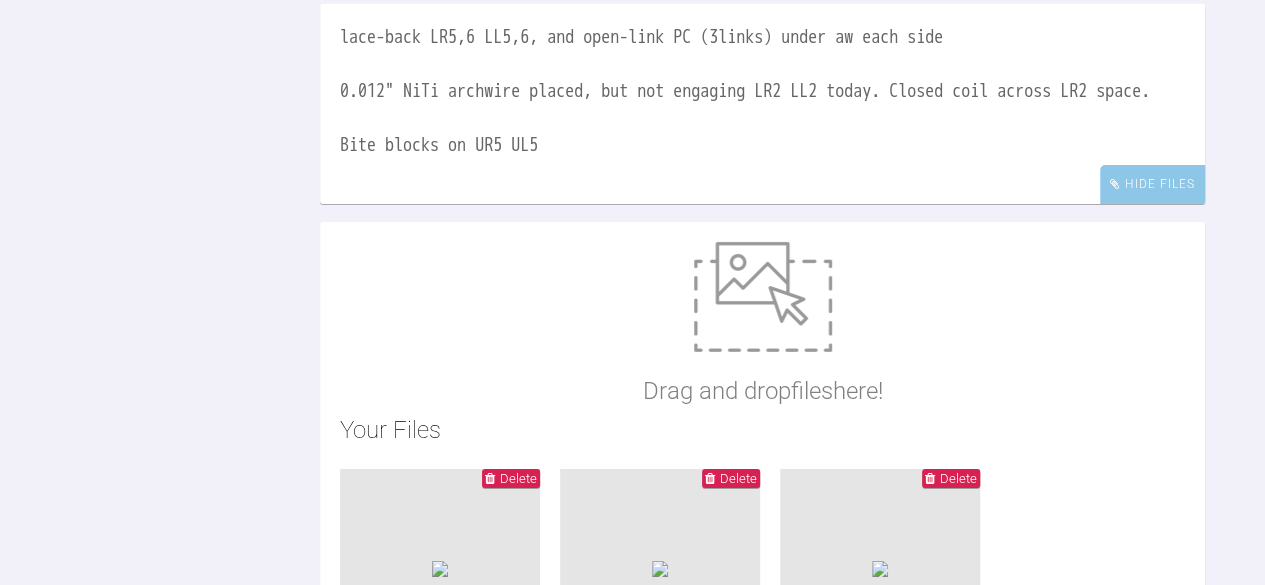click on "lace-back LR5,6 LL5,6, and open-link PC (3links) under aw each side
0.012" NiTi archwire placed, but not engaging LR2 LL2 today. Closed coil across LR2 space.
Bite blocks on UR5 UL5" at bounding box center (762, 104) 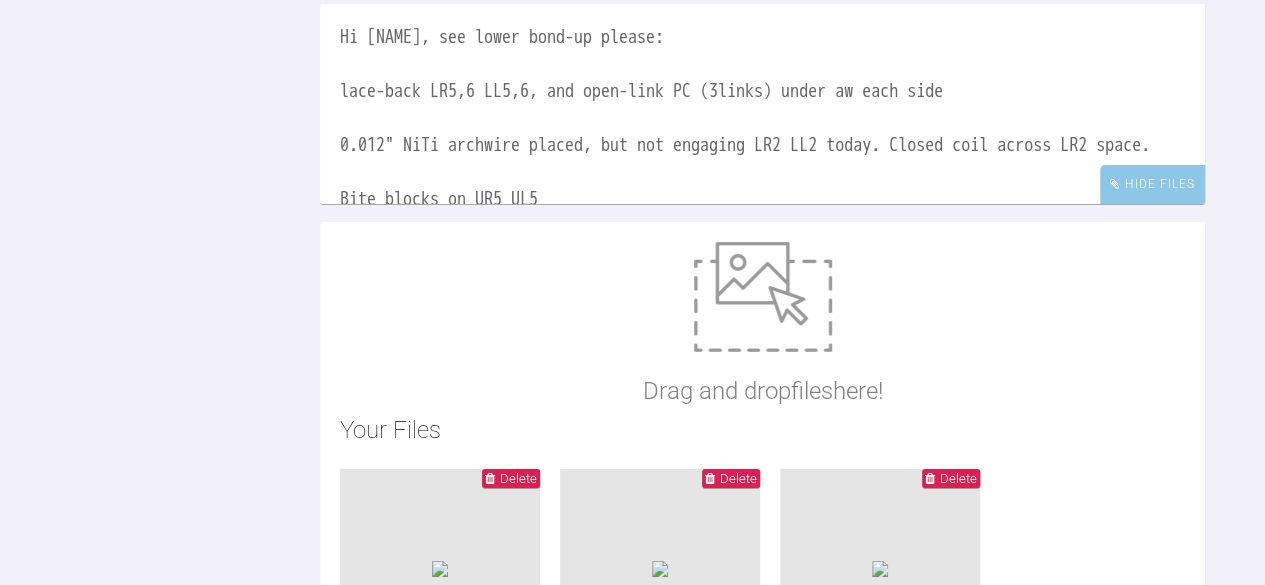 click on "Hi [NAME], see lower bond-up please:
lace-back LR5,6 LL5,6, and open-link PC (3links) under aw each side
0.012" NiTi archwire placed, but not engaging LR2 LL2 today. Closed coil across LR2 space.
Bite blocks on UR5 UL5" at bounding box center (762, 104) 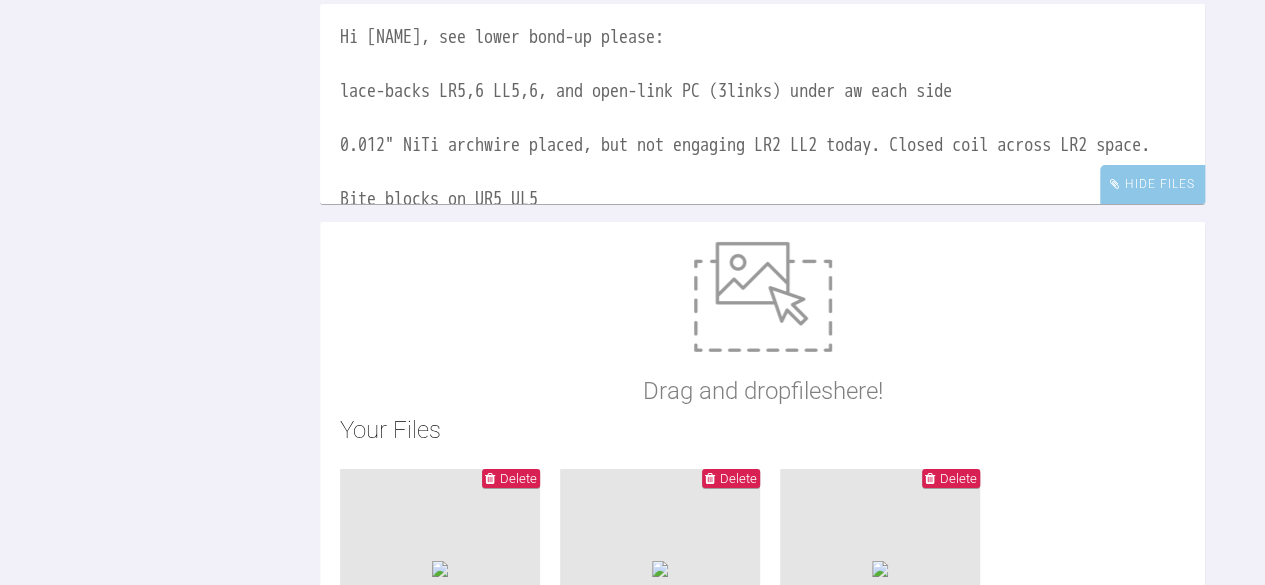 click on "Hi [NAME], see lower bond-up please:
lace-backs LR5,6 LL5,6, and open-link PC (3links) under aw each side
0.012" NiTi archwire placed, but not engaging LR2 LL2 today. Closed coil across LR2 space.
Bite blocks on UR5 UL5" at bounding box center [762, 104] 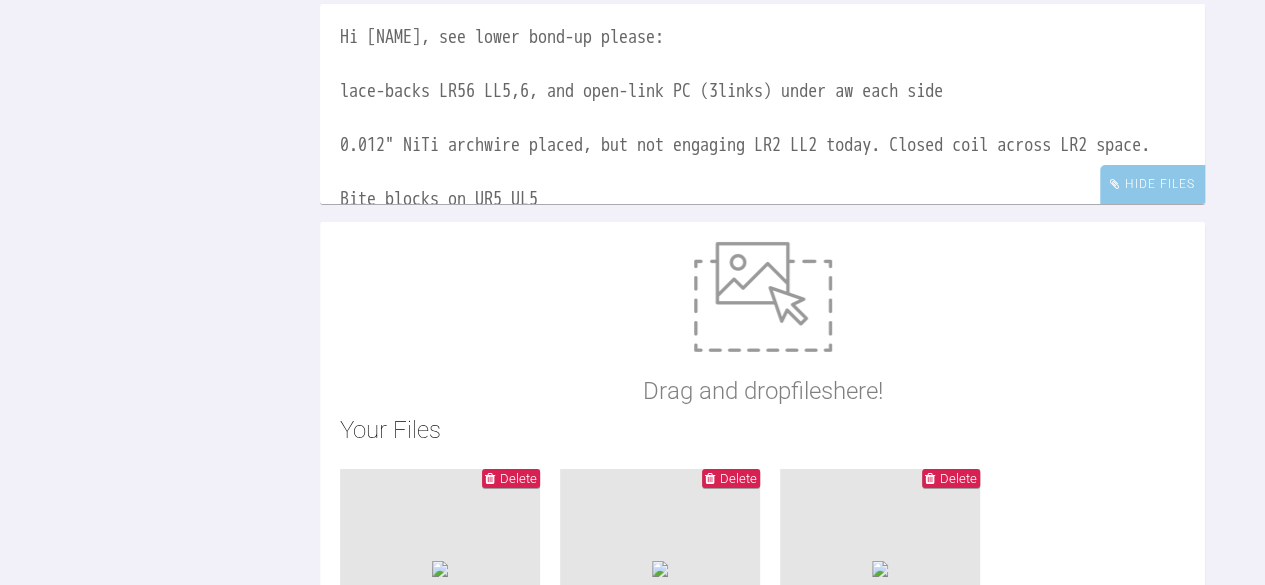 click on "Hi [NAME], see lower bond-up please:
lace-backs LR56 LL5,6, and open-link PC (3links) under aw each side
0.012" NiTi archwire placed, but not engaging LR2 LL2 today. Closed coil across LR2 space.
Bite blocks on UR5 UL5" at bounding box center (762, 104) 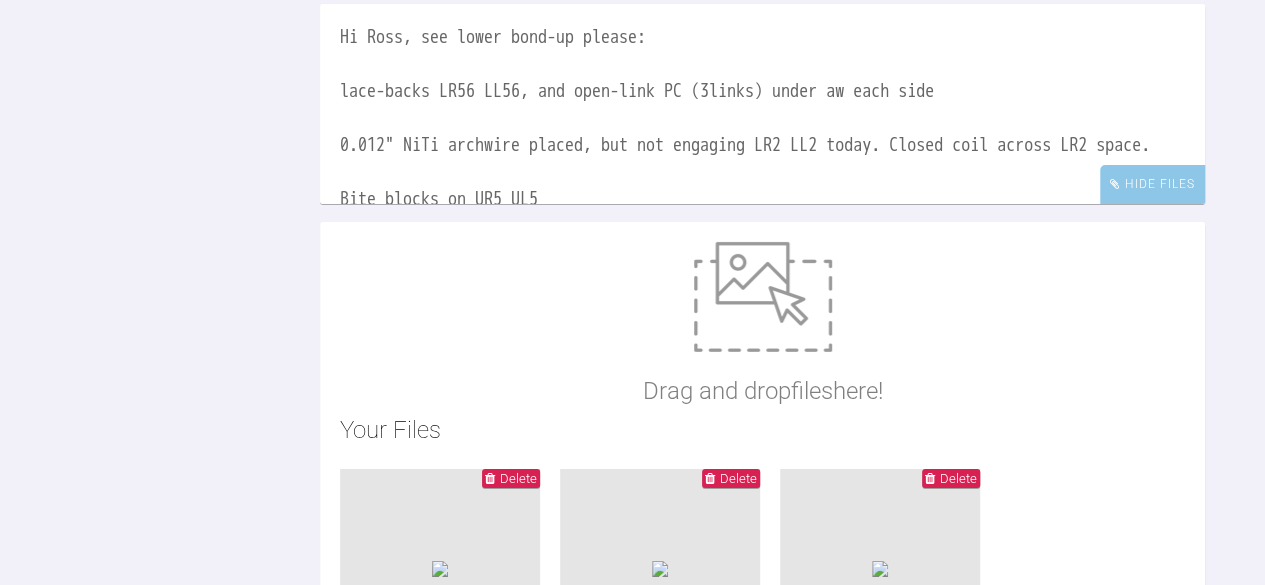 drag, startPoint x: 685, startPoint y: 497, endPoint x: 600, endPoint y: 491, distance: 85.2115 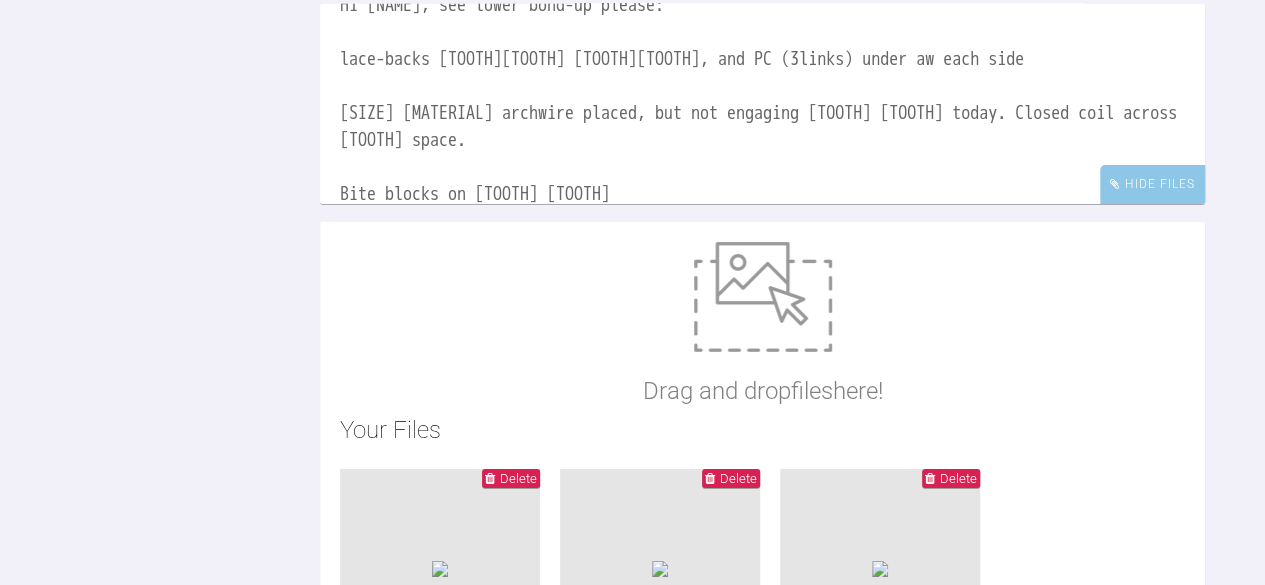 scroll, scrollTop: 33, scrollLeft: 0, axis: vertical 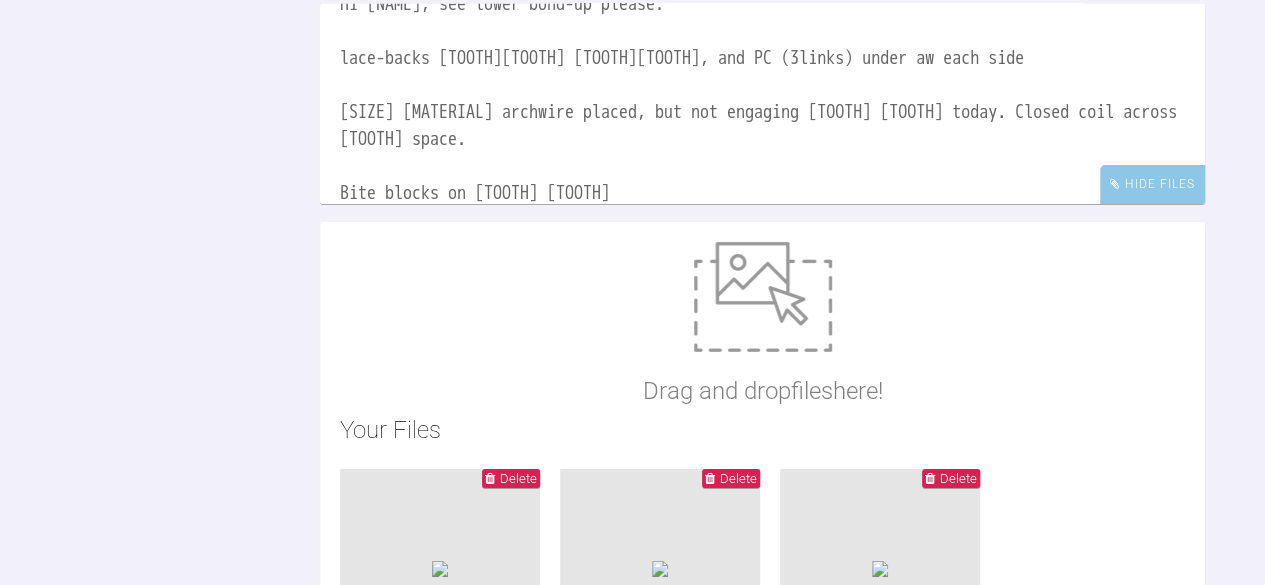 drag, startPoint x: 454, startPoint y: 516, endPoint x: 654, endPoint y: 515, distance: 200.0025 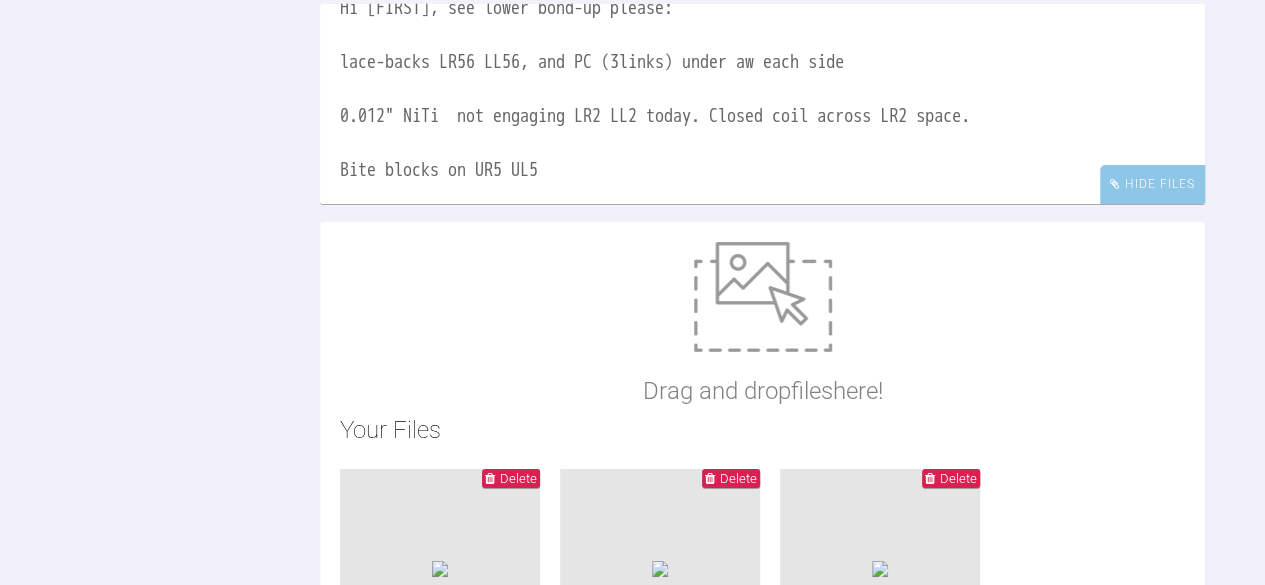 scroll, scrollTop: 29, scrollLeft: 0, axis: vertical 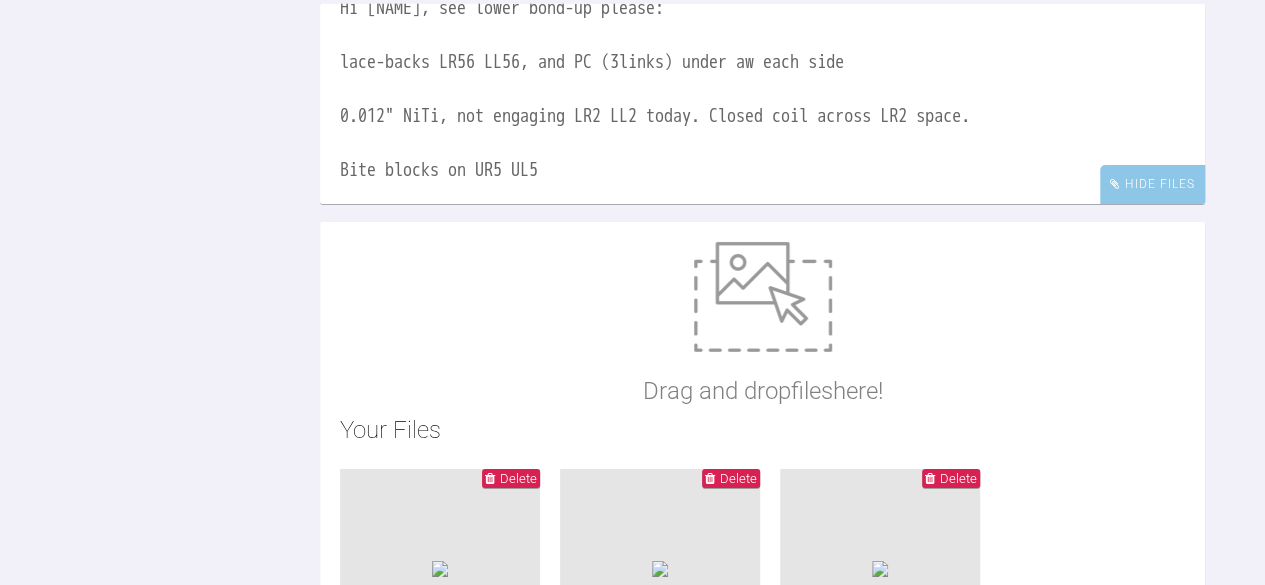 click on "Hi [NAME], see lower bond-up please:
lace-backs LR56 LL56, and PC (3links) under aw each side
0.012" NiTi, not engaging LR2 LL2 today. Closed coil across LR2 space.
Bite blocks on UR5 UL5" at bounding box center [762, 104] 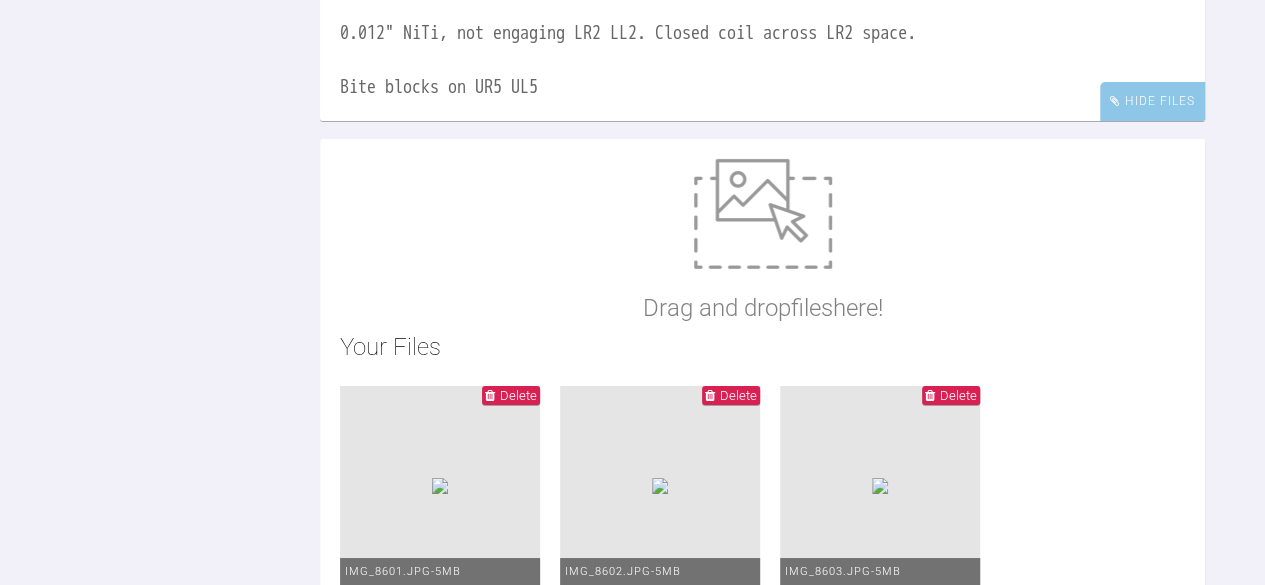 scroll, scrollTop: 7178, scrollLeft: 0, axis: vertical 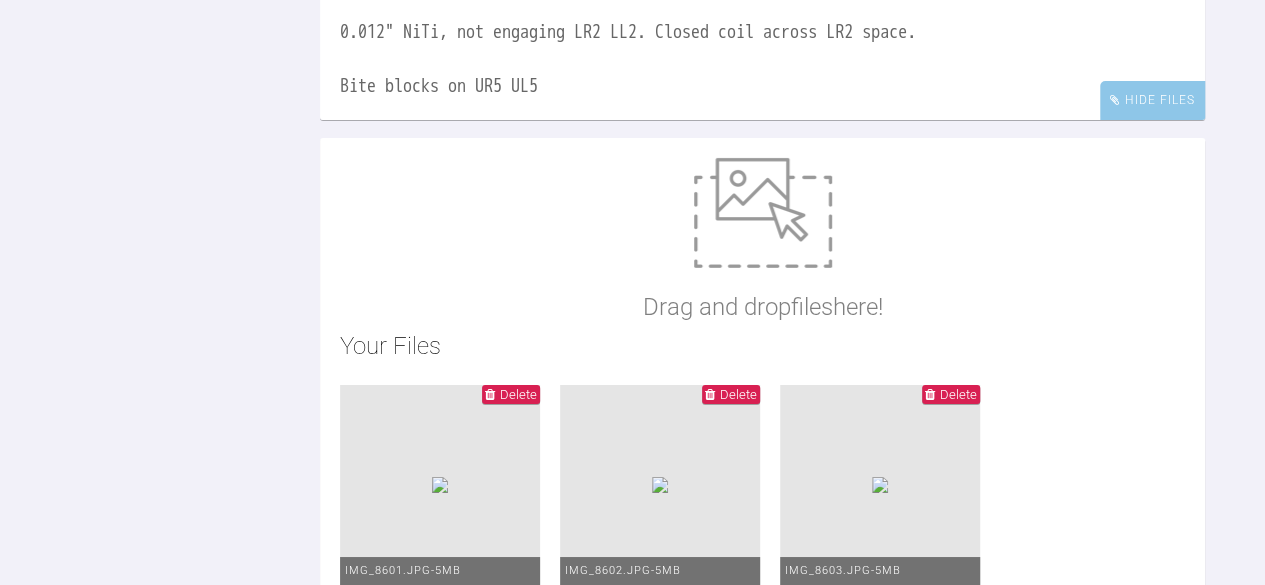 click on "Hi [FIRST], see lower bond-up please:
lace-backs LR56 LL56, and PC (3links) under aw each side
0.012" NiTi, not engaging LR2 LL2. Closed coil across LR2 space.
Bite blocks on UR5 UL5" at bounding box center (762, 20) 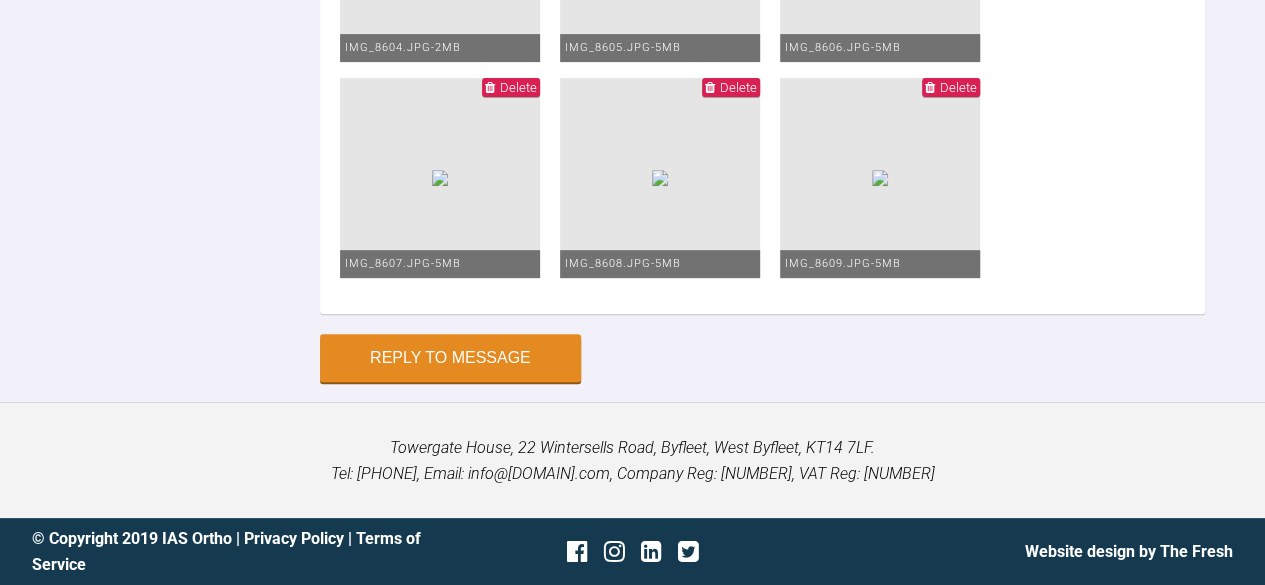 scroll, scrollTop: 8560, scrollLeft: 0, axis: vertical 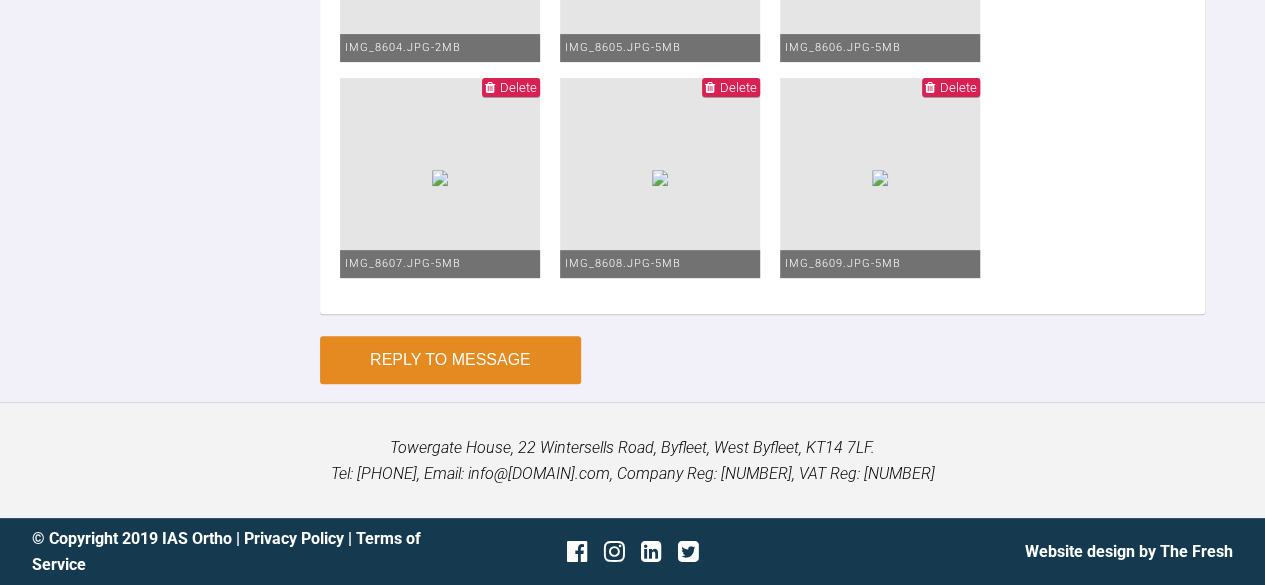 type on "Hi [FIRST], see lower bond-up please:
lace-backs LR56 LL56, and PC (3links) under aw each side
0.012" NiTi, not engaging LR2 LL2. Closed coil across LR2 space.
Bite blocks on UR5 UL5" 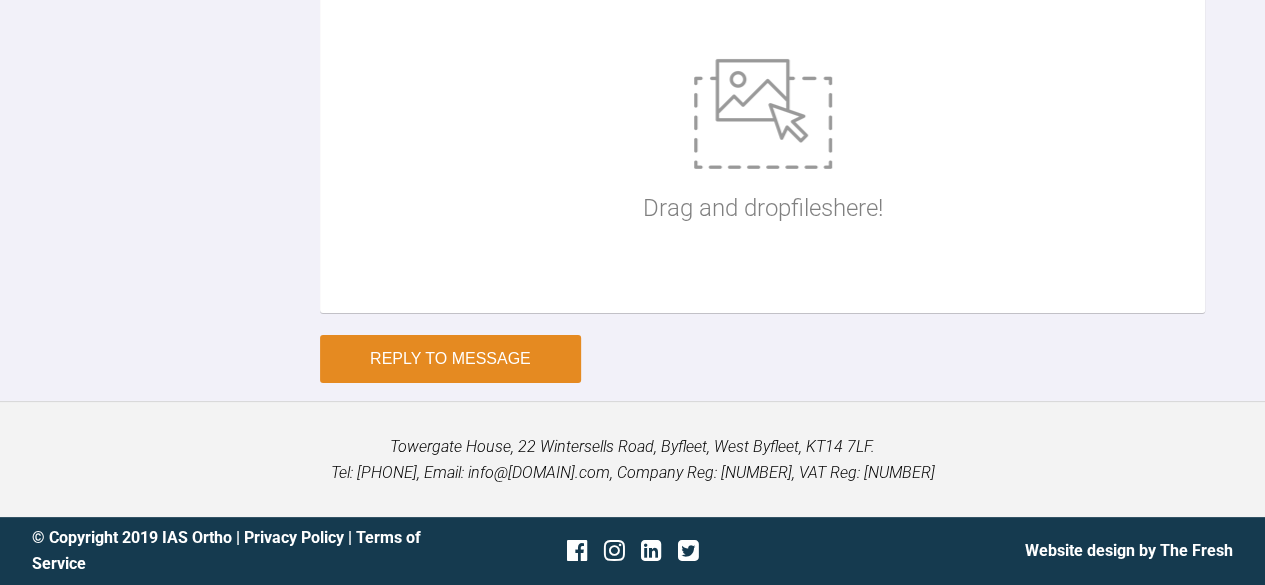 scroll, scrollTop: 7745, scrollLeft: 0, axis: vertical 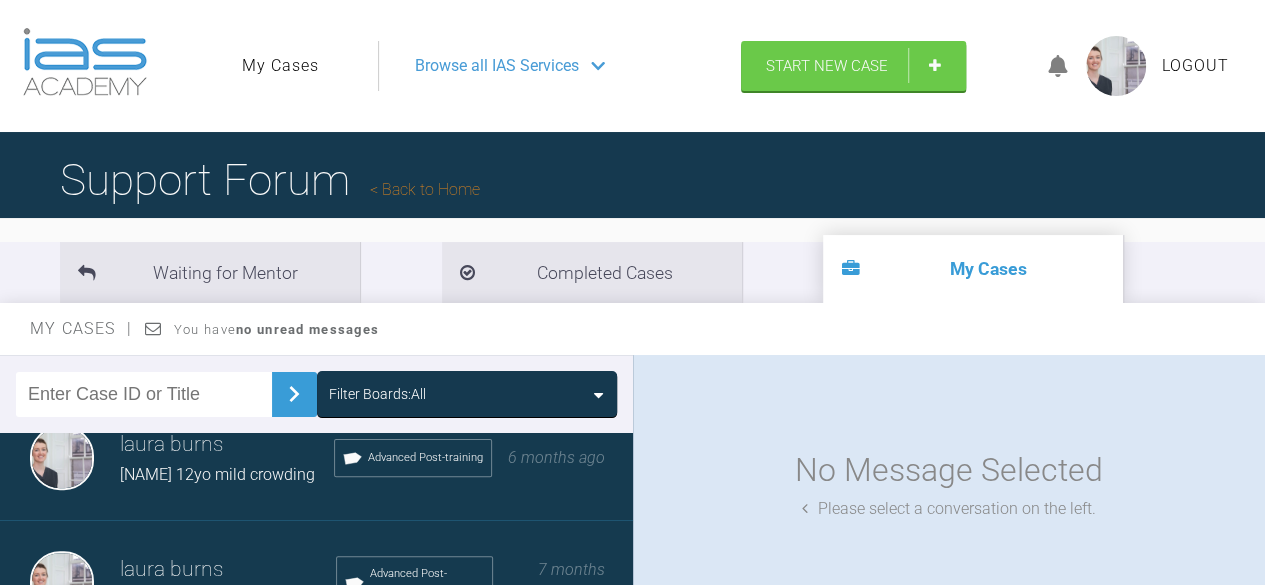 click on "laura burns" at bounding box center [227, 445] 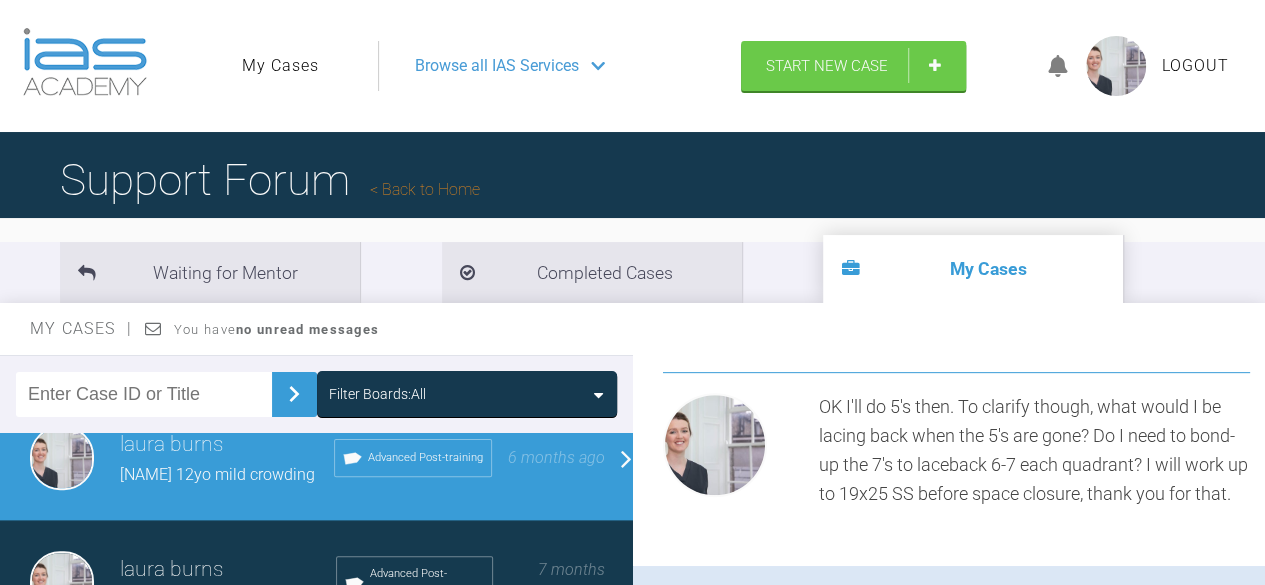 scroll, scrollTop: 803, scrollLeft: 0, axis: vertical 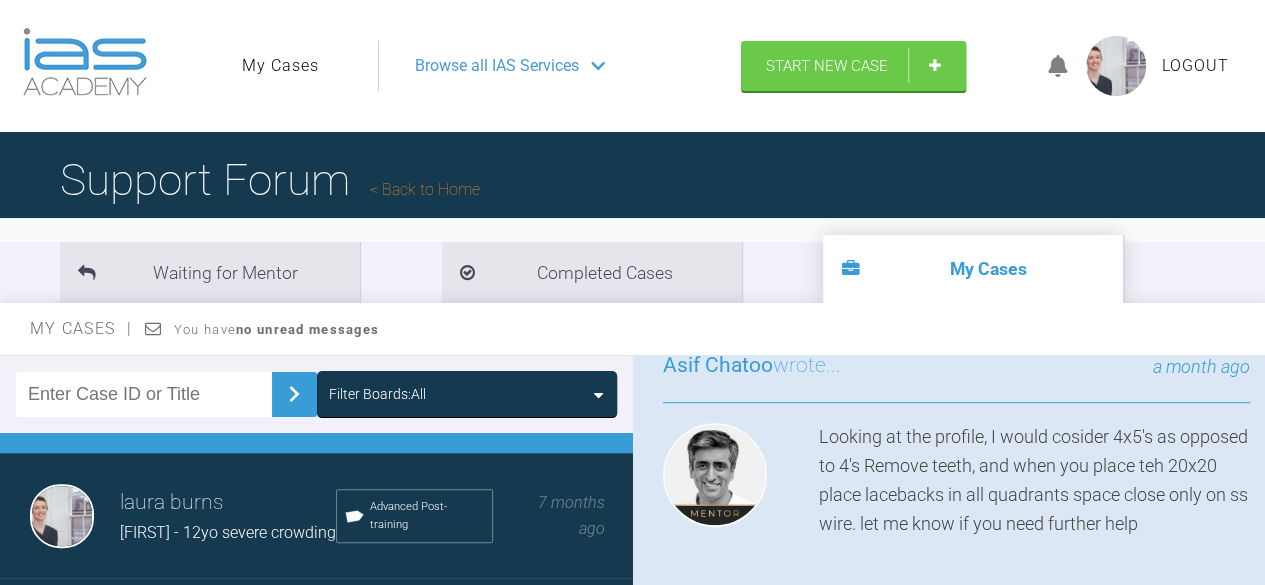click on "[FIRST] - 12yo severe crowding" at bounding box center [228, 533] 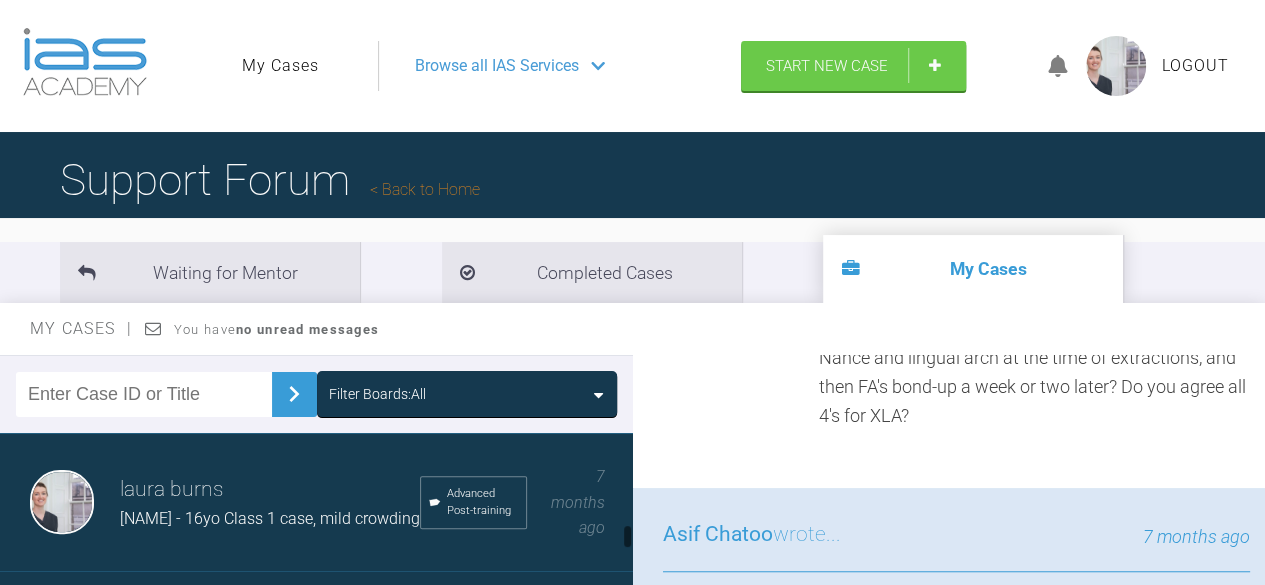 scroll, scrollTop: 1703, scrollLeft: 0, axis: vertical 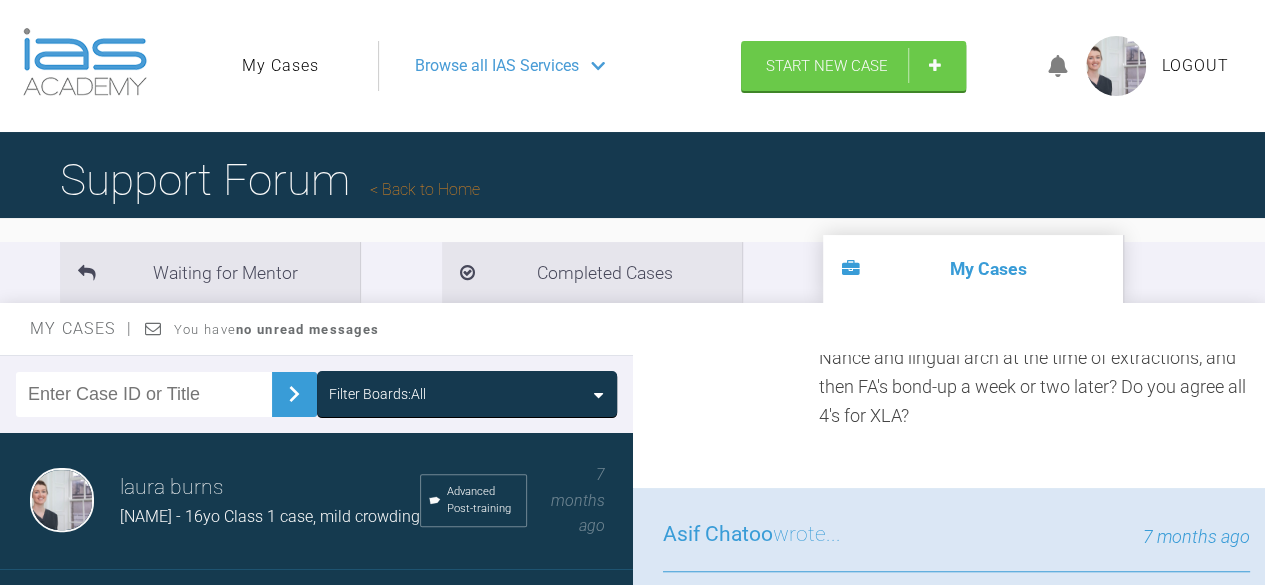 click on "[NAME] - 16yo Class 1 case, mild crowding" at bounding box center [270, 516] 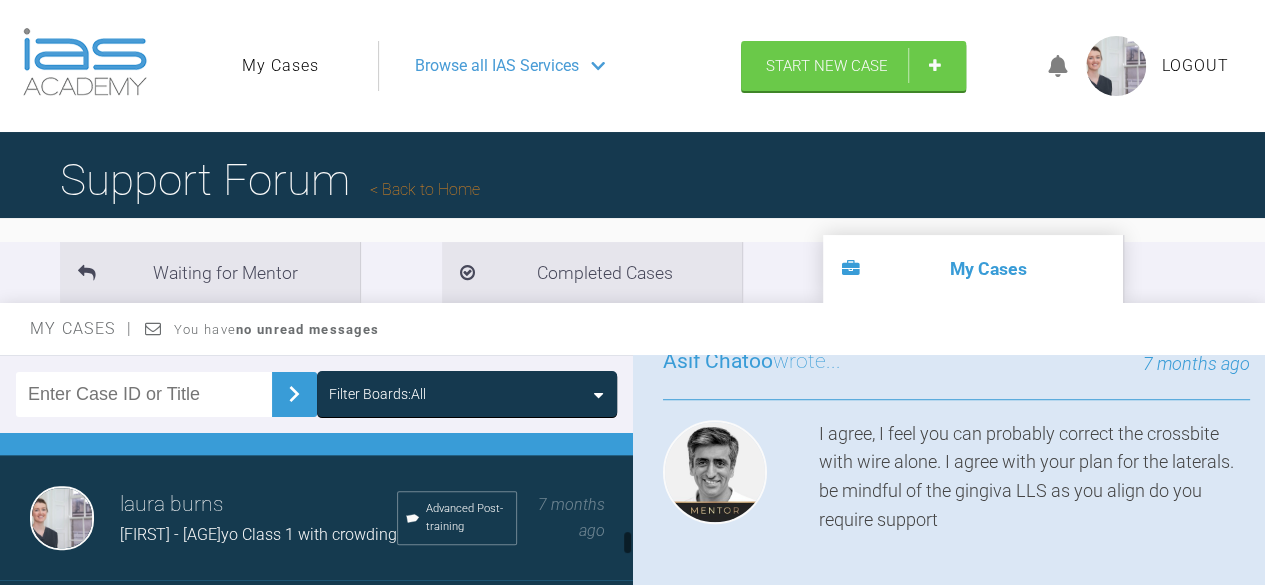 scroll, scrollTop: 1837, scrollLeft: 0, axis: vertical 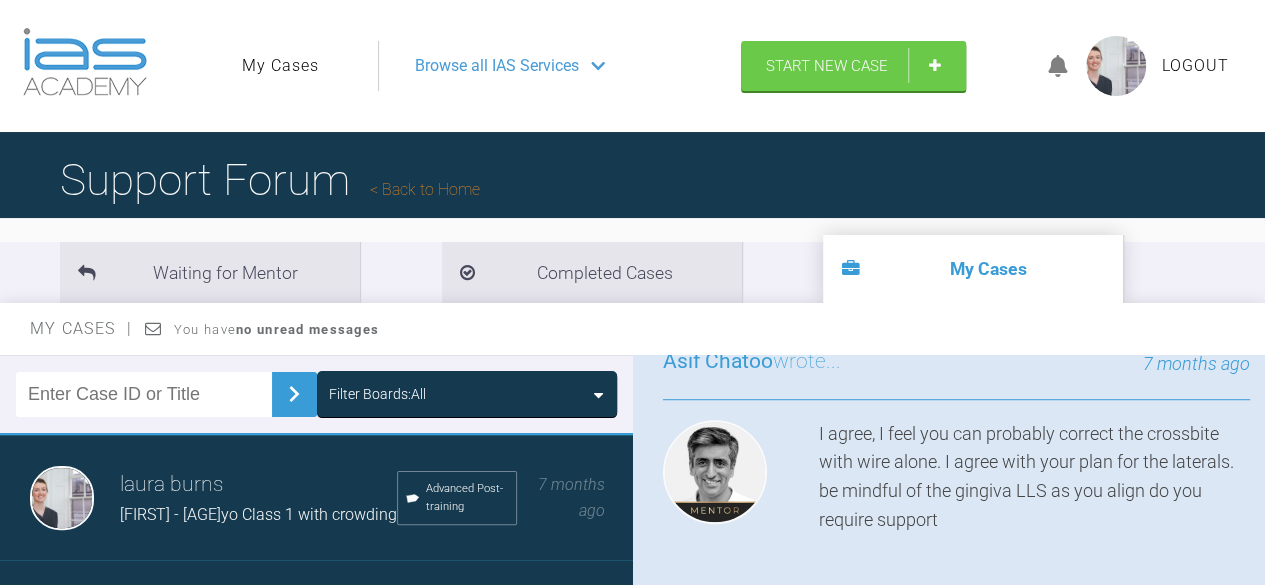click on "[FIRST] [LAST] - 12yo Class 1 with crowding Advanced Post-training 7 months ago" at bounding box center (324, 498) 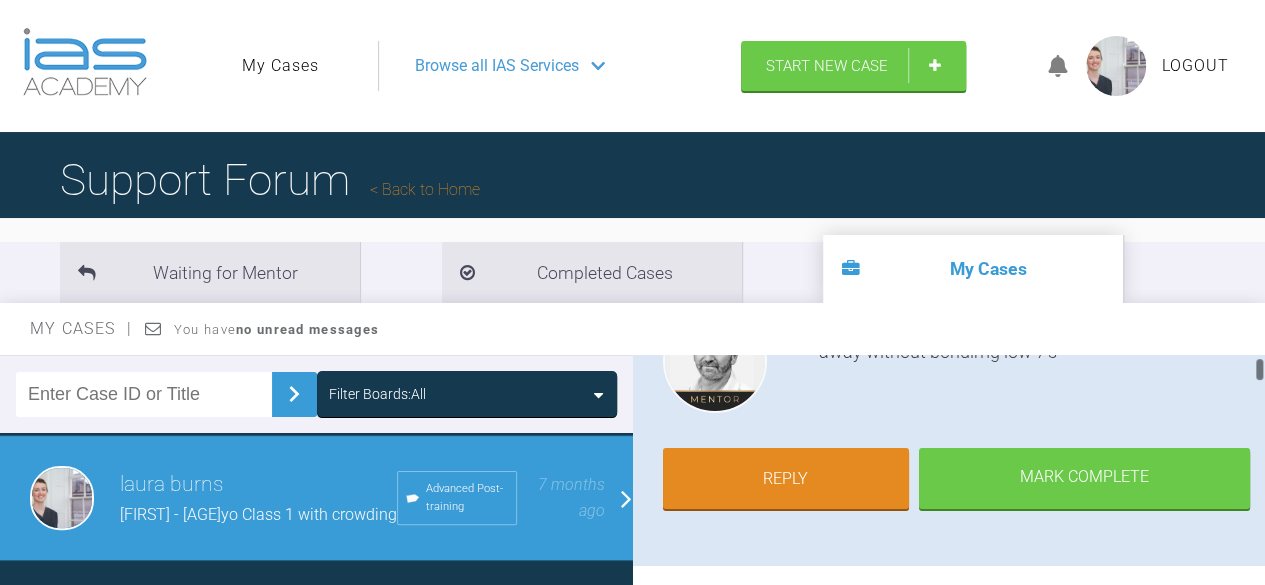 scroll, scrollTop: 277, scrollLeft: 0, axis: vertical 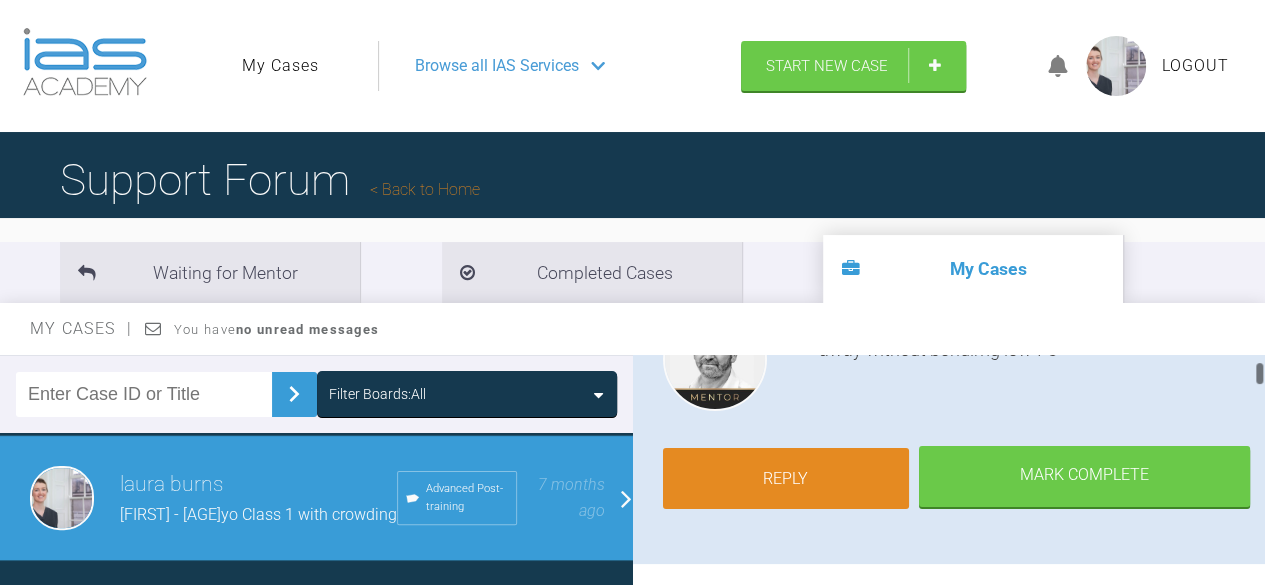 click on "Reply" at bounding box center [786, 479] 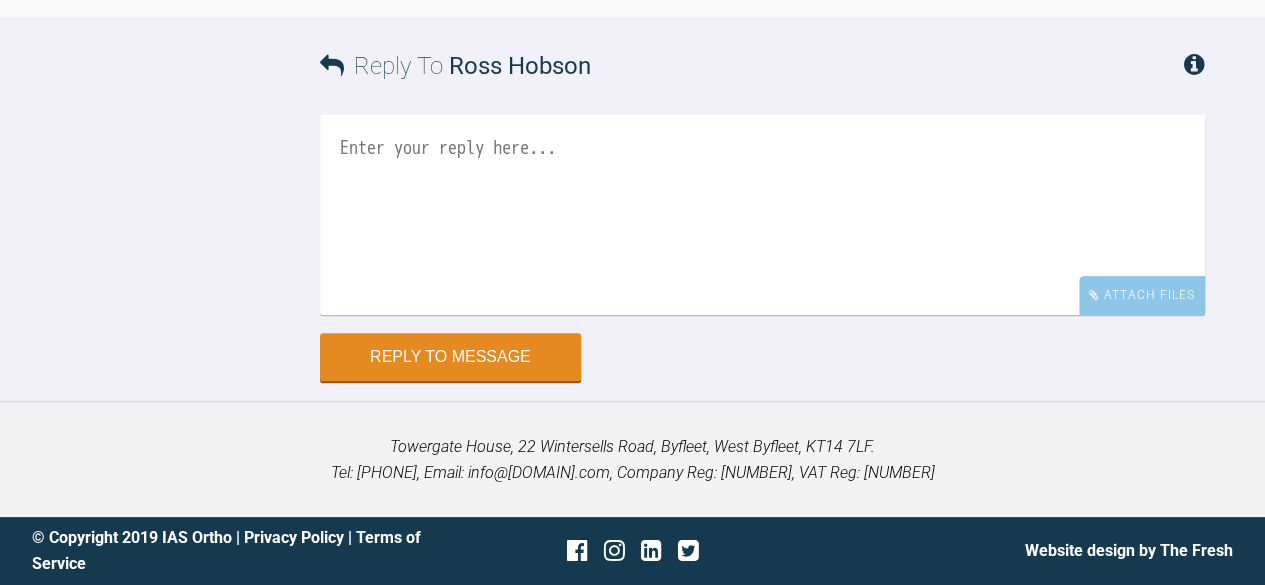 scroll, scrollTop: 12460, scrollLeft: 0, axis: vertical 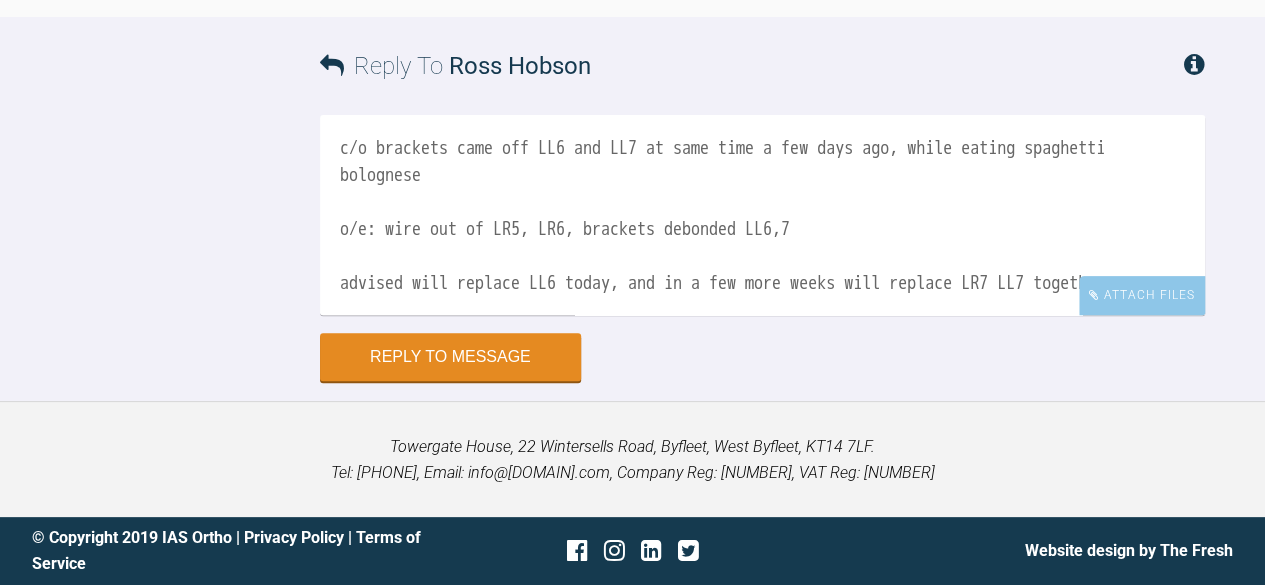 click on "c/o brackets came off LL6 and LL7 at same time a few days ago, while eating spaghetti bolognese
o/e: wire out of LR5, LR6, brackets debonded LL6,7
advised will replace LL6 today, and in a few more weeks will replace LR7 LL7 together
upper re-tie (on 20x20 NiTi)
lower 0.016" NiTi placed, with new molar tube (Verve) LL6
modules on all" at bounding box center [762, 215] 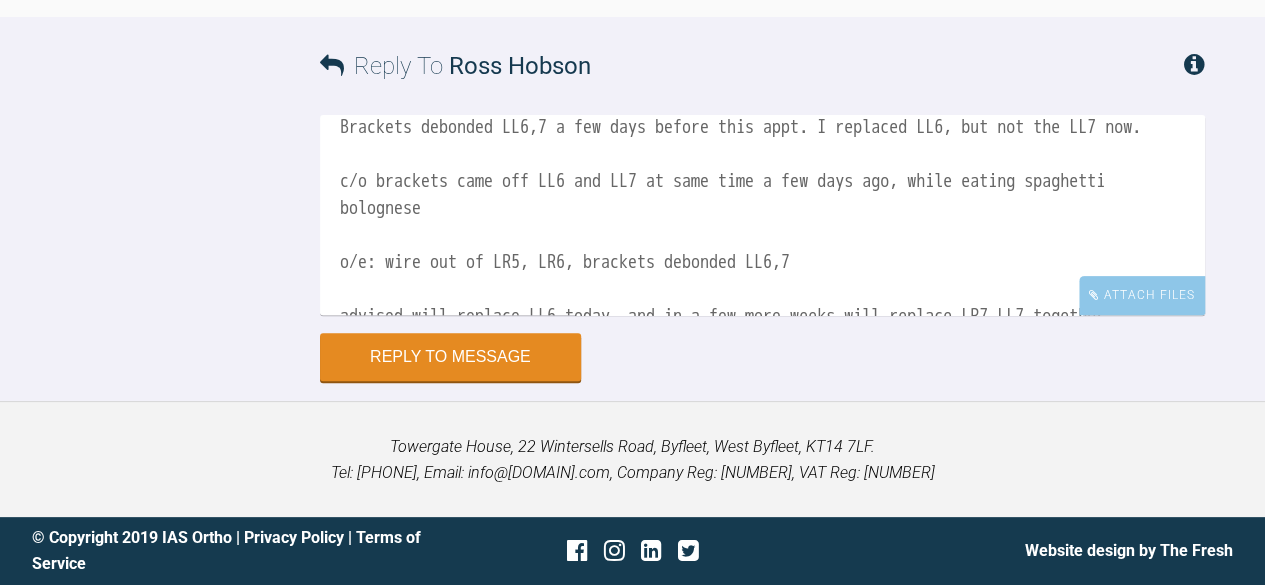 scroll, scrollTop: 22, scrollLeft: 0, axis: vertical 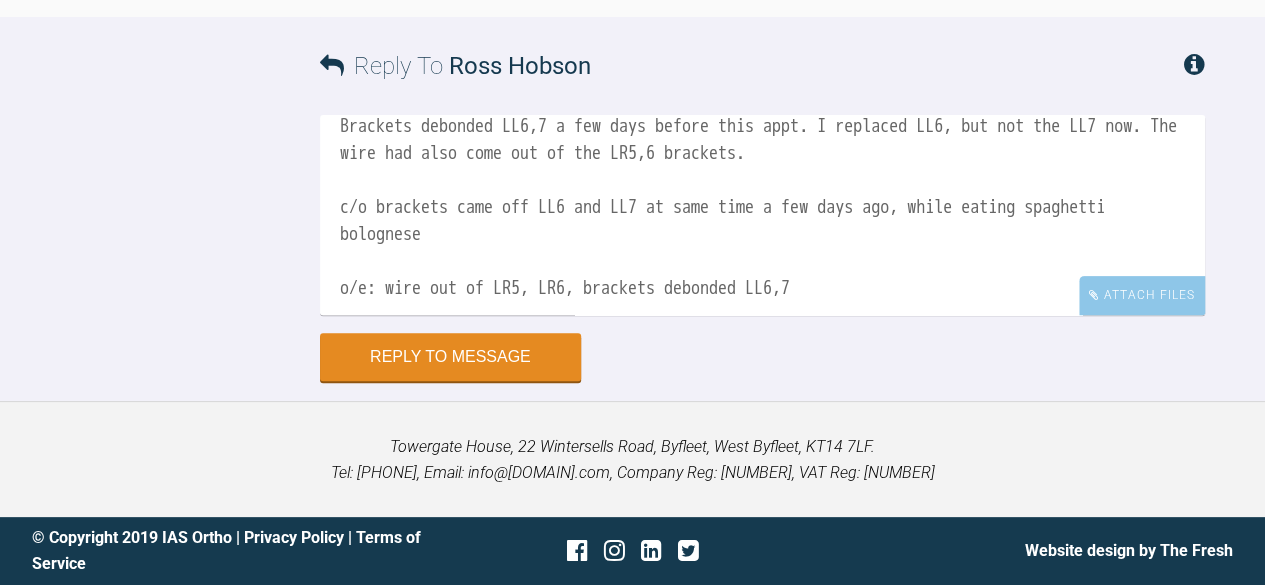 drag, startPoint x: 864, startPoint y: 455, endPoint x: 348, endPoint y: 363, distance: 524.1374 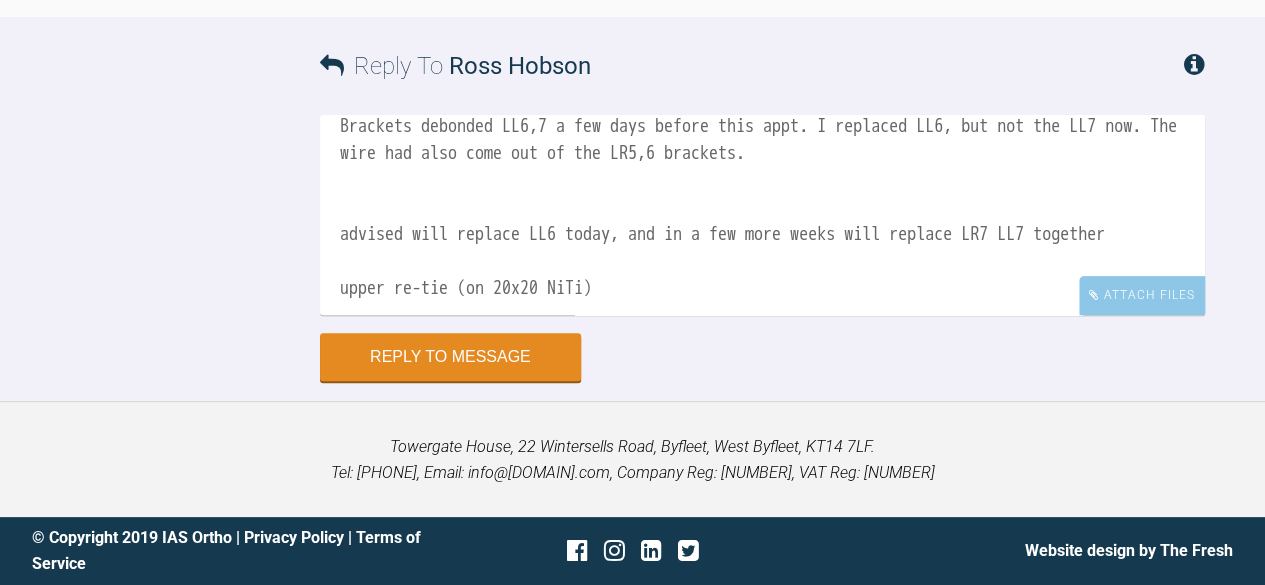 drag, startPoint x: 474, startPoint y: 430, endPoint x: 296, endPoint y: 391, distance: 182.2224 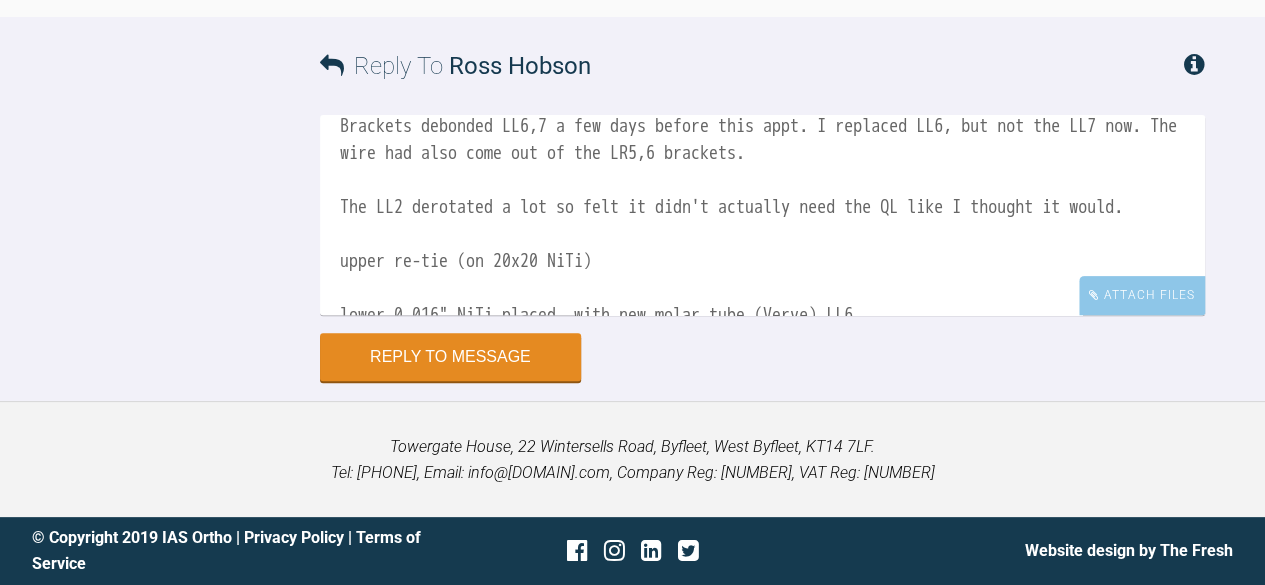 scroll, scrollTop: 12514, scrollLeft: 0, axis: vertical 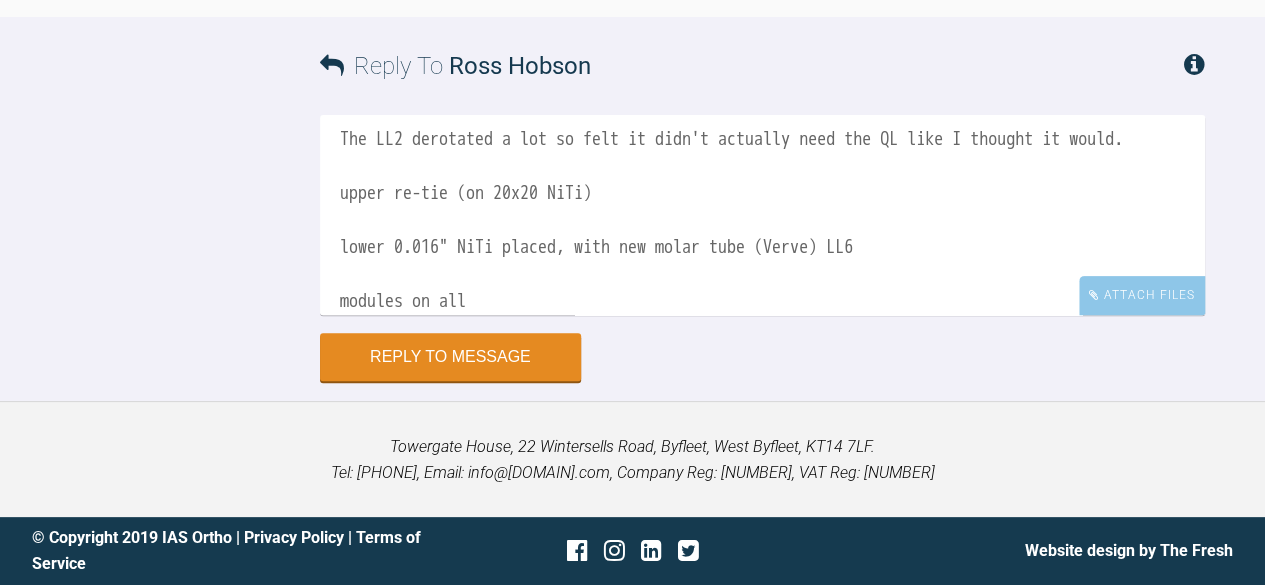 click on "Brackets debonded LL6,7 a few days before this appt. I replaced LL6, but not the LL7 now. The wire had also come out of the LR5,6 brackets.
The LL2 derotated a lot so felt it didn't actually need the QL like I thought it would.
upper re-tie (on 20x20 NiTi)
lower 0.016" NiTi placed, with new molar tube (Verve) LL6
modules on all" at bounding box center [762, 215] 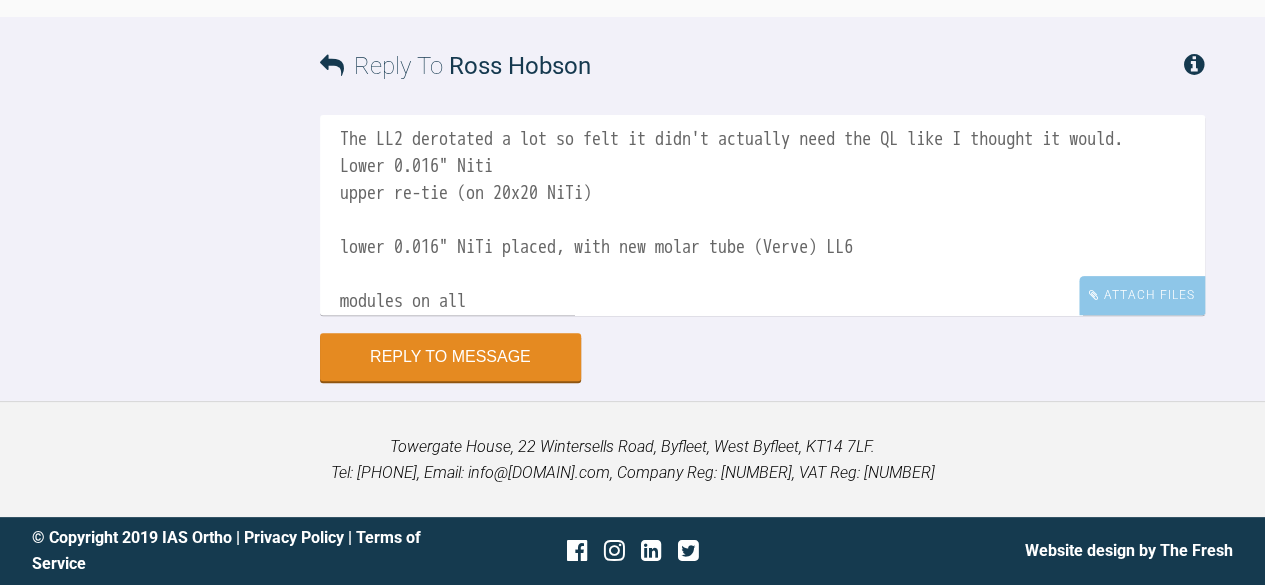 click on "Brackets debonded LL6,7 a few days before this appt. I replaced LL6, but not the LL7 now. The wire had also come out of the LR5,6 brackets.
The LL2 derotated a lot so felt it didn't actually need the QL like I thought it would.
Lower 0.016" Niti
upper re-tie (on 20x20 NiTi)
lower 0.016" NiTi placed, with new molar tube (Verve) LL6
modules on all" at bounding box center (762, 215) 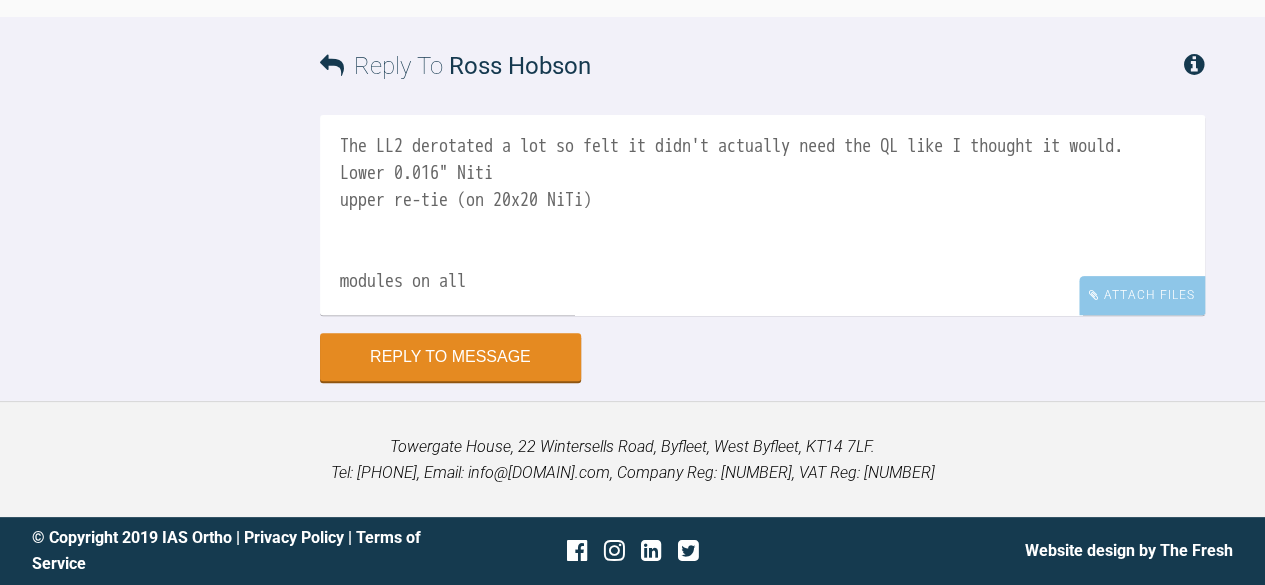 click on "Brackets debonded LL6,7 a few days before this appt. I replaced LL6, but not the LL7 now. The wire had also come out of the LR5,6 brackets.
The LL2 derotated a lot so felt it didn't actually need the QL like I thought it would.
Lower 0.016" Niti
upper re-tie (on 20x20 NiTi)
modules on all" at bounding box center (762, 215) 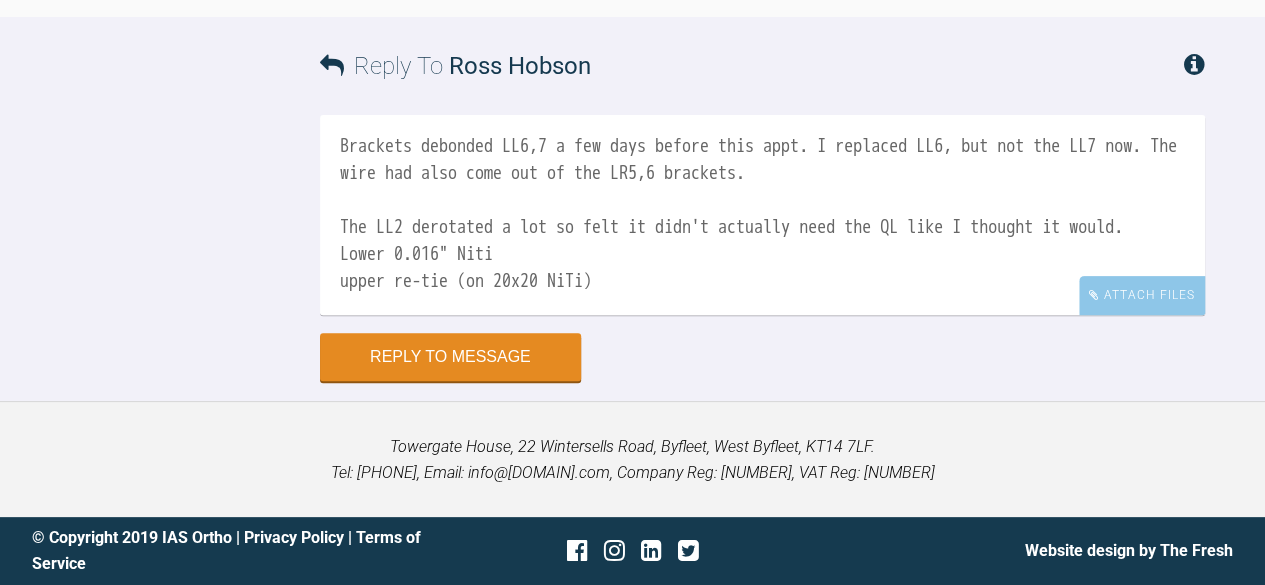 scroll, scrollTop: 0, scrollLeft: 0, axis: both 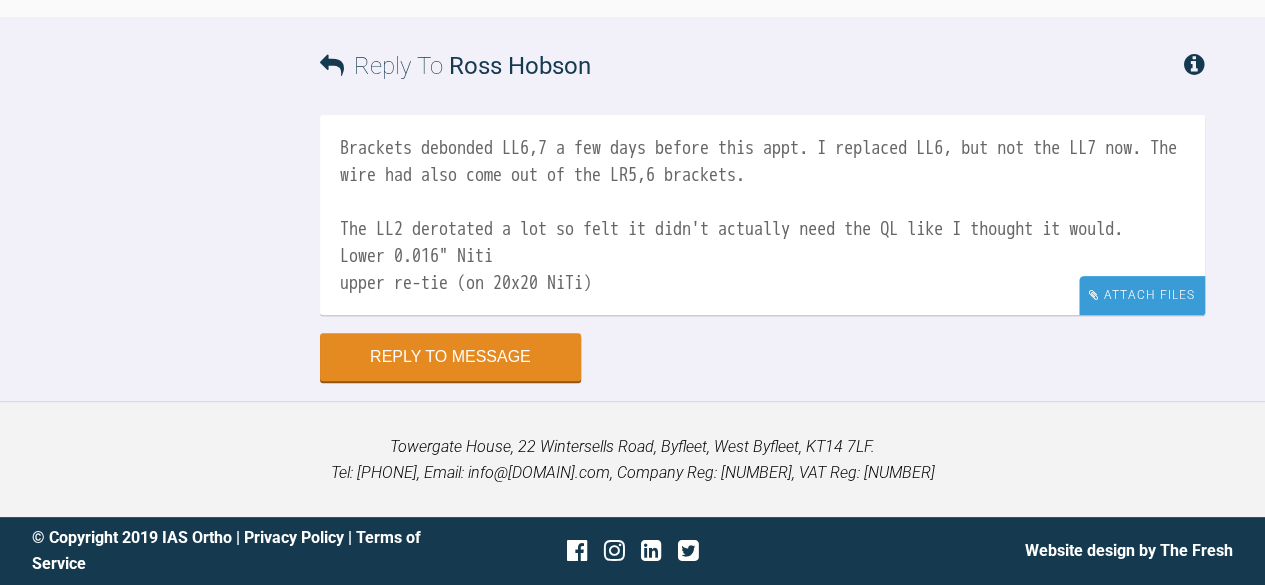 type on "Brackets debonded LL6,7 a few days before this appt. I replaced LL6, but not the LL7 now. The wire had also come out of the LR5,6 brackets.
The LL2 derotated a lot so felt it didn't actually need the QL like I thought it would.
Lower 0.016" Niti
upper re-tie (on 20x20 NiTi)" 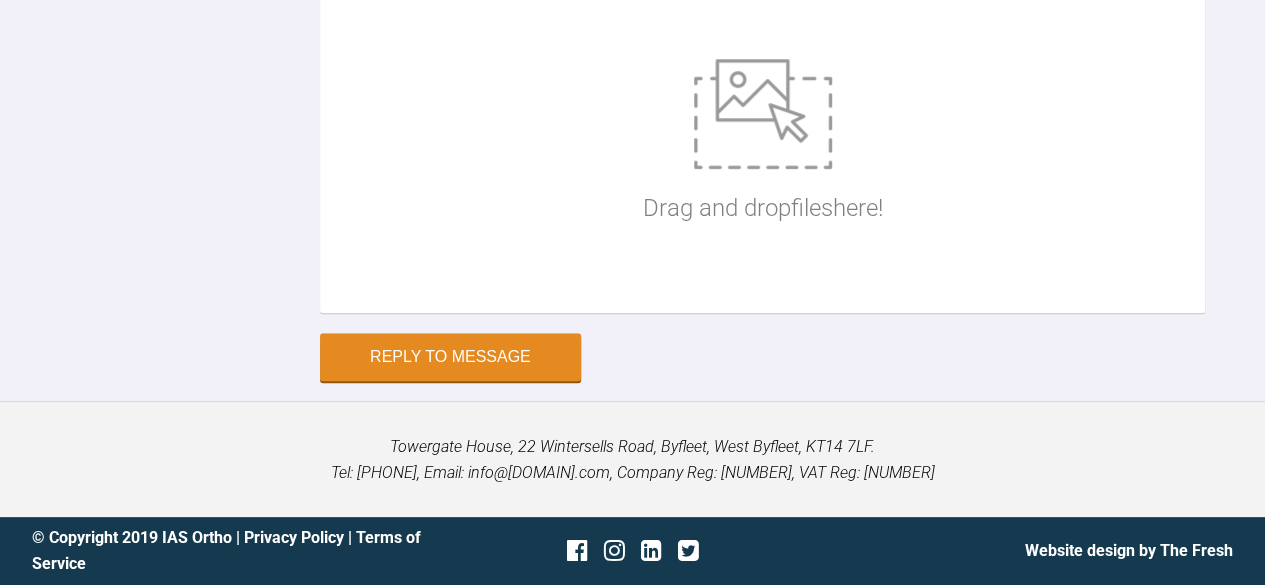 click at bounding box center (763, 114) 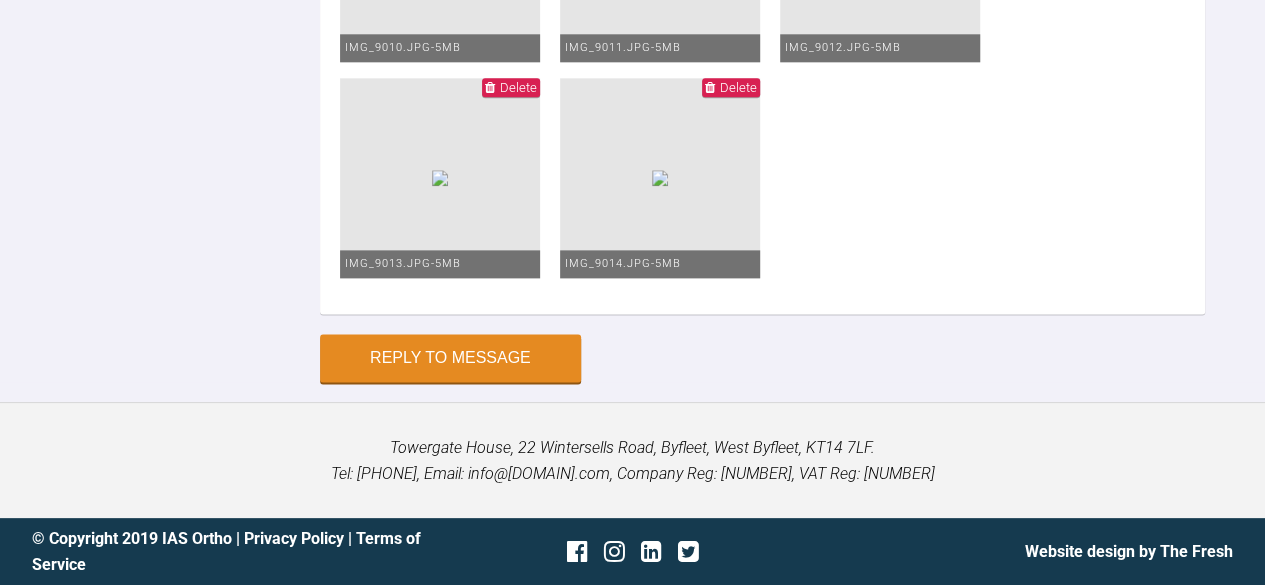 scroll, scrollTop: 12563, scrollLeft: 0, axis: vertical 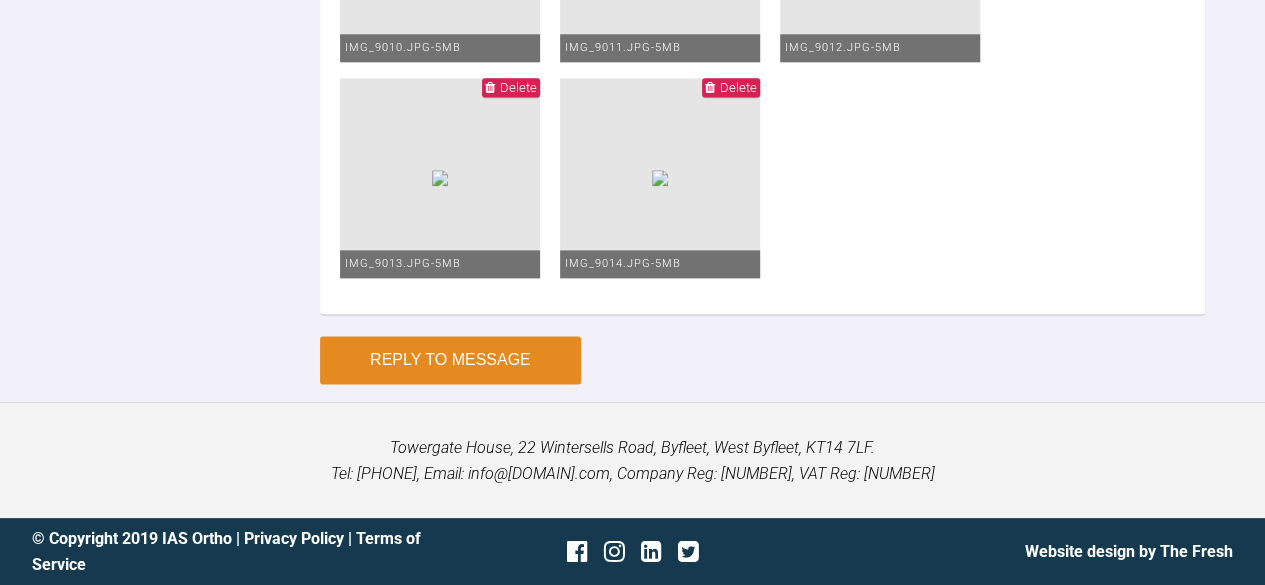 type on "Brackets debonded LL6,7 a few days before this appt. I replaced LL6, but not the LL7 now. The wire had also come out of the LR5,6 brackets.
The LL2 derotated a lot so felt it didn't actually need the QL like I thought it would. Everything is looking good I think.
Lower 0.016" Niti
upper re-tie (on 20x20 NiTi)" 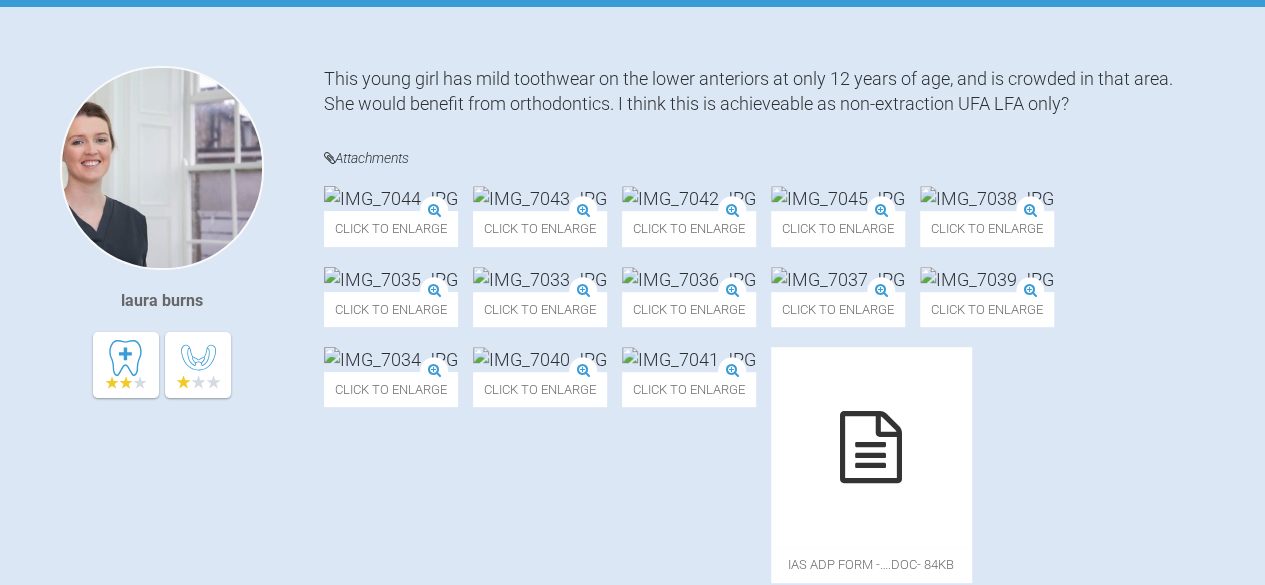 scroll, scrollTop: 0, scrollLeft: 0, axis: both 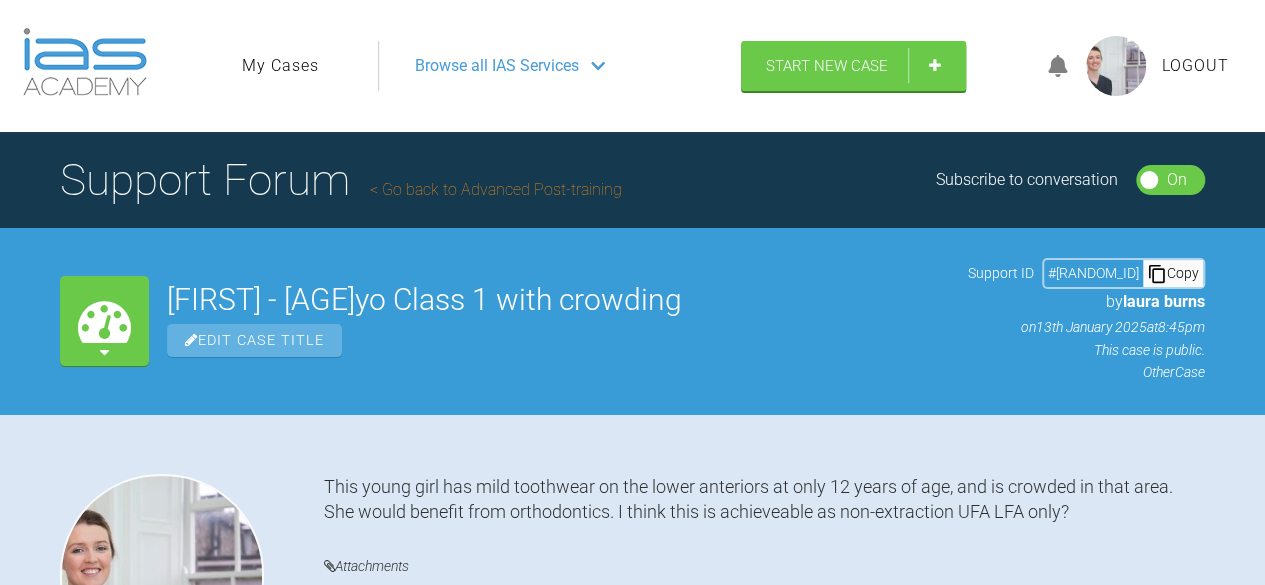 click on "My Cases" at bounding box center [280, 66] 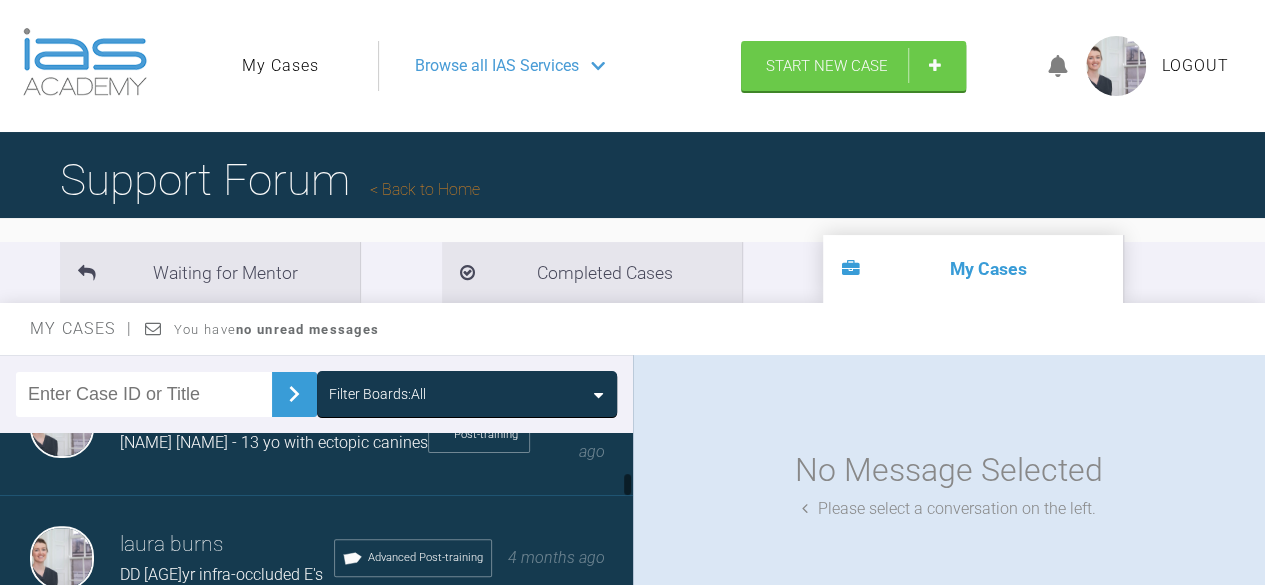 scroll, scrollTop: 727, scrollLeft: 0, axis: vertical 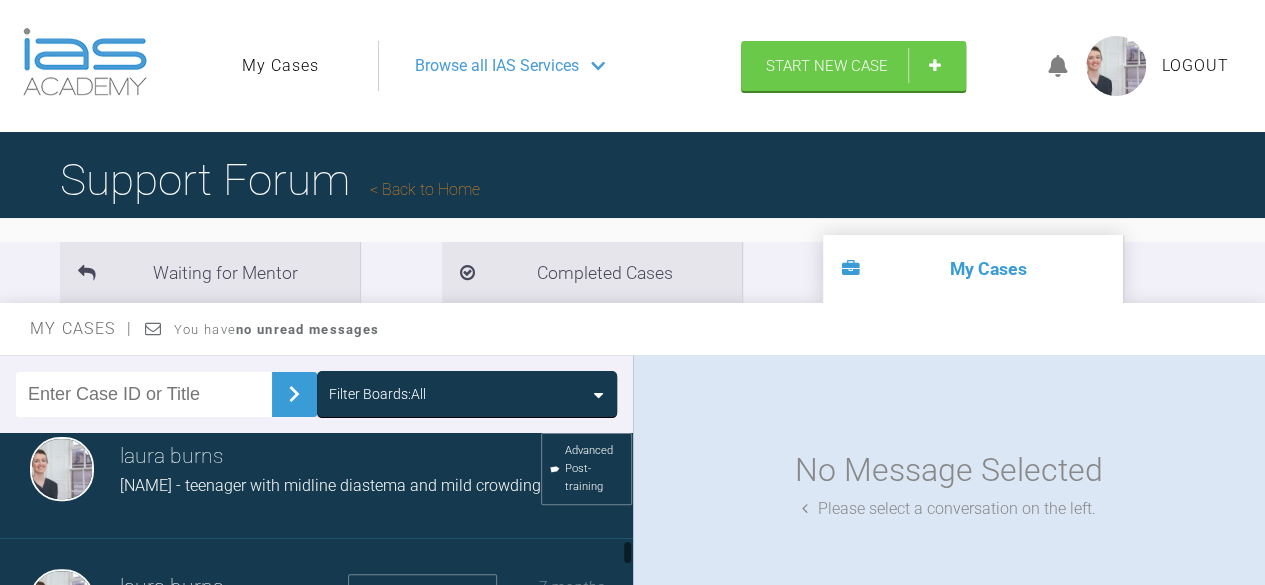 click on "[FIRST] [LAST] - teenager with midline diastema and mild crowding Advanced Post-training 7 months ago" at bounding box center (324, 470) 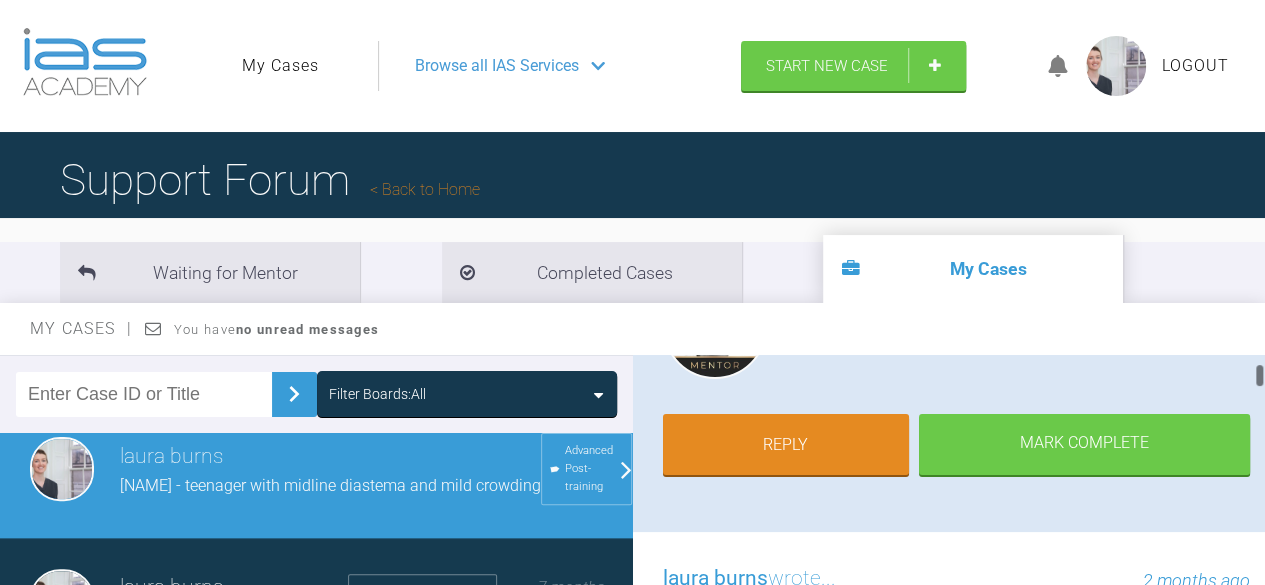scroll, scrollTop: 310, scrollLeft: 0, axis: vertical 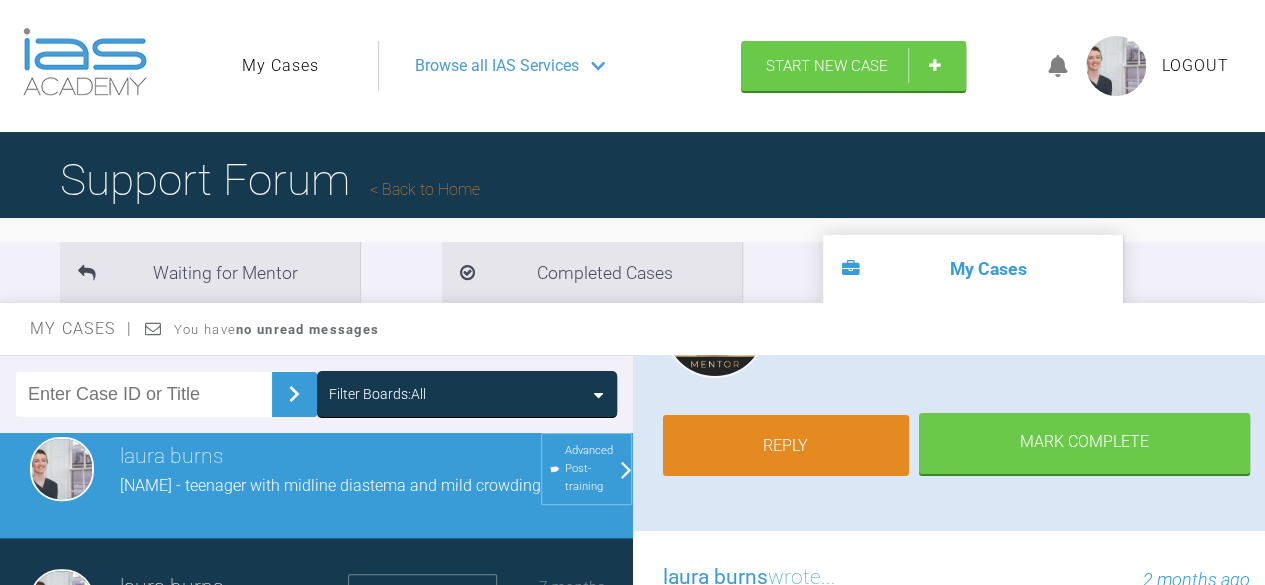 click on "Reply" at bounding box center [786, 446] 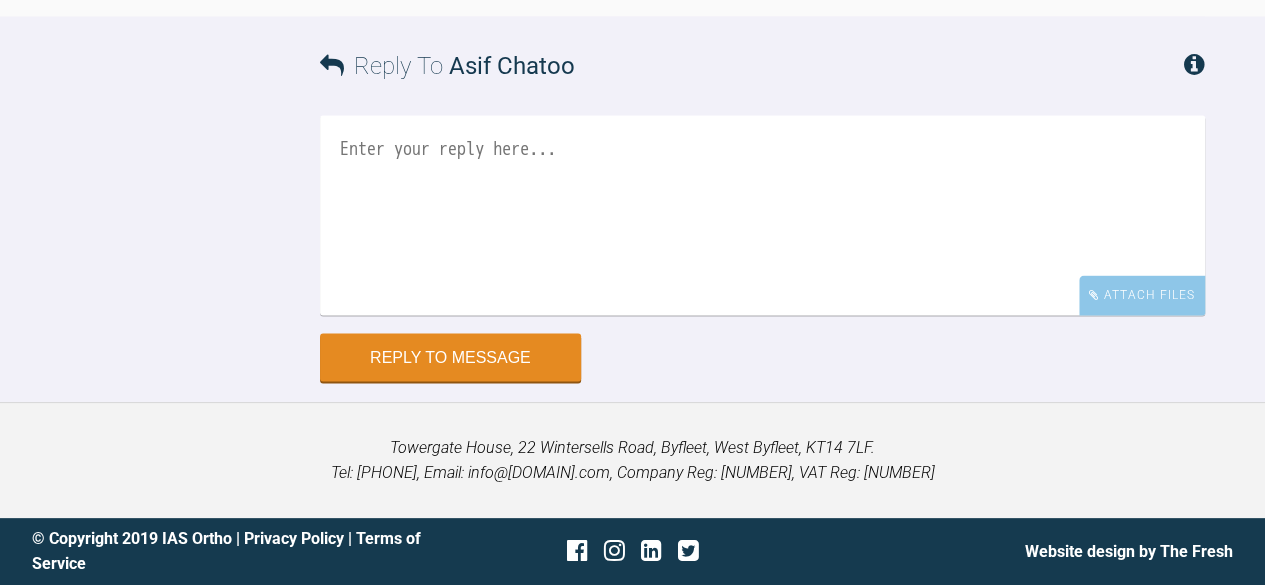 scroll, scrollTop: 10444, scrollLeft: 0, axis: vertical 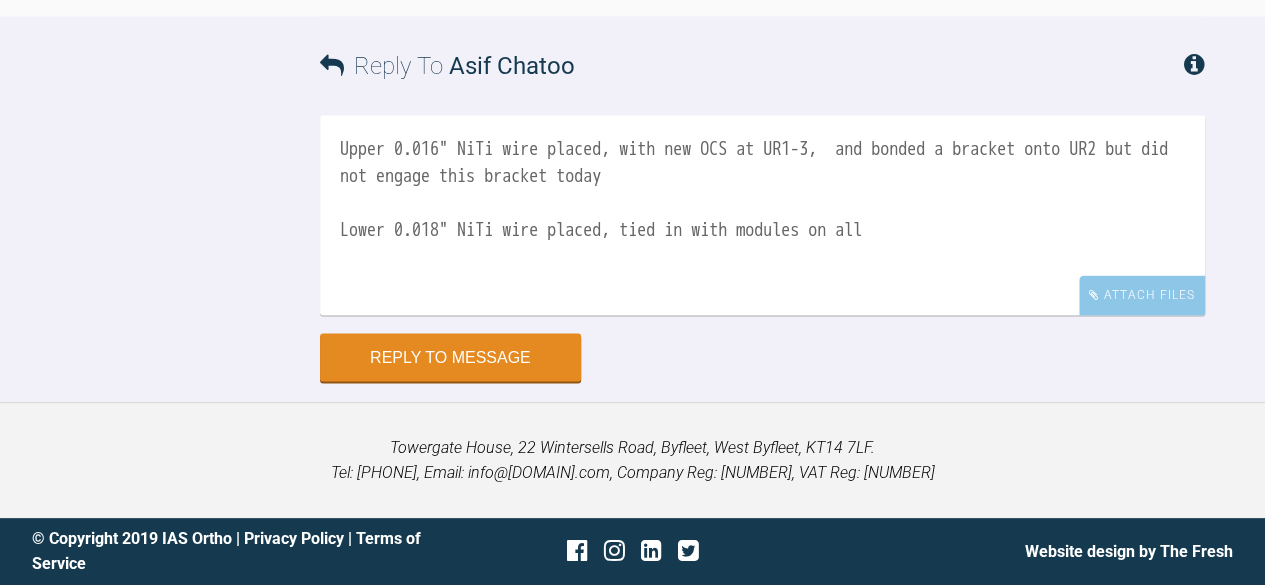 drag, startPoint x: 644, startPoint y: 234, endPoint x: 706, endPoint y: 267, distance: 70.23532 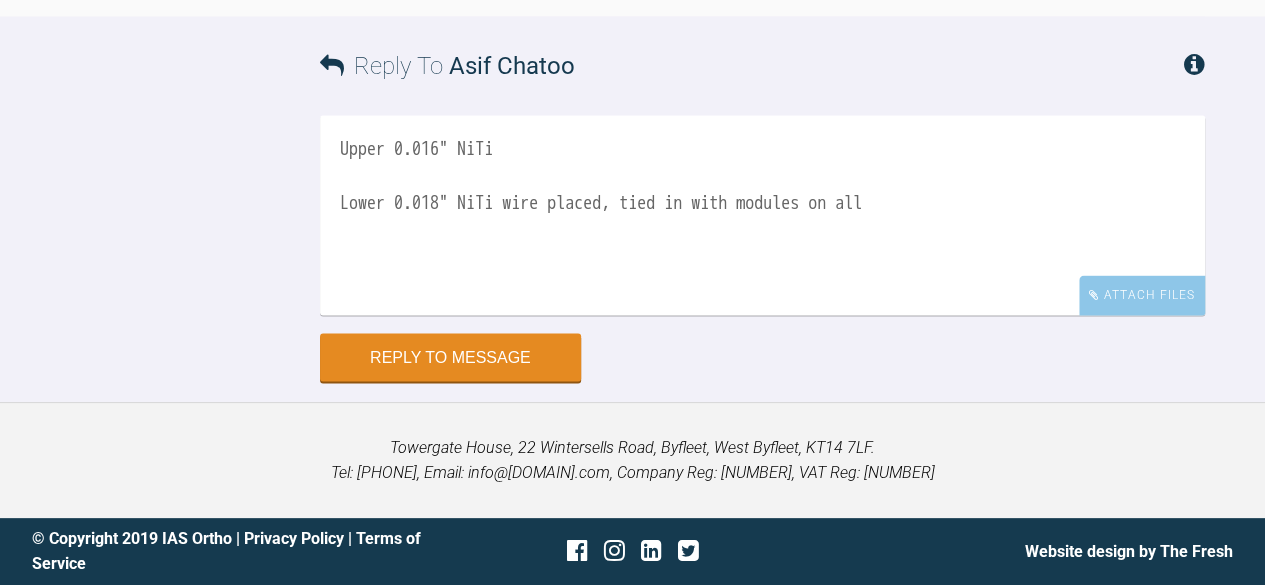 click on "Upper 0.016" NiTi
Lower 0.018" NiTi wire placed, tied in with modules on all" at bounding box center (762, 216) 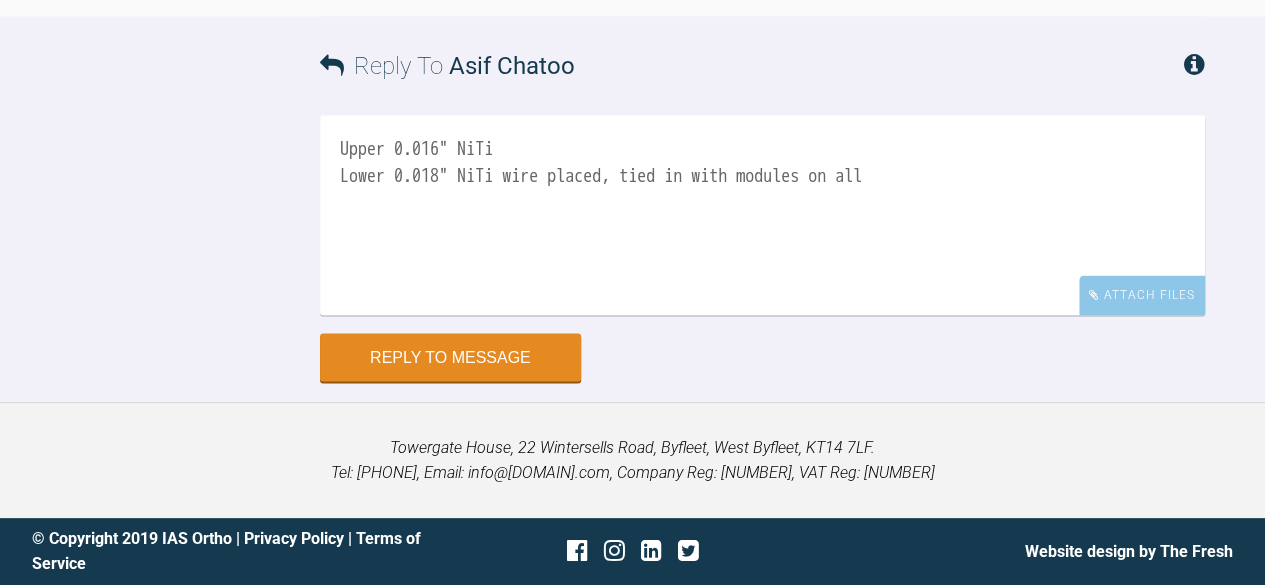 drag, startPoint x: 518, startPoint y: 270, endPoint x: 1050, endPoint y: 347, distance: 537.54346 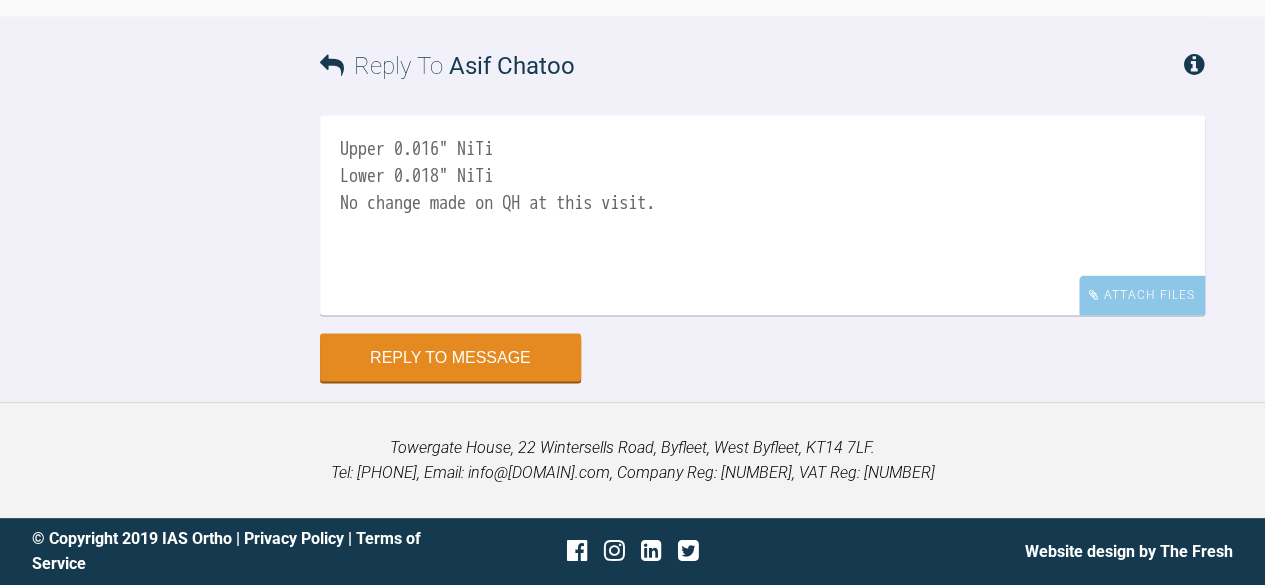 type on "Upper 0.016" NiTi
Lower 0.018" NiTi
No change made on QH at this visit." 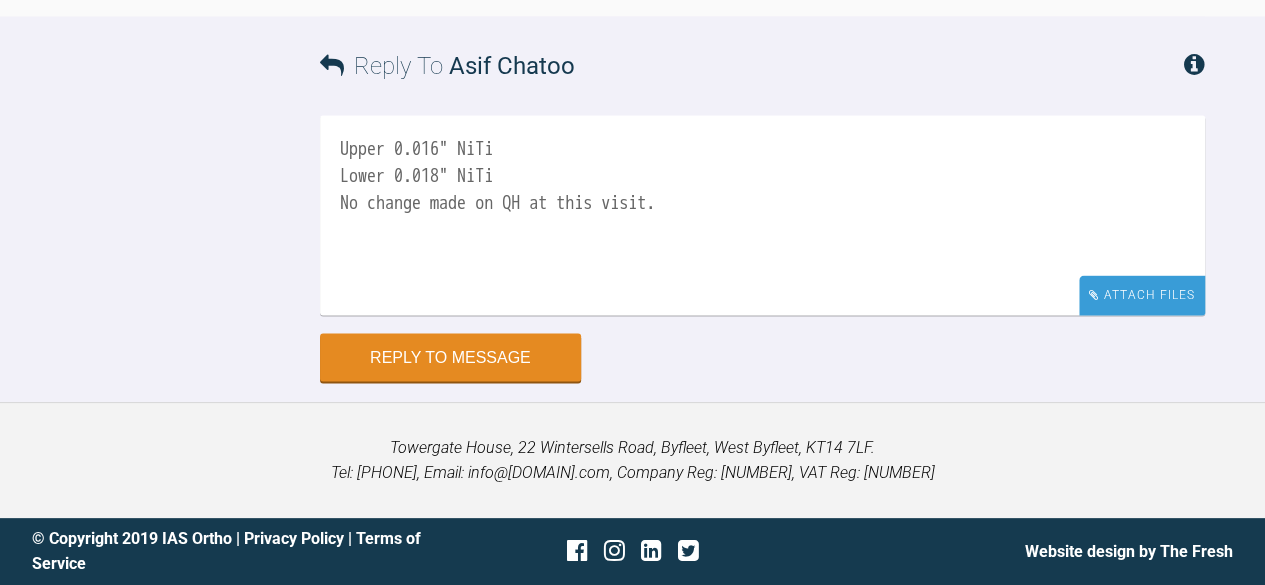 click on "Attach Files" at bounding box center (1142, 295) 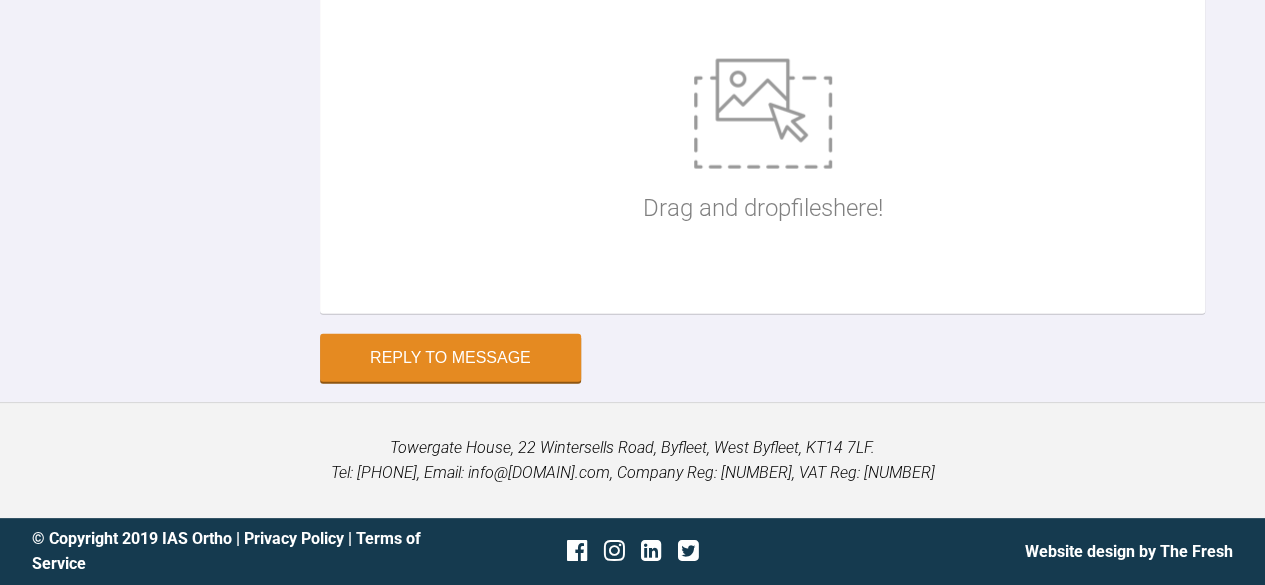 click at bounding box center (763, 114) 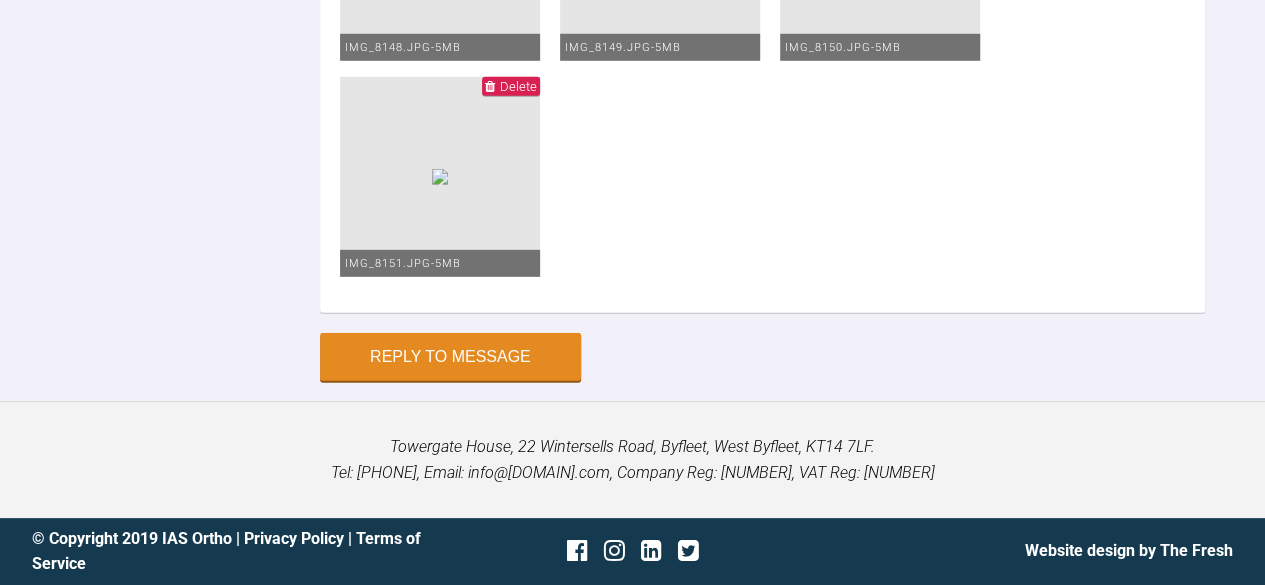 scroll, scrollTop: 11710, scrollLeft: 0, axis: vertical 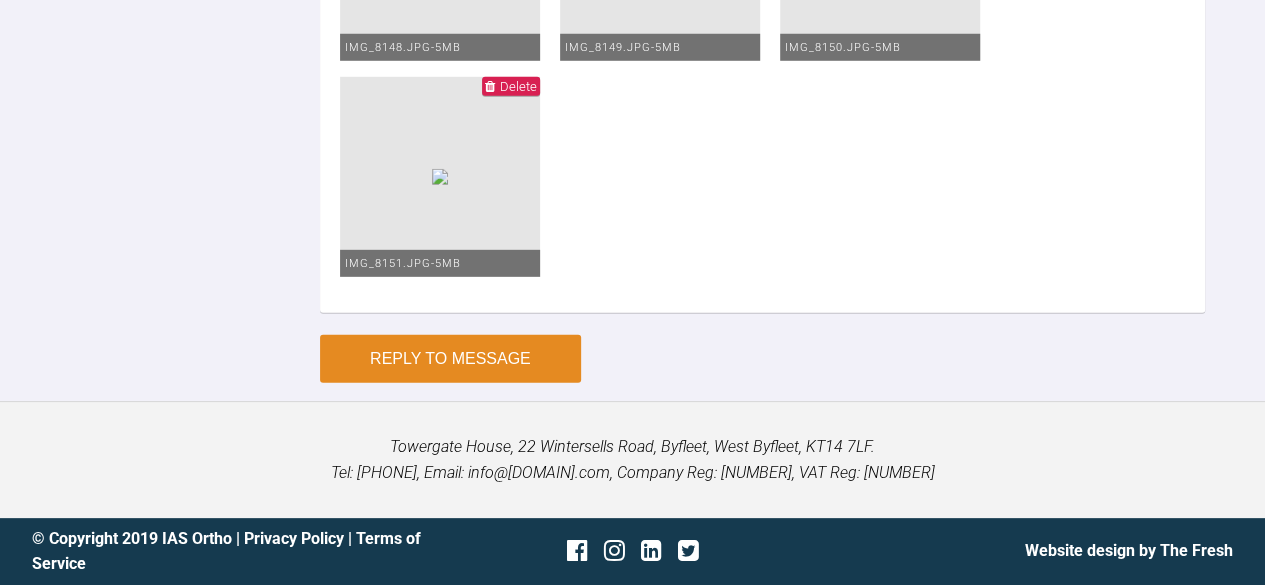 click on "Reply to Message" at bounding box center (450, 359) 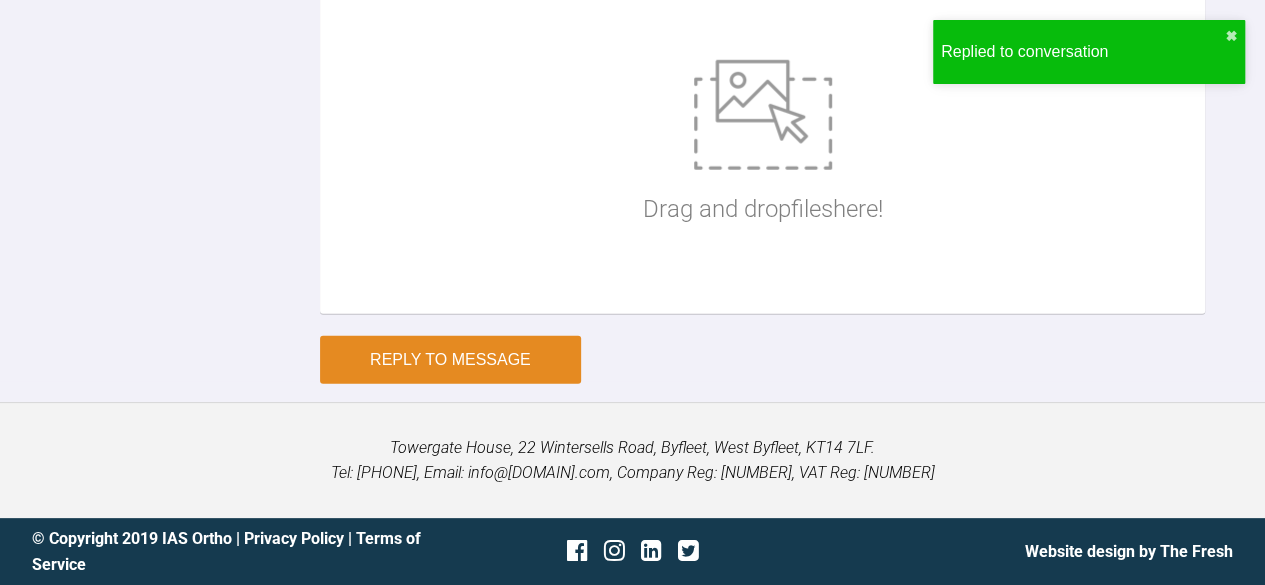 scroll, scrollTop: 11263, scrollLeft: 0, axis: vertical 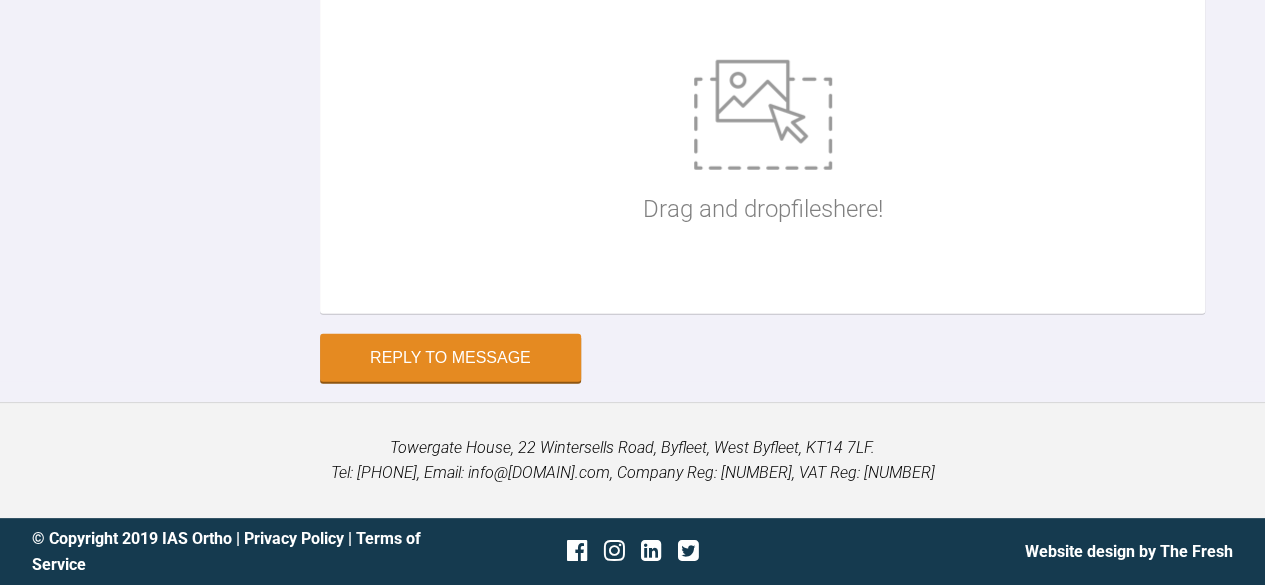 click at bounding box center [762, -144] 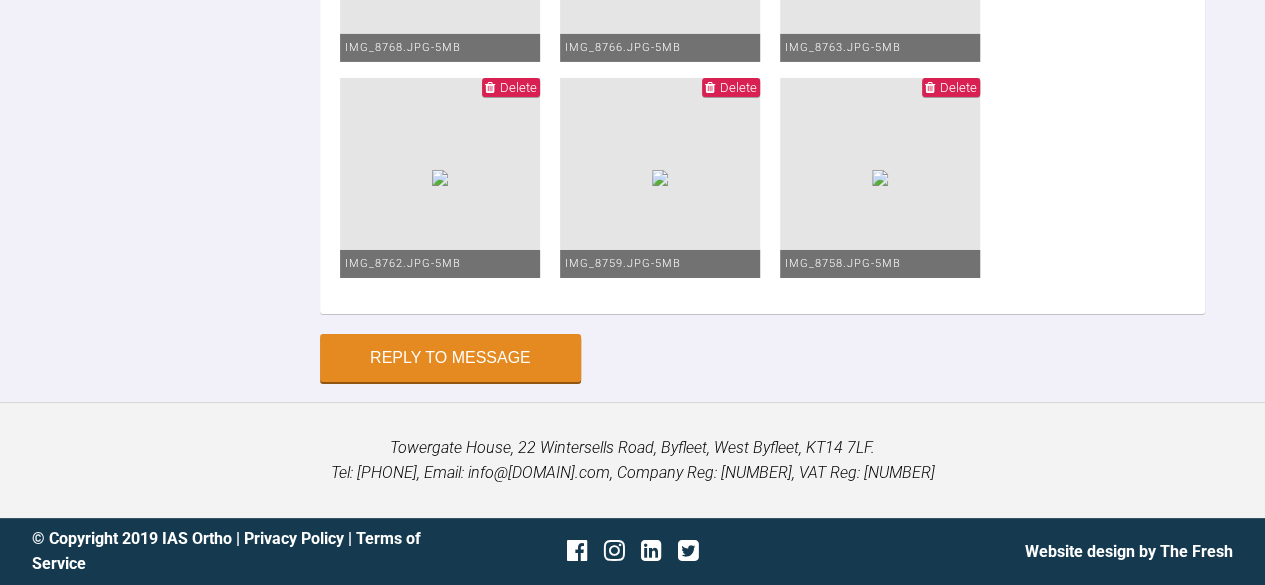 scroll, scrollTop: 11170, scrollLeft: 0, axis: vertical 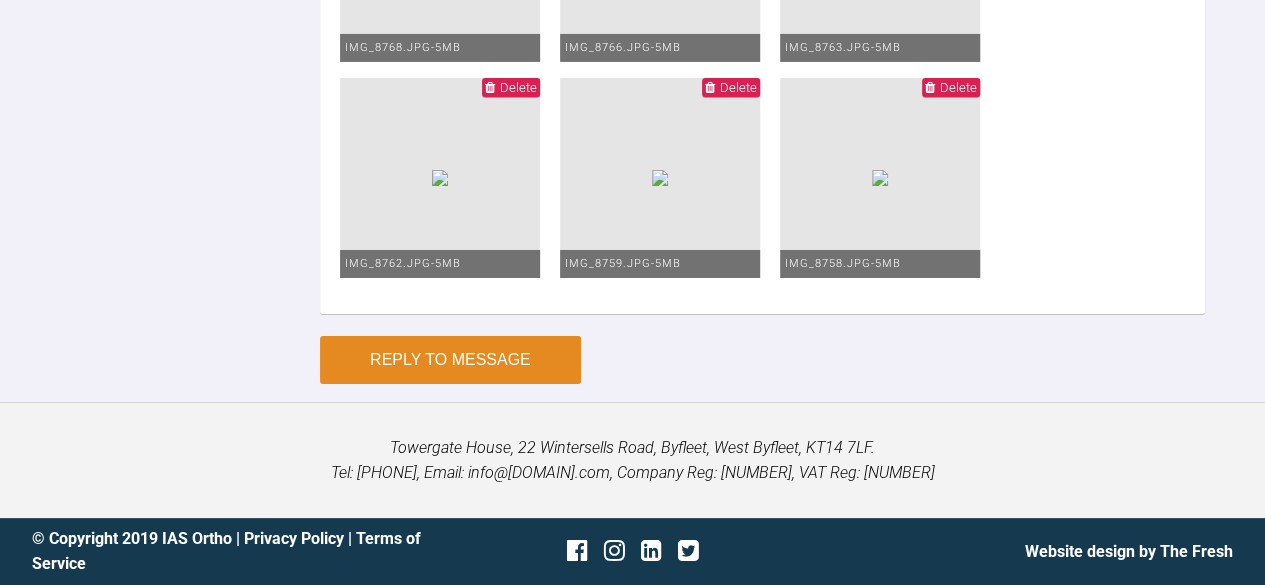 click on "Reply to Message" at bounding box center [450, 360] 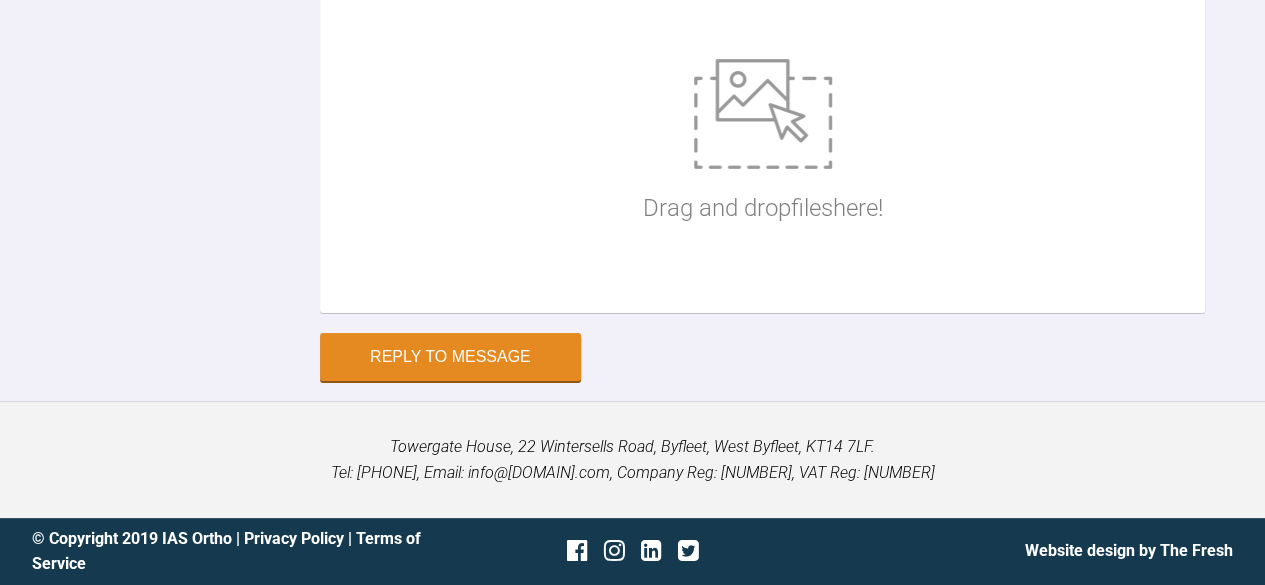 scroll, scrollTop: 11875, scrollLeft: 0, axis: vertical 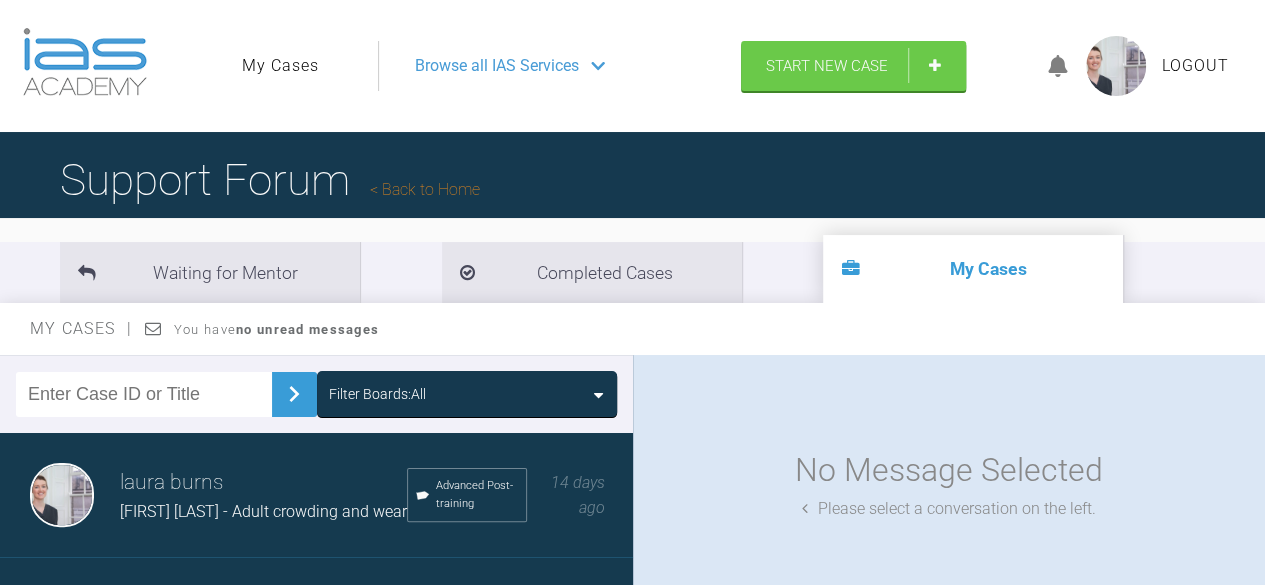 click at bounding box center (144, 394) 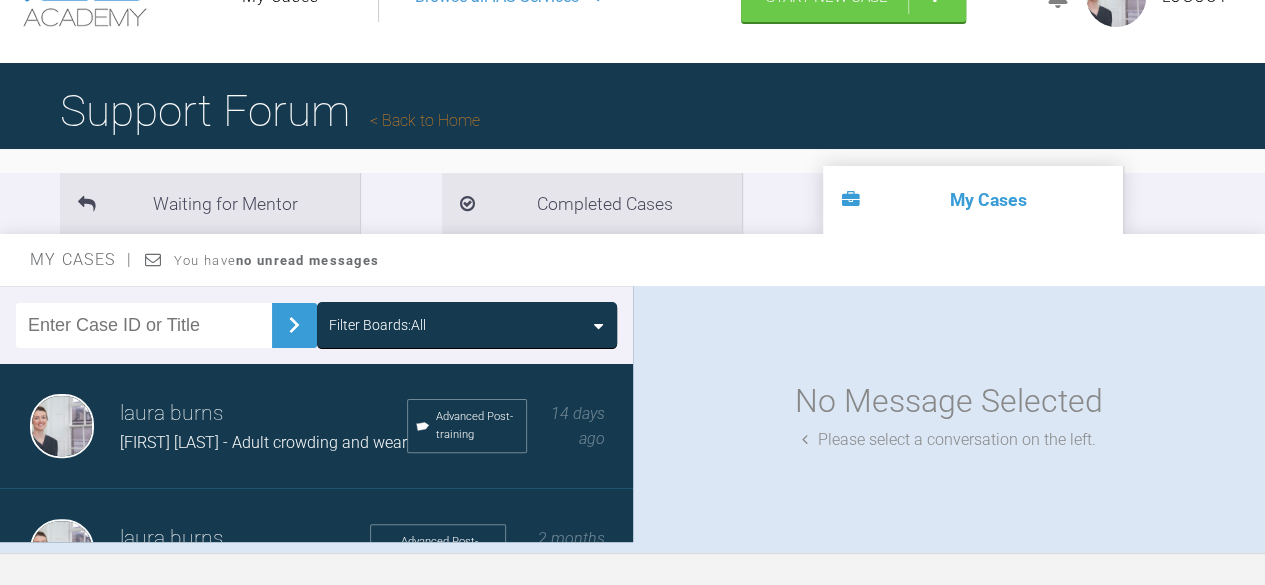 scroll, scrollTop: 220, scrollLeft: 0, axis: vertical 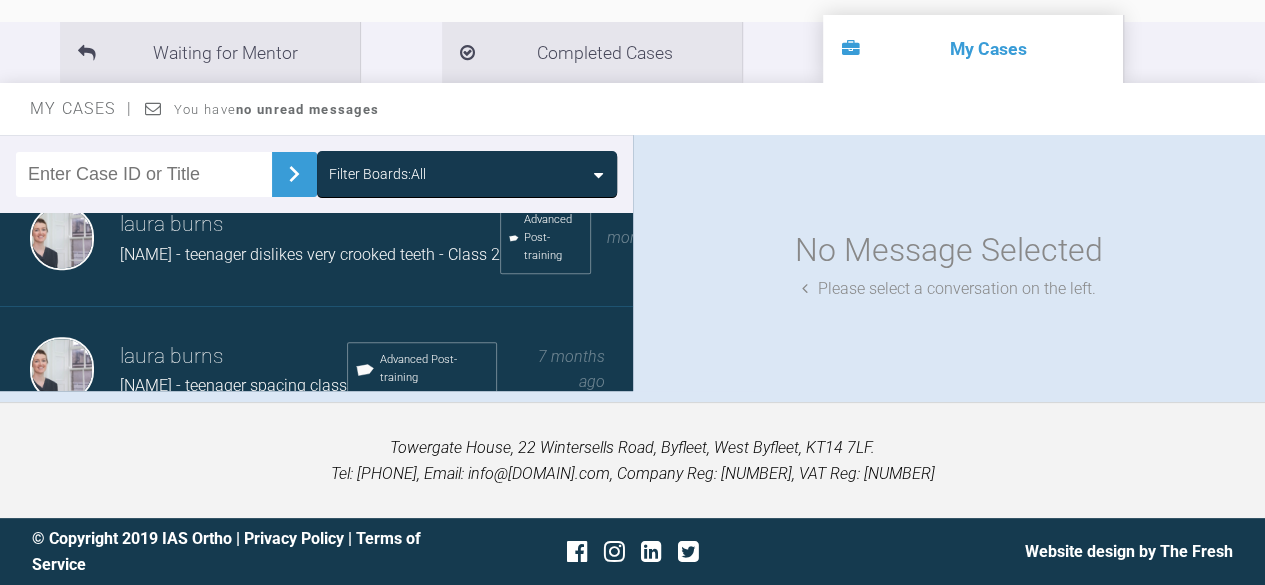 click on "[NAME] - teenager dislikes very crooked teeth - Class 2" at bounding box center [310, 254] 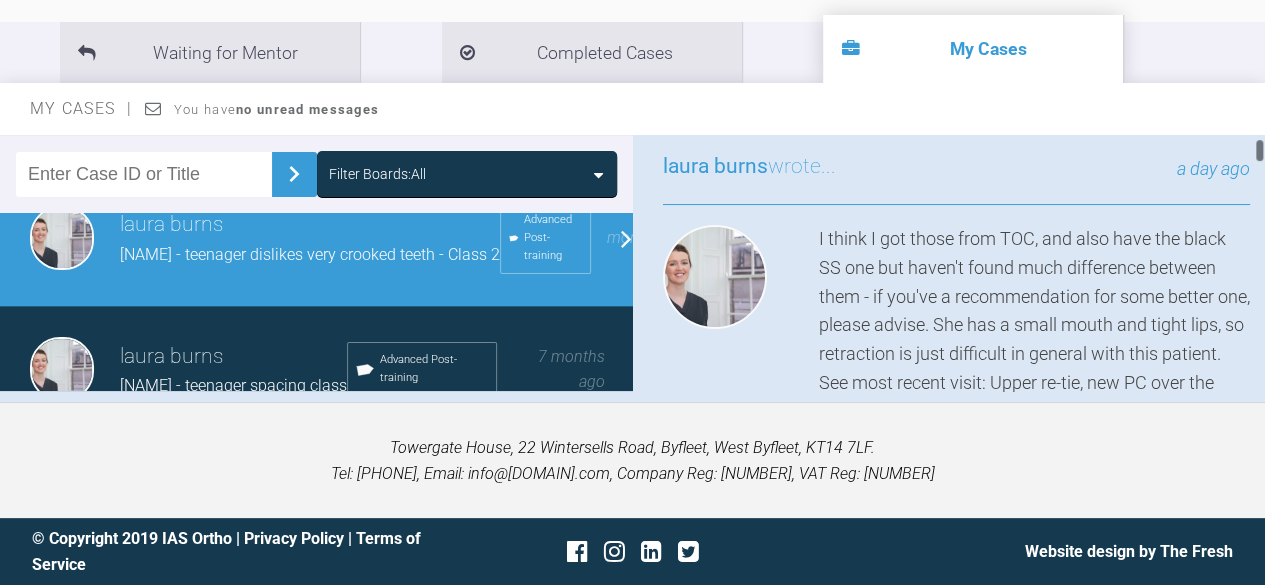 scroll, scrollTop: 140, scrollLeft: 0, axis: vertical 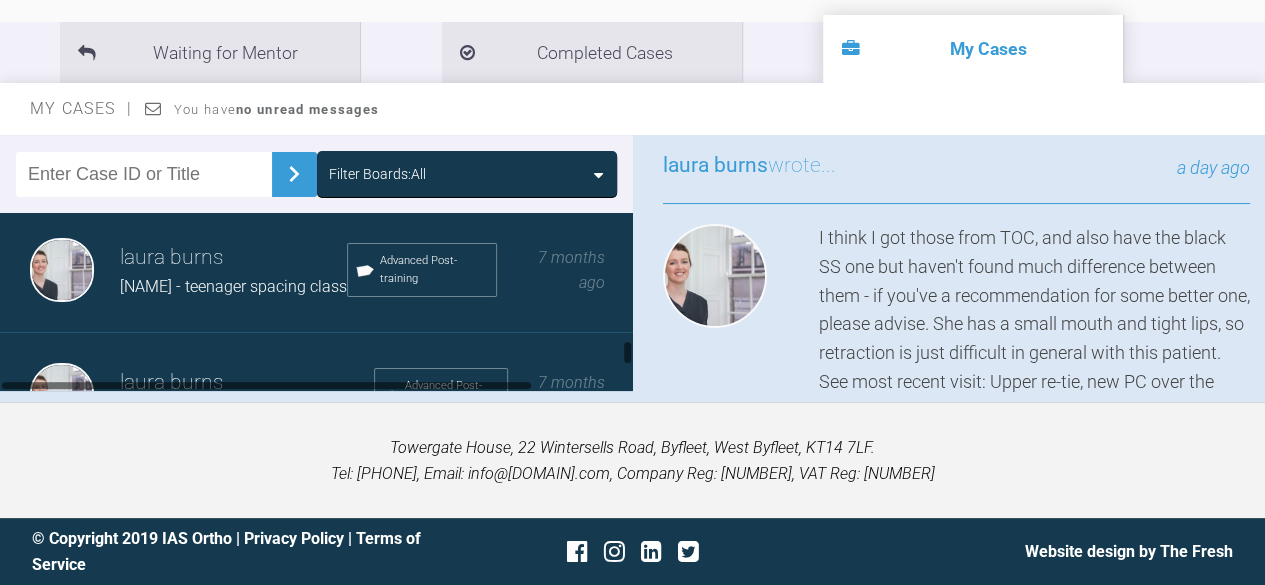 click on "laura burns" at bounding box center (233, 258) 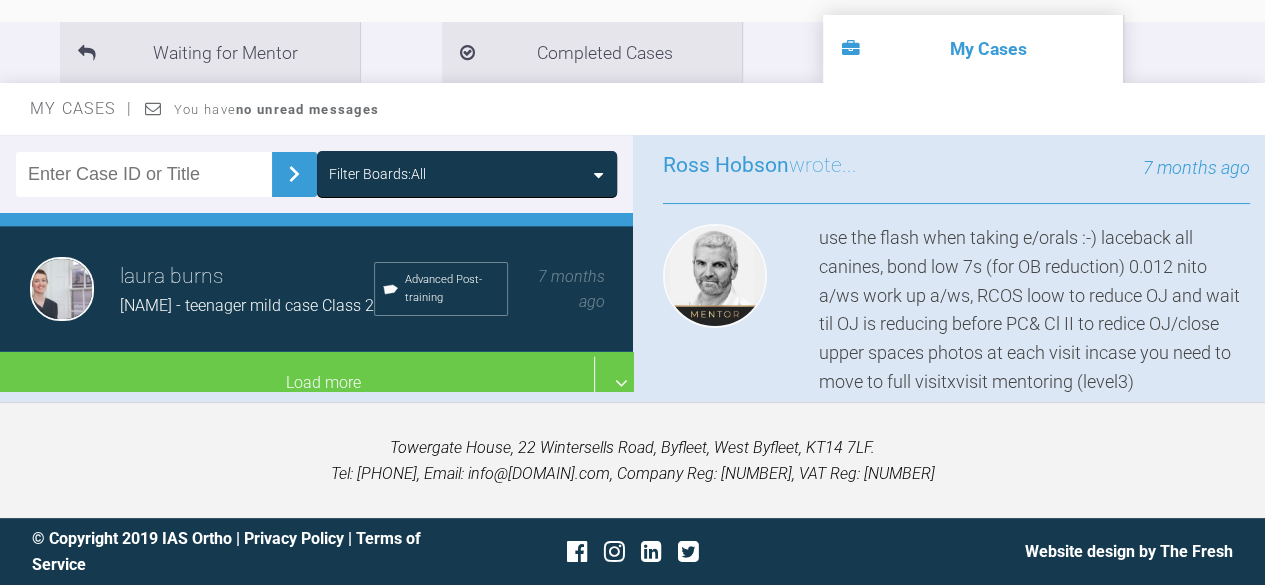 scroll, scrollTop: 2535, scrollLeft: 0, axis: vertical 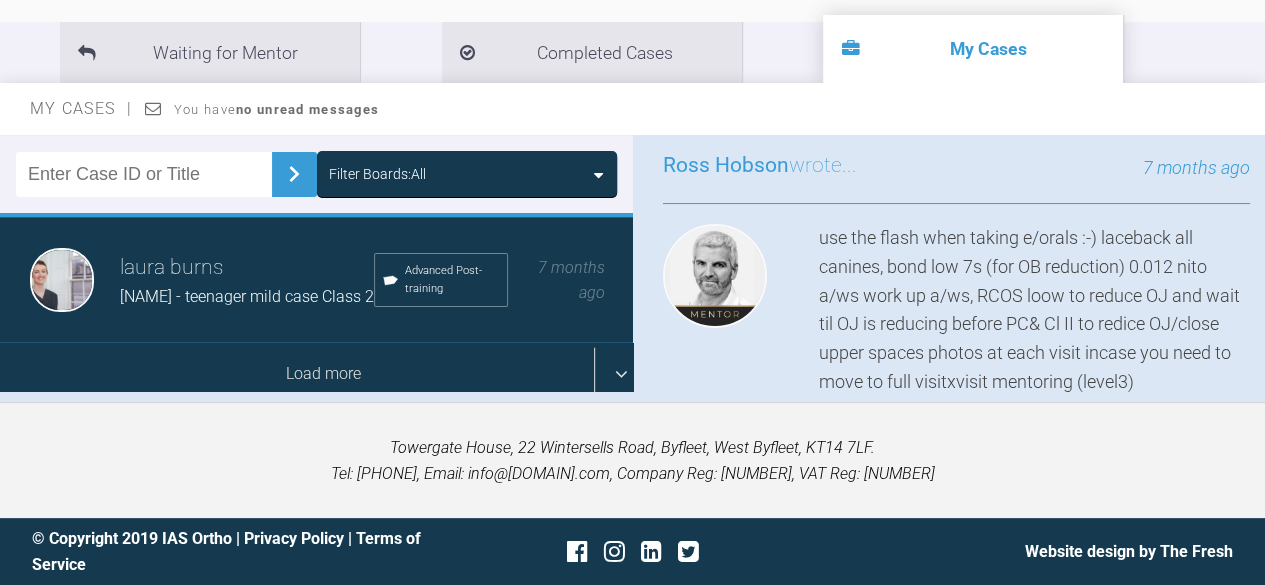 click on "Load more" at bounding box center [324, 374] 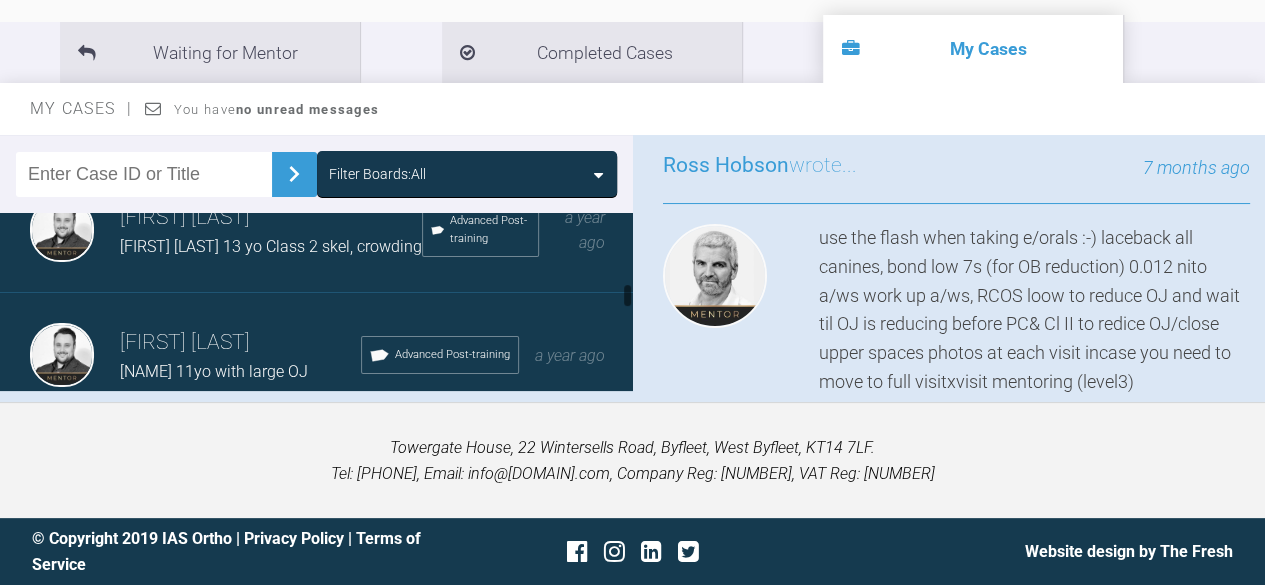 scroll, scrollTop: 2661, scrollLeft: 0, axis: vertical 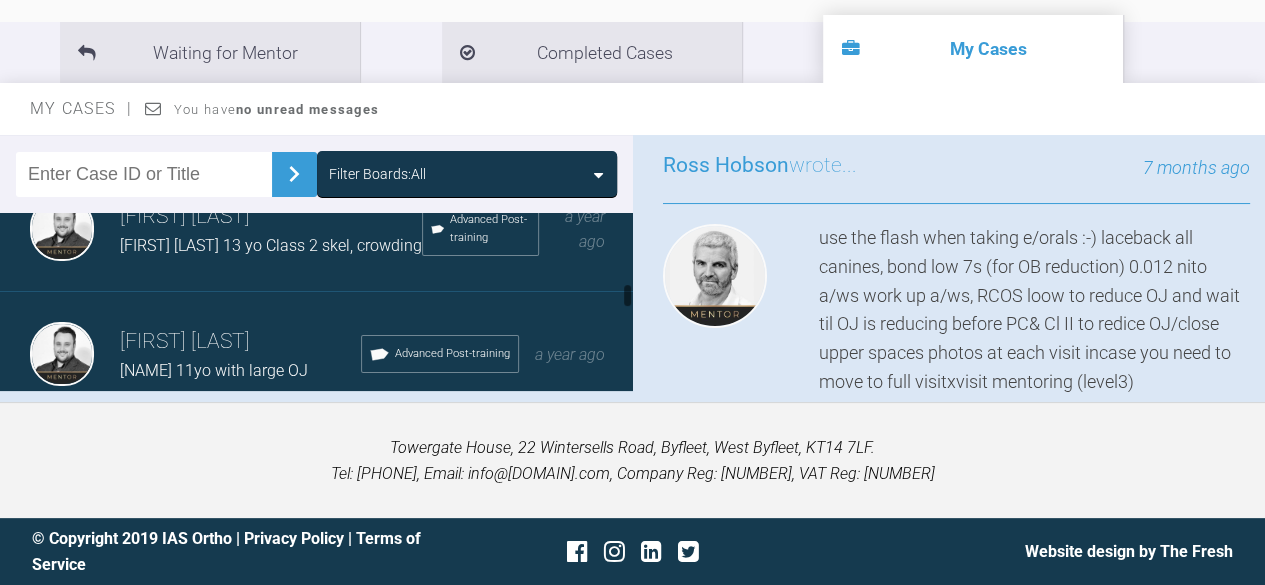 click on "[NAME] [LASTNAME] 13 yo Class 2 skel, crowding Advanced Post-training a year ago" at bounding box center [324, 229] 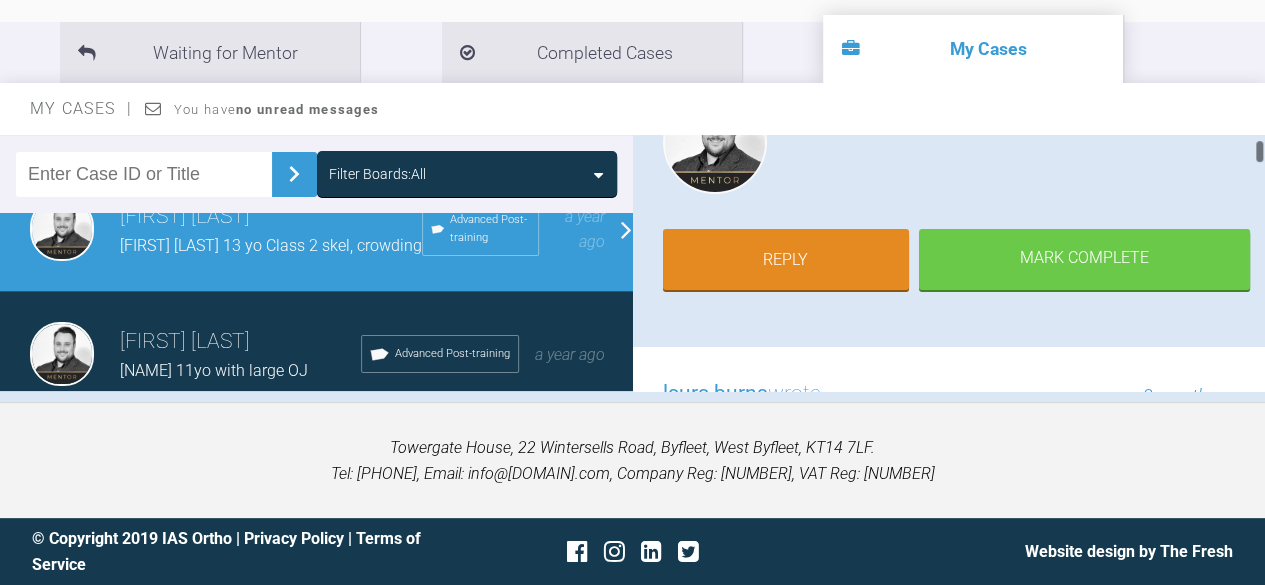scroll, scrollTop: 265, scrollLeft: 0, axis: vertical 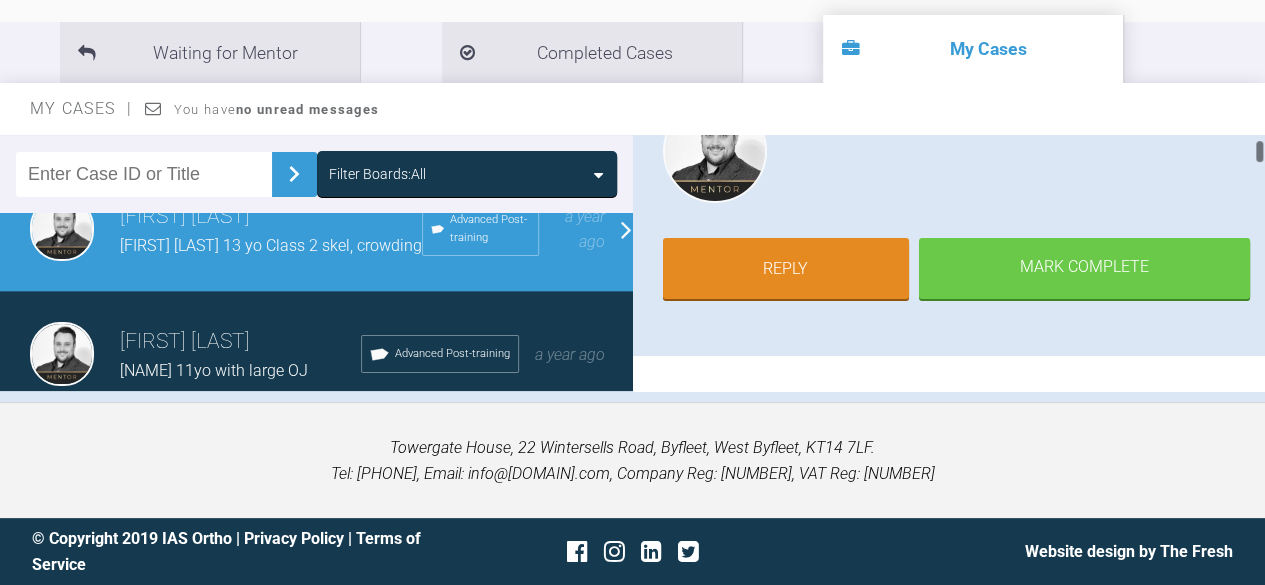 click on "Reply" at bounding box center (786, 269) 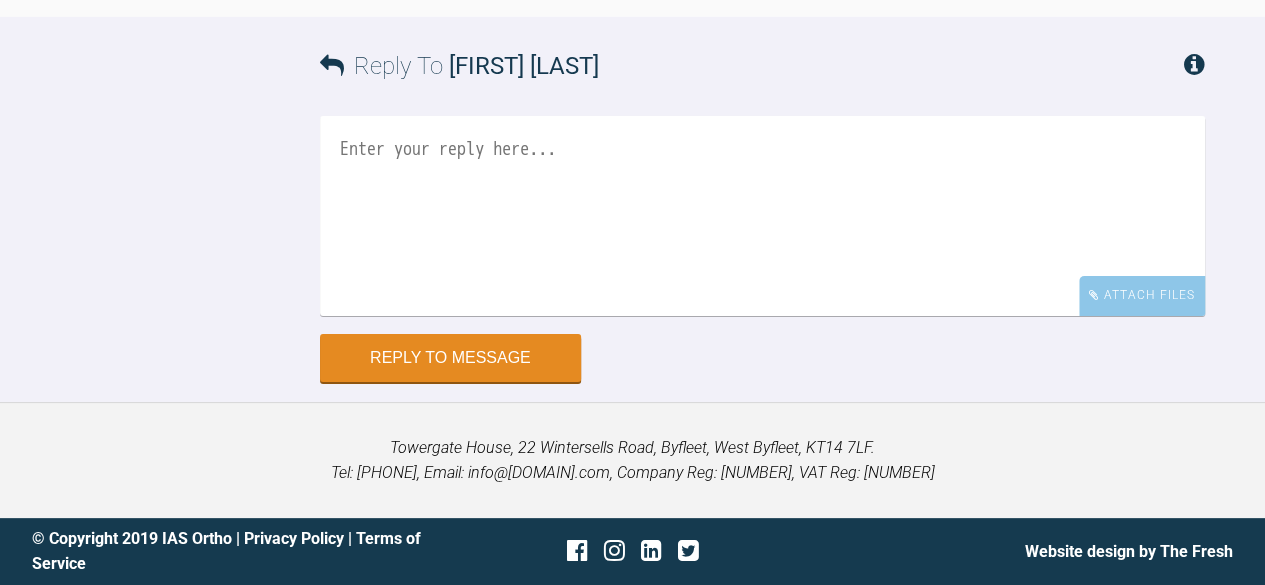 scroll, scrollTop: 15999, scrollLeft: 0, axis: vertical 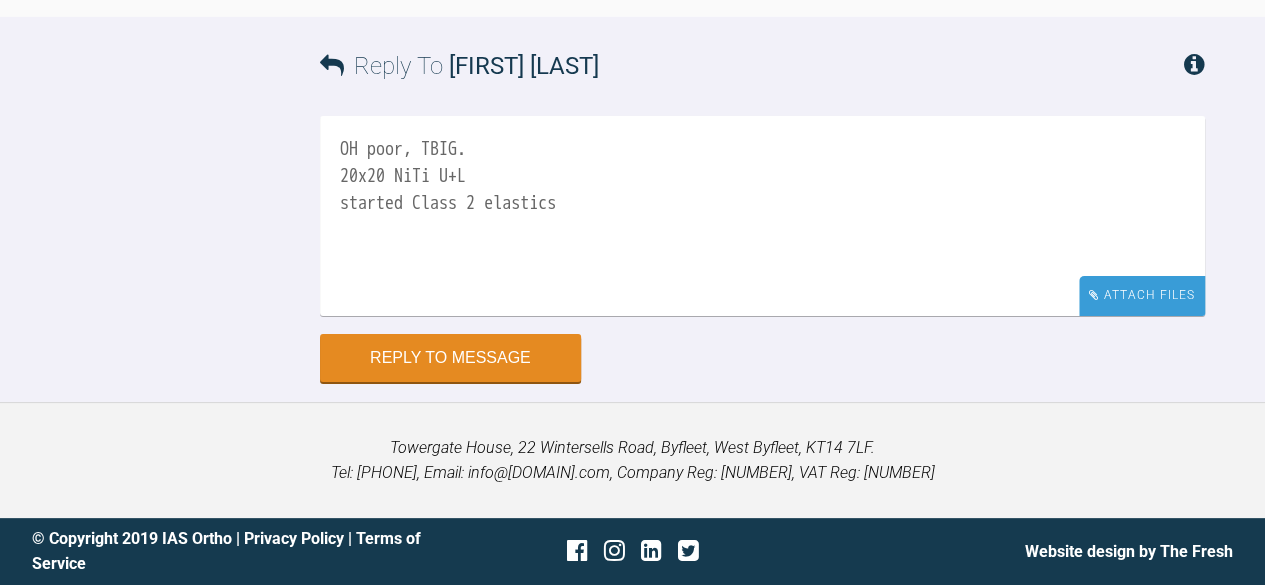 type on "OH poor, TBIG.
20x20 NiTi U+L
started Class 2 elastics" 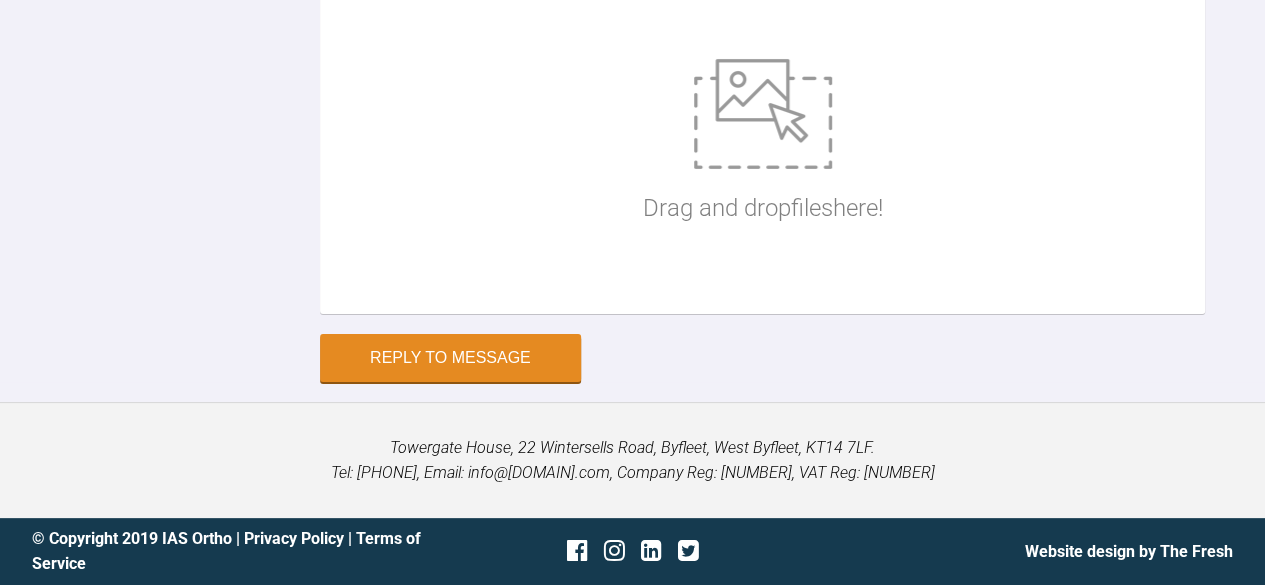 click at bounding box center (763, 114) 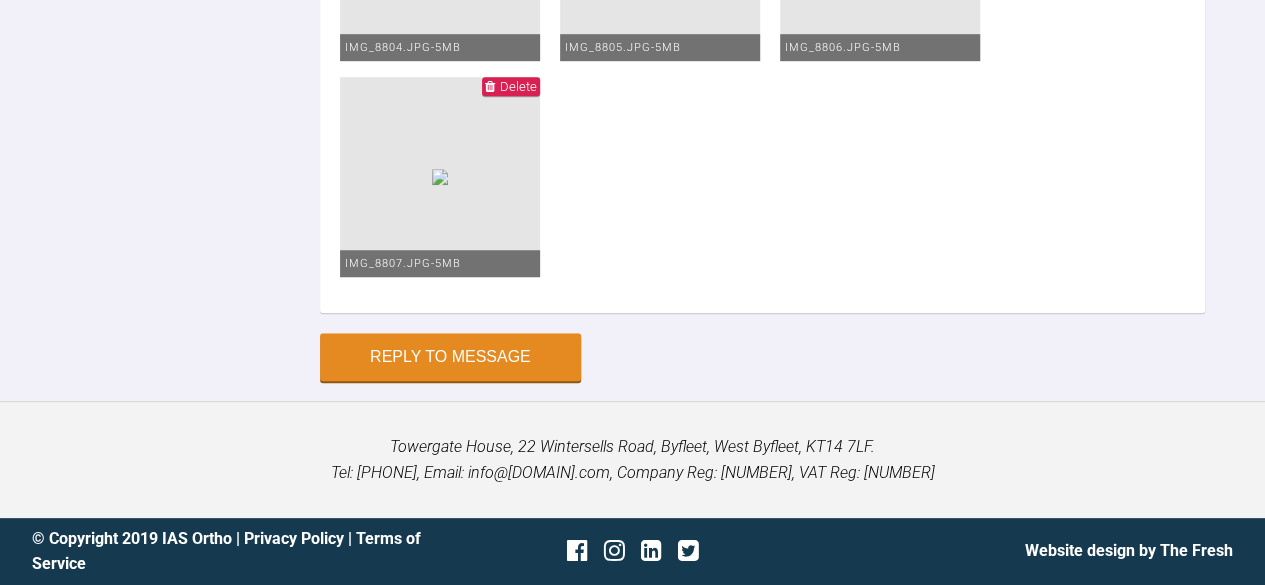 scroll, scrollTop: 17366, scrollLeft: 0, axis: vertical 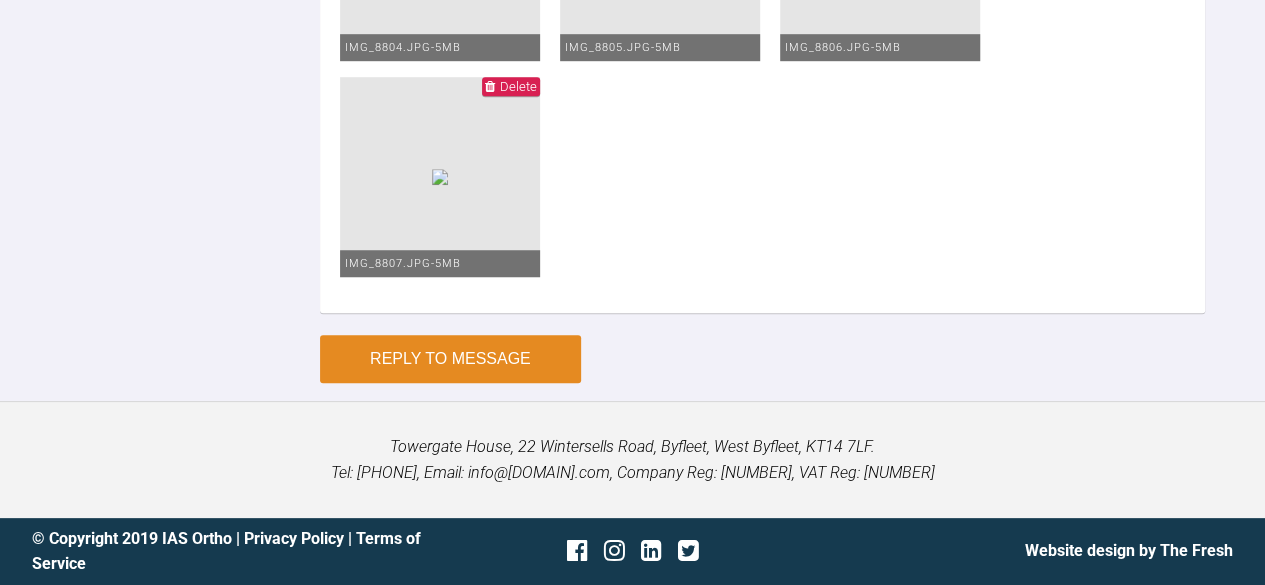 click on "Reply to Message" at bounding box center [450, 359] 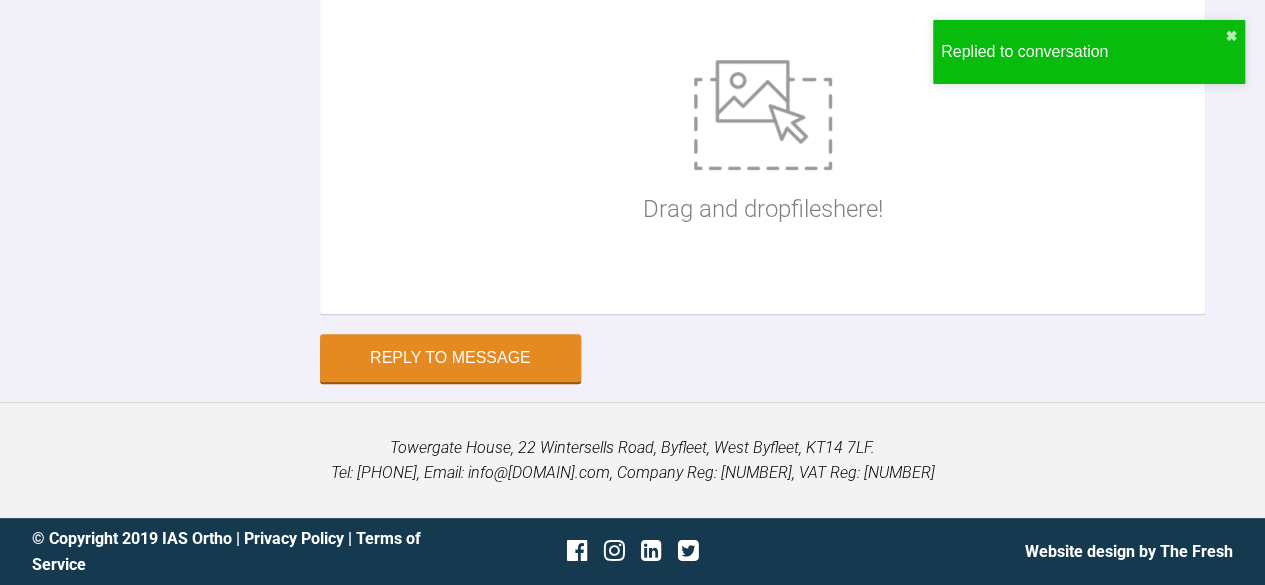 scroll, scrollTop: 16088, scrollLeft: 0, axis: vertical 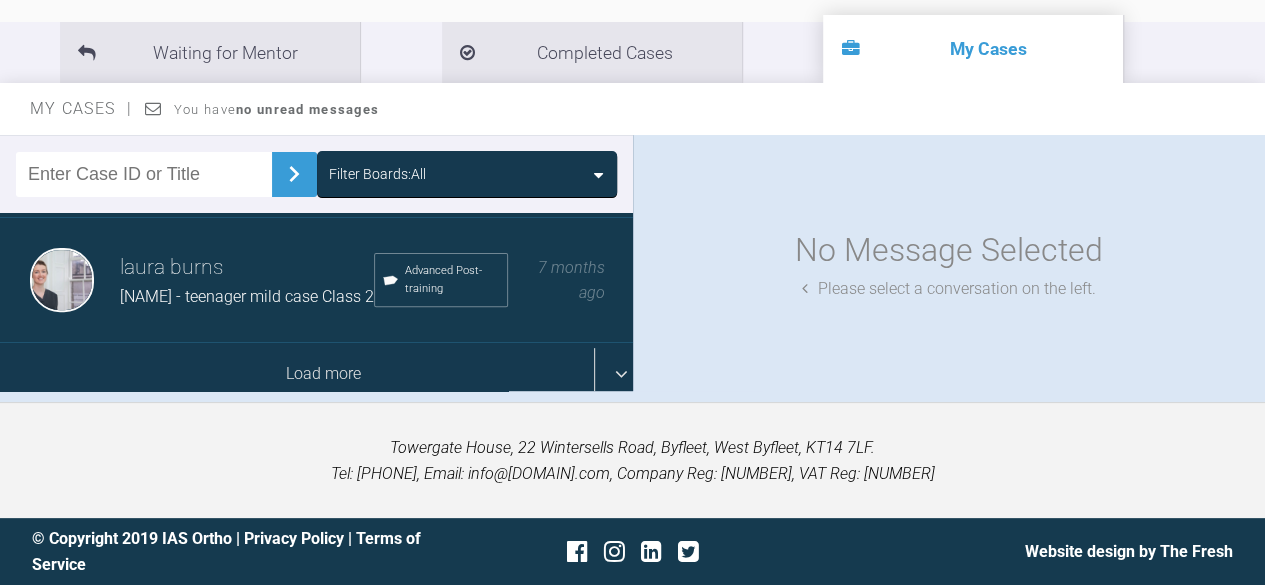 click on "Load more" at bounding box center (324, 374) 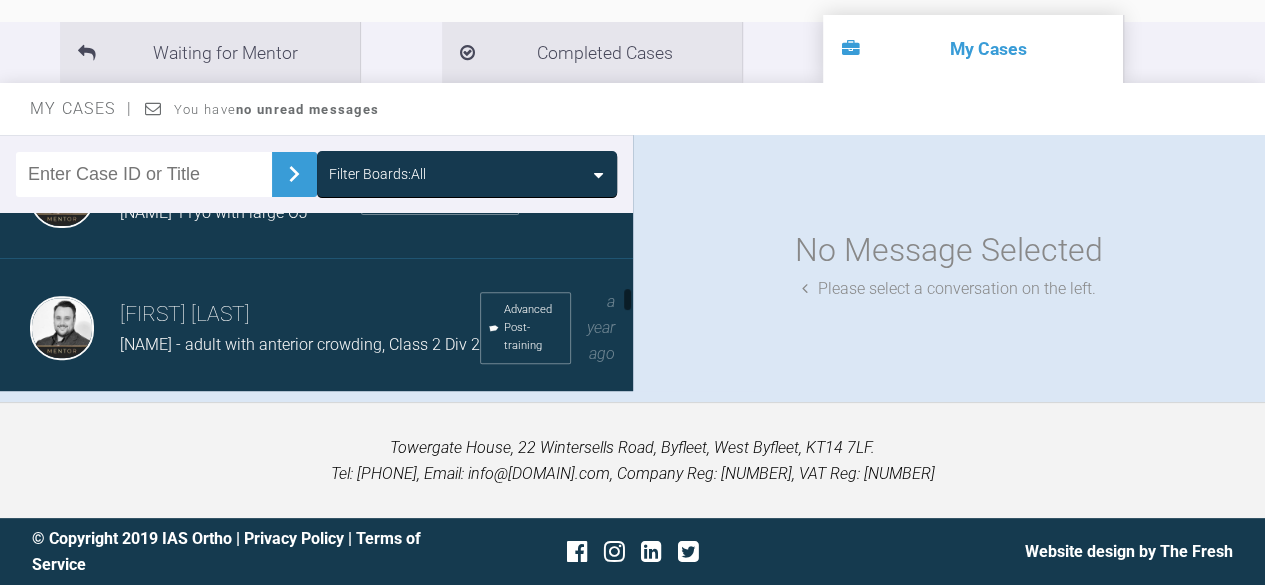 scroll, scrollTop: 2891, scrollLeft: 0, axis: vertical 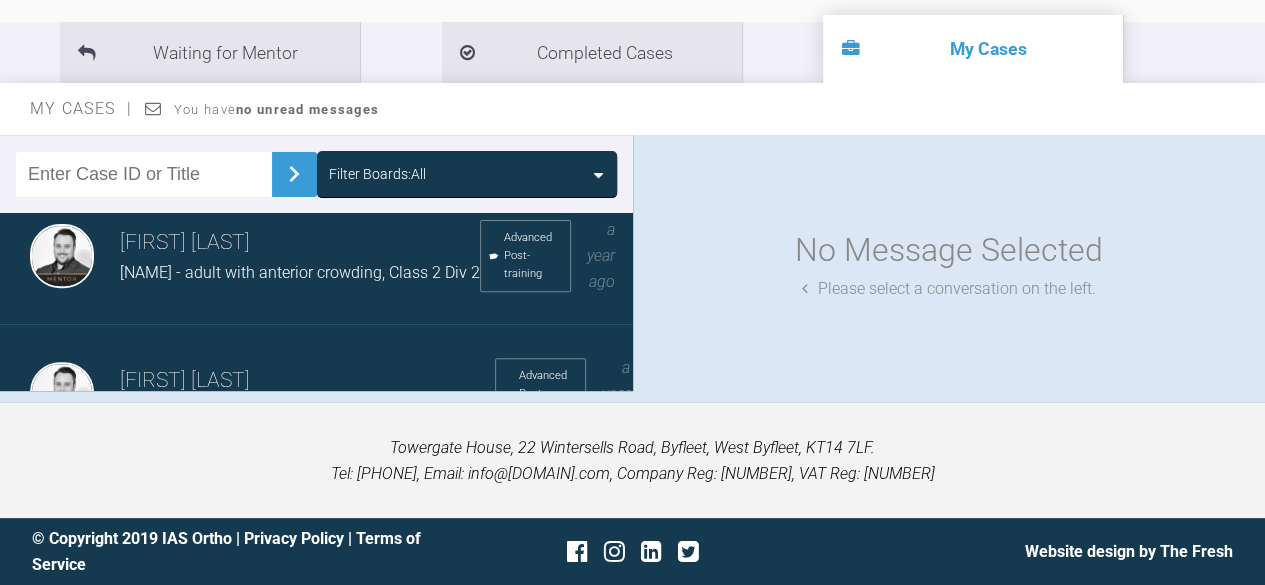 click on "[NAME] GG - adult with anterior crowding, Class 2 Div 2 Advanced Post-training a year ago" at bounding box center [324, 256] 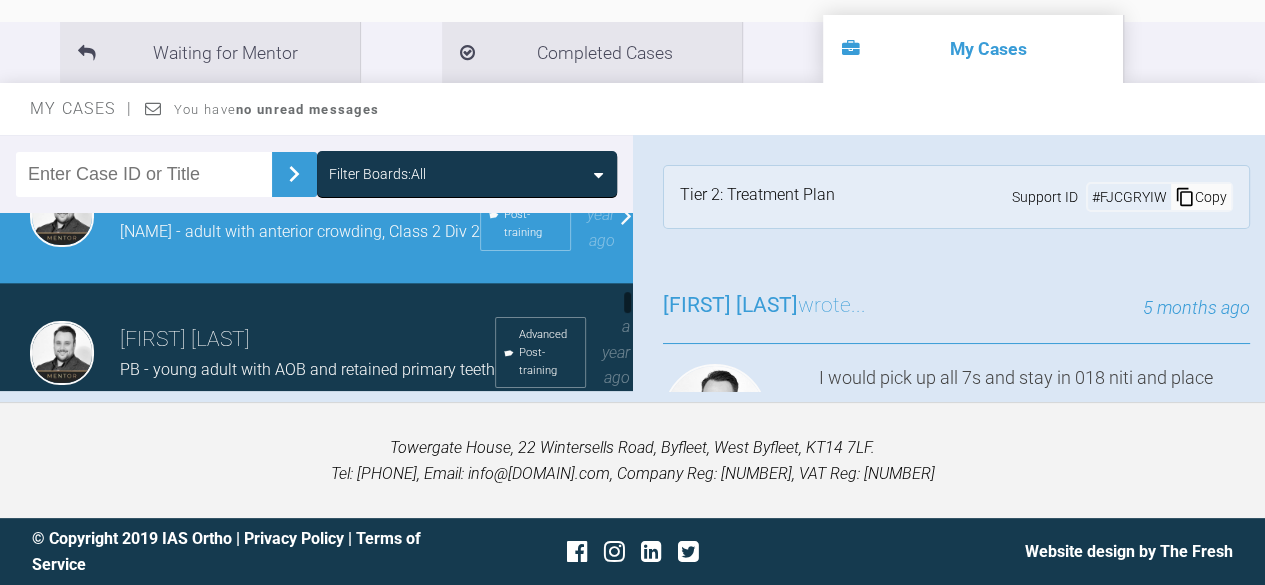 scroll, scrollTop: 2883, scrollLeft: 0, axis: vertical 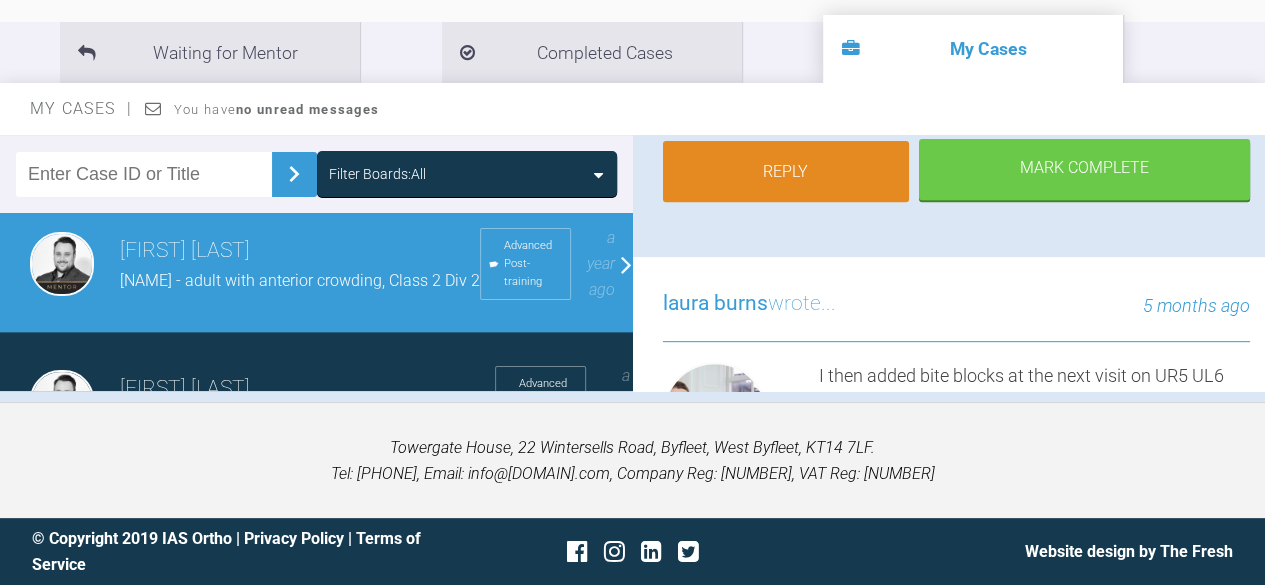 click on "Reply" at bounding box center [786, 172] 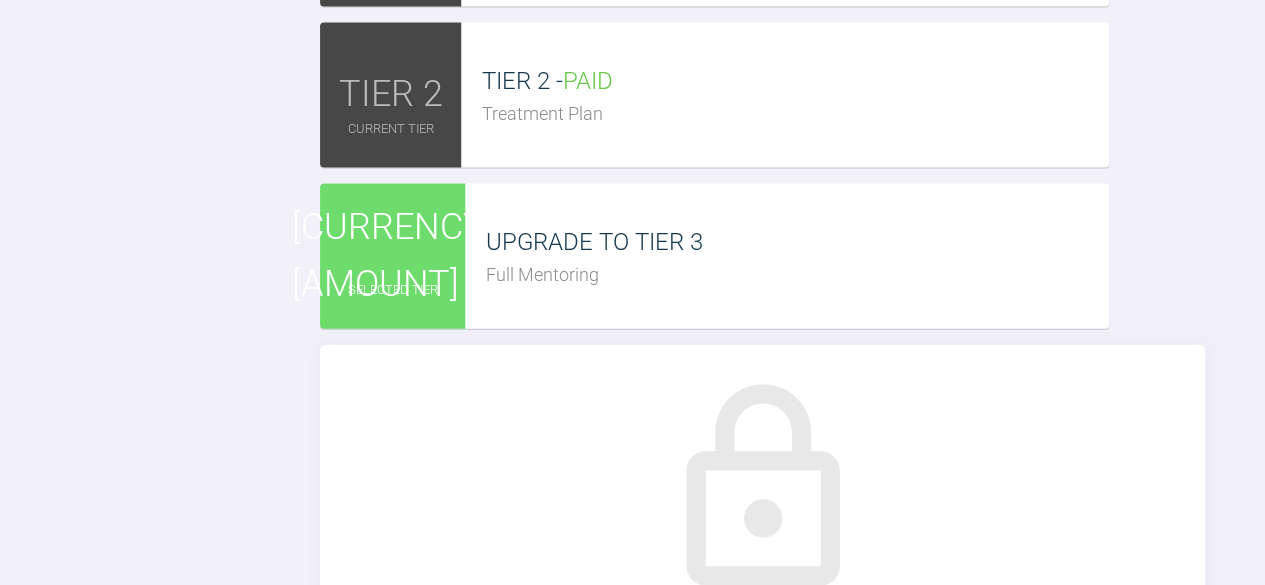 scroll, scrollTop: 9684, scrollLeft: 0, axis: vertical 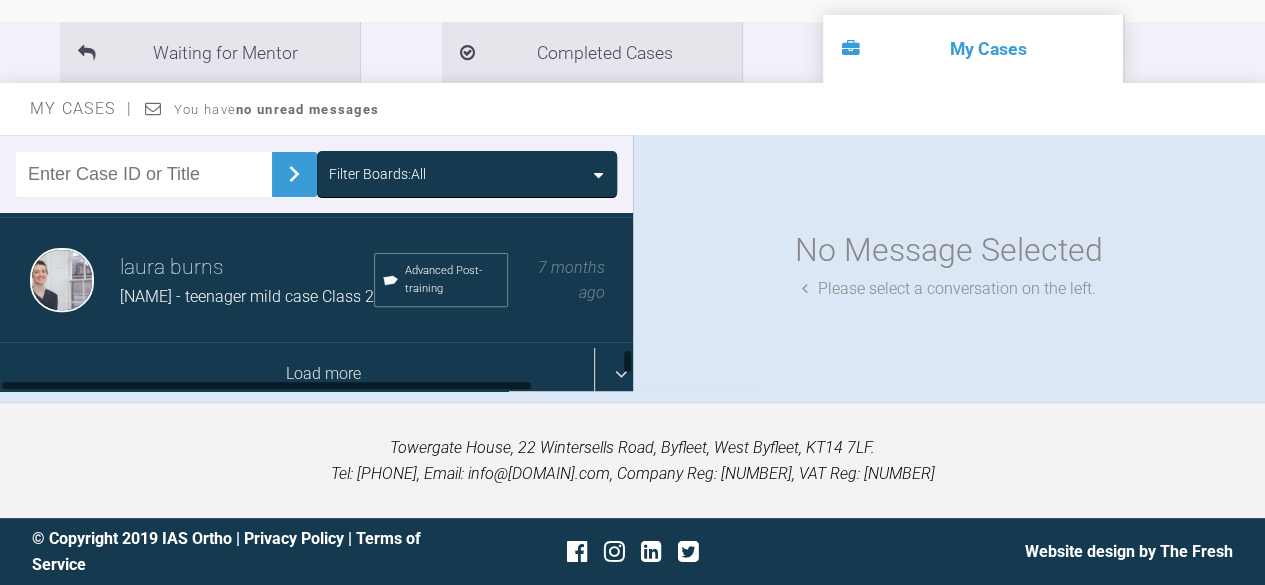 click on "Load more" at bounding box center (324, 374) 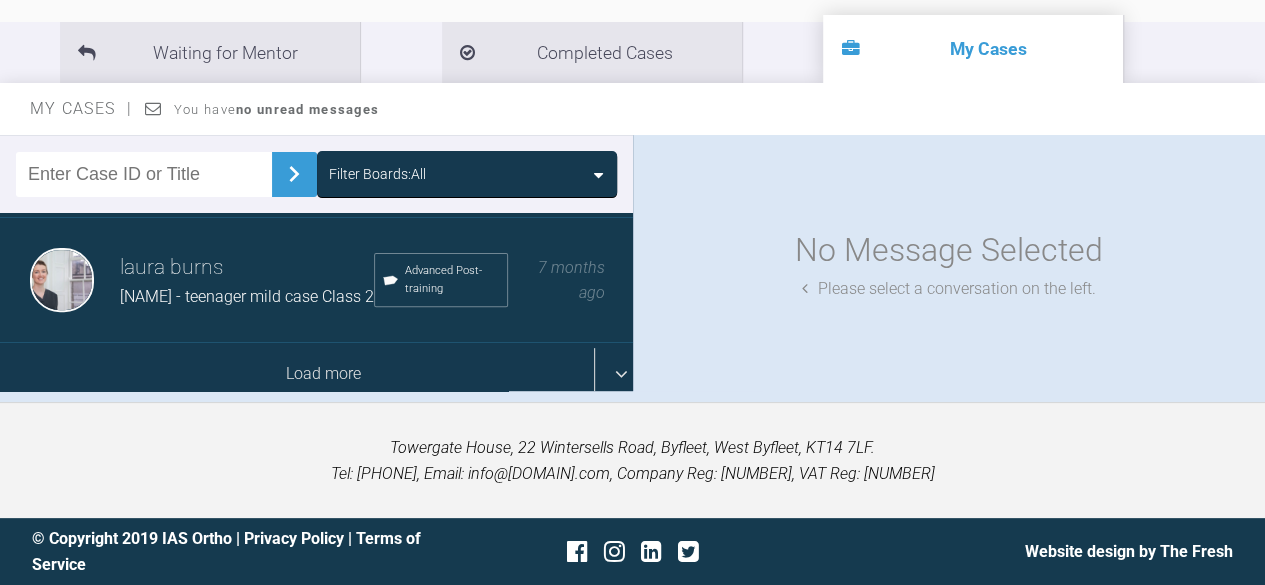 click on "[FIRST] [LAST] [LAST] - Adult crowding and wear Advanced Post-training 14 days ago [FIRST] [LAST] [LAST] Emer - Adult Class 2 Div 2 crowding Advanced Post-training 2 months ago [FIRST] [LAST] [LAST] Deborah - relapse in adult compromised dentition Advanced Post-training 2 months ago [FIRST] [LAST] [LAST] Jasmine - retained primary canines and ectopic permanent canines Advanced Post-training 2 months ago [FIRST] [LAST] [LAST] Tara - 13 yr old, mild malocclusion Advanced Post-training 2 months ago [FIRST] [LAST] [LAST] [LAST] Nelson - 13 yo with ectopic canines Advanced Post-training 2 months ago [FIRST] [LAST] DD 51yr infra-occluded E's Advanced Post-training 4 months ago [FIRST] [LAST] [LAST] - mild spacing & mild crowding, previous Smile-Direct Advanced Post-training 4 months ago [FIRST] [LAST] mixed dentition class 2 div 2 Advanced Post-training 5 months ago [FIRST] [LAST] Elina, adult with supernumerary looking for a simpler option Advanced Post-training 6 months ago [FIRST] [LAST] Dean L - adult complex case, missing laterals, class 3 Advanced Post-training" at bounding box center [324, -934] 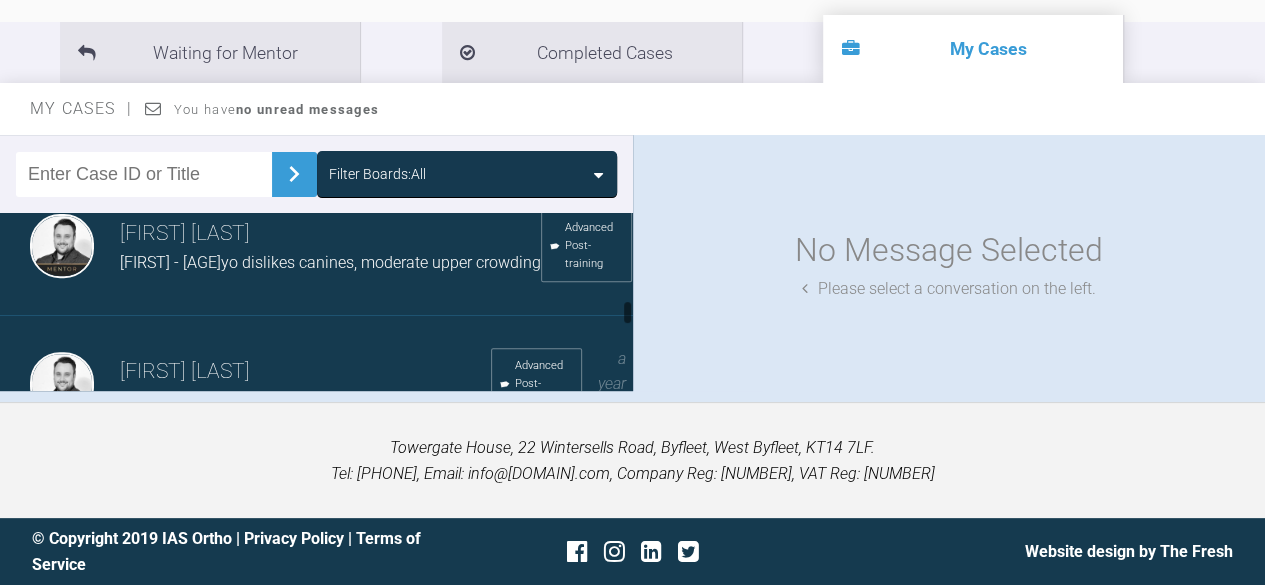 scroll, scrollTop: 3302, scrollLeft: 0, axis: vertical 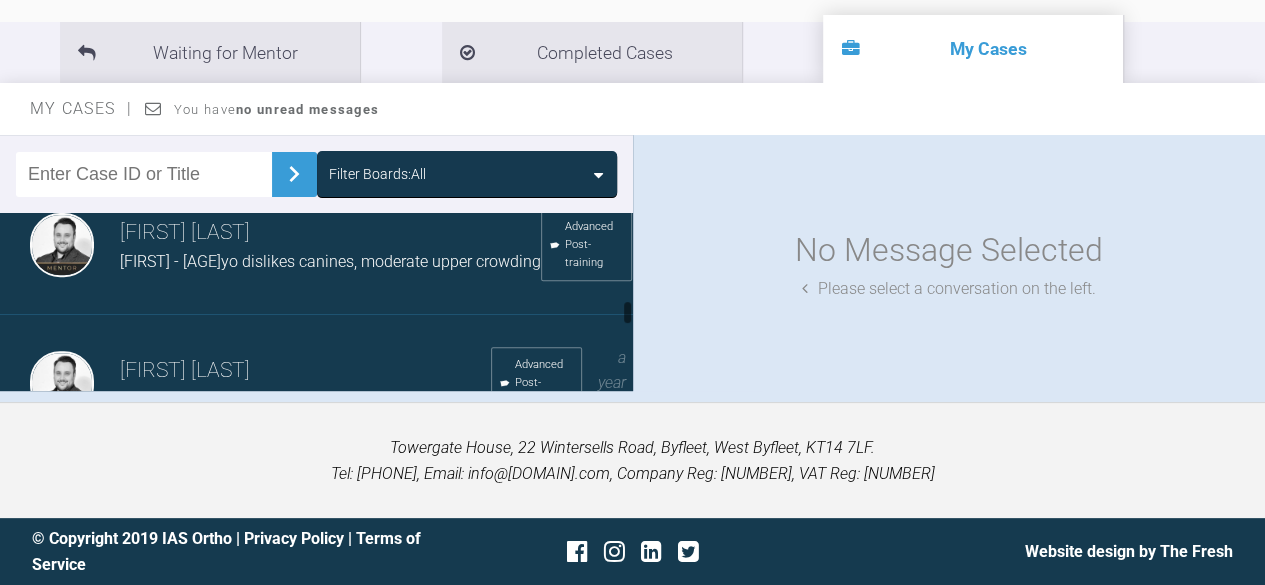 click on "Greg Souster Katie - 26yo dislikes canines, moderate upper crowding Advanced Post-training a year ago" at bounding box center [324, 246] 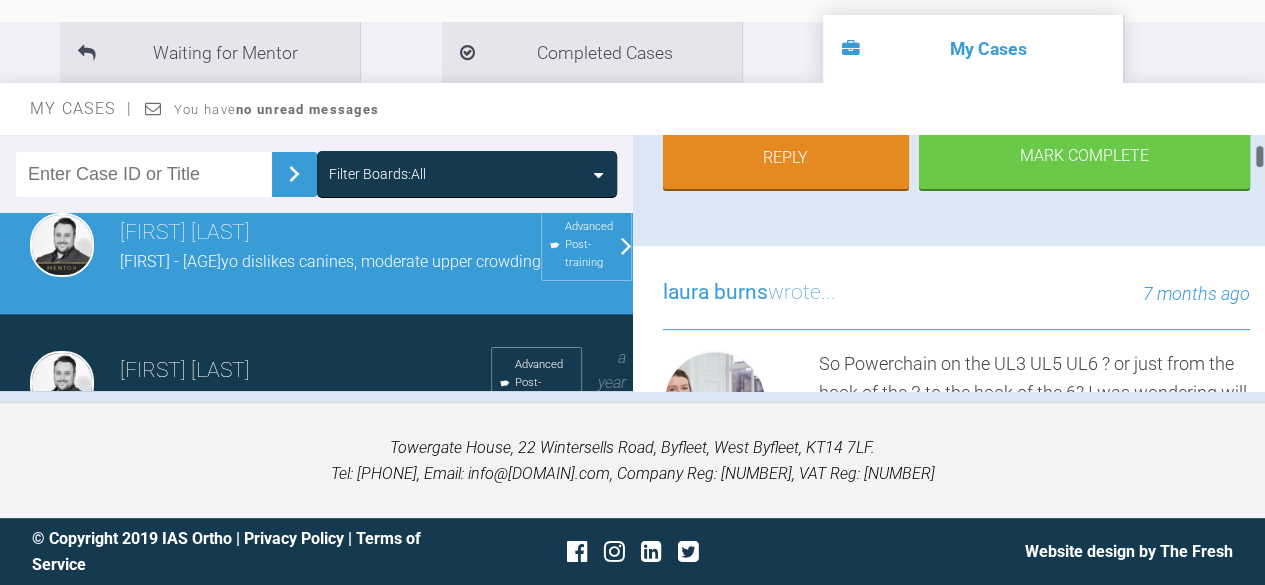 scroll, scrollTop: 409, scrollLeft: 0, axis: vertical 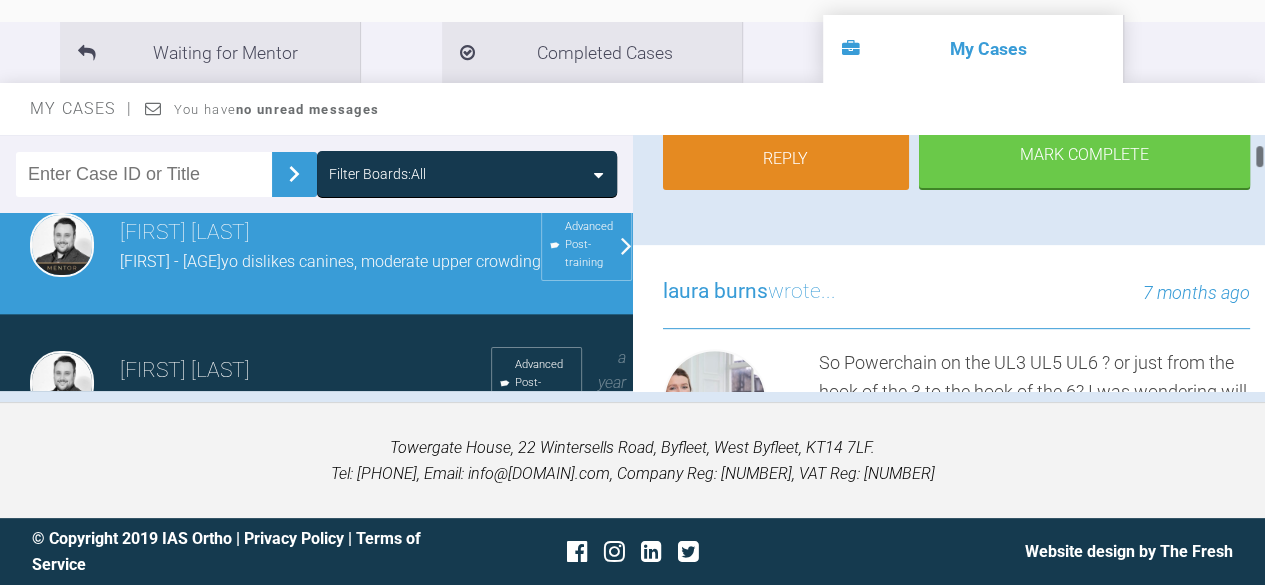 click on "Reply" at bounding box center (786, 159) 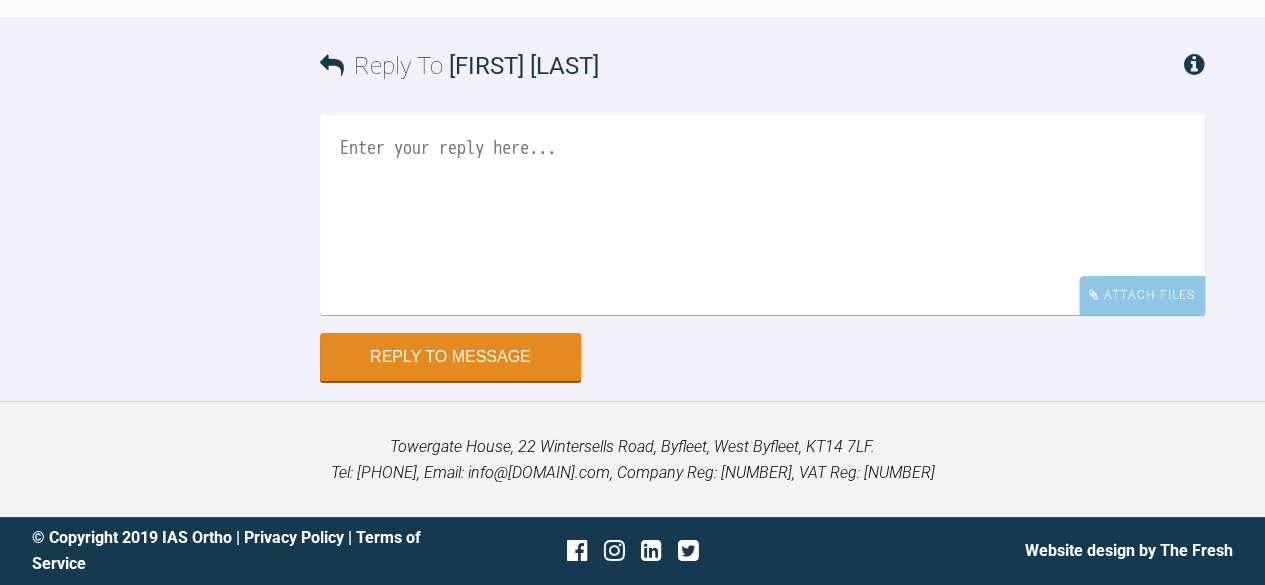 scroll, scrollTop: 12034, scrollLeft: 0, axis: vertical 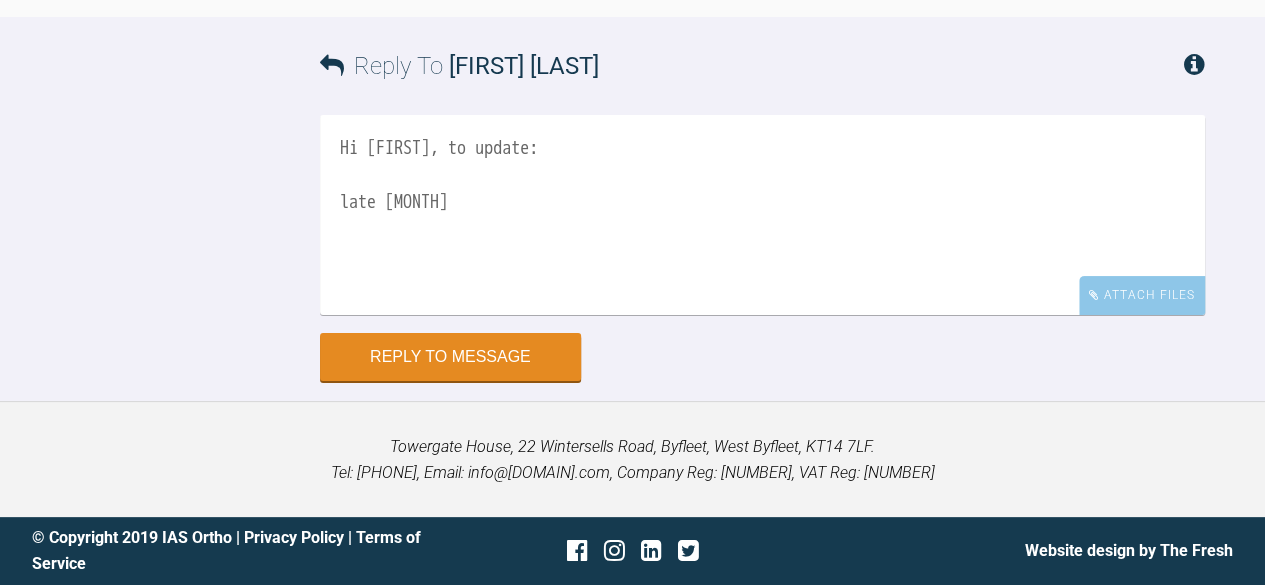 click on "Hi [FIRST], to update:
late [MONTH]" at bounding box center (762, 215) 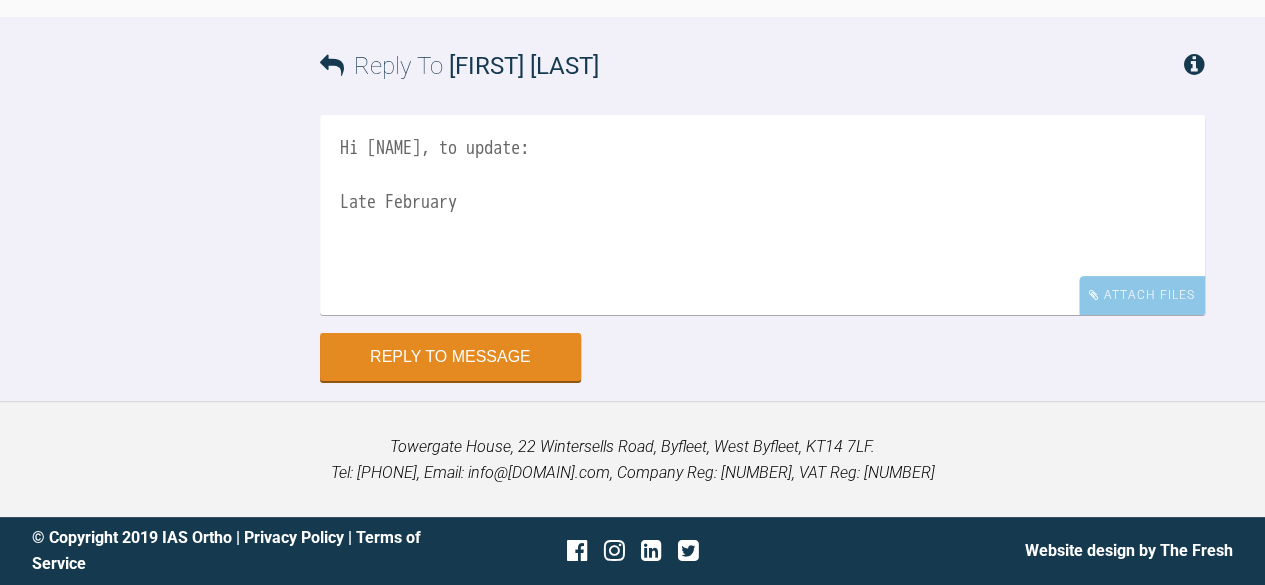 paste on "bonded brackets to the UL7 UR7 LR7 to align these also
0.012" NiTi upper
0.014" NiTi lower wire PC UL3 hook, to UL6 hook (4-units closed chain)" 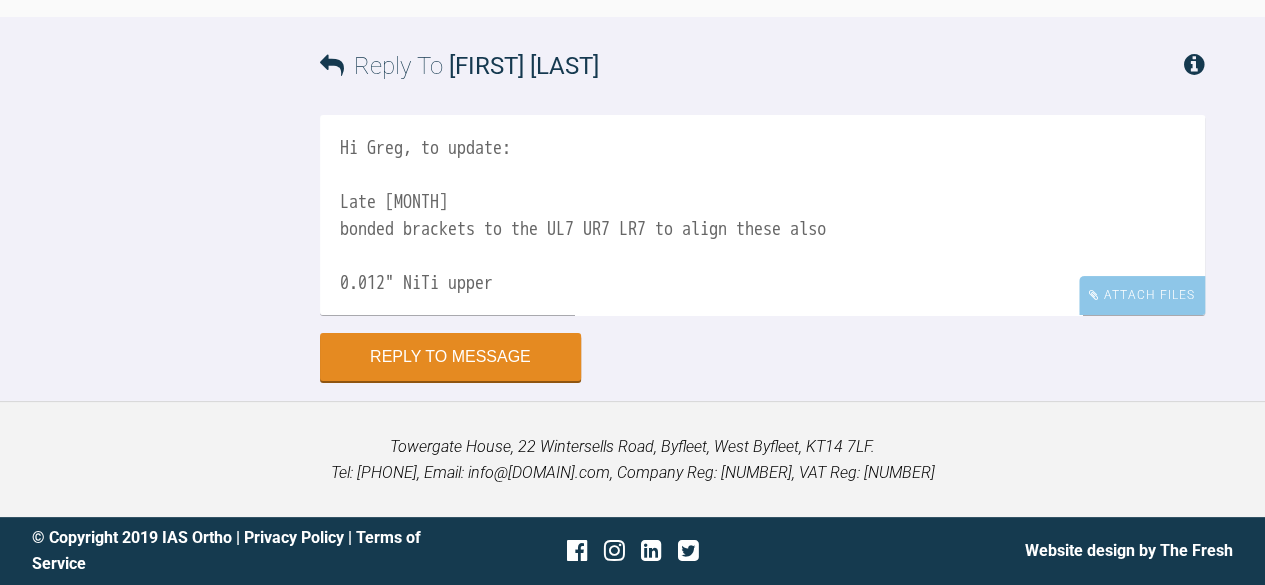 scroll, scrollTop: 33, scrollLeft: 0, axis: vertical 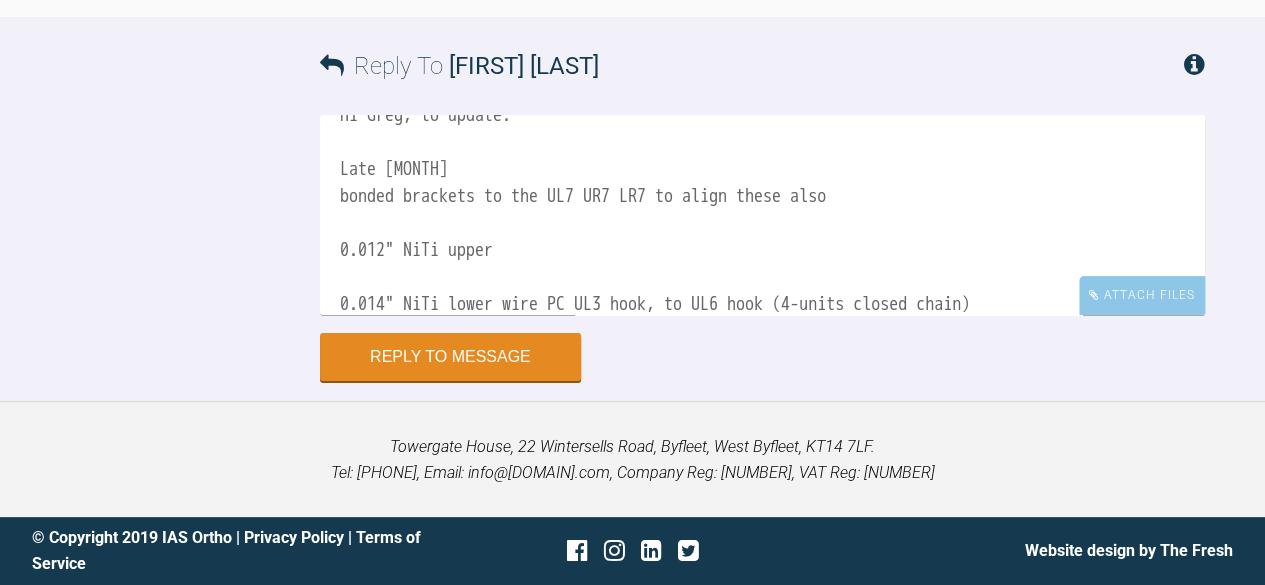drag, startPoint x: 412, startPoint y: 456, endPoint x: 560, endPoint y: 467, distance: 148.40822 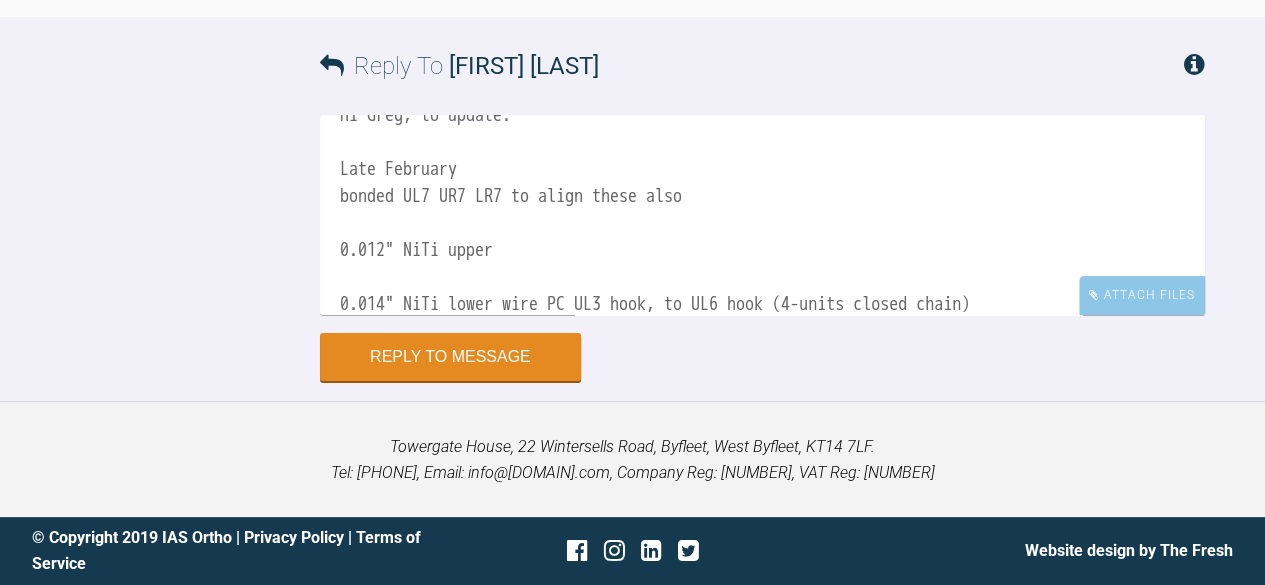 drag, startPoint x: 533, startPoint y: 465, endPoint x: 764, endPoint y: 464, distance: 231.00217 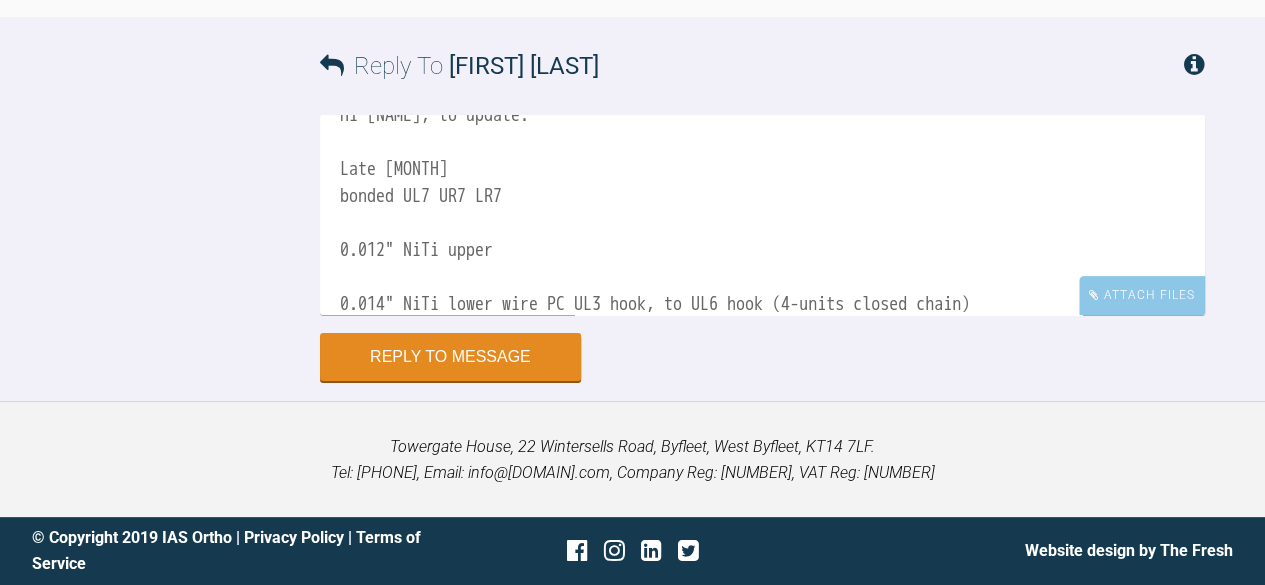 scroll, scrollTop: 56, scrollLeft: 0, axis: vertical 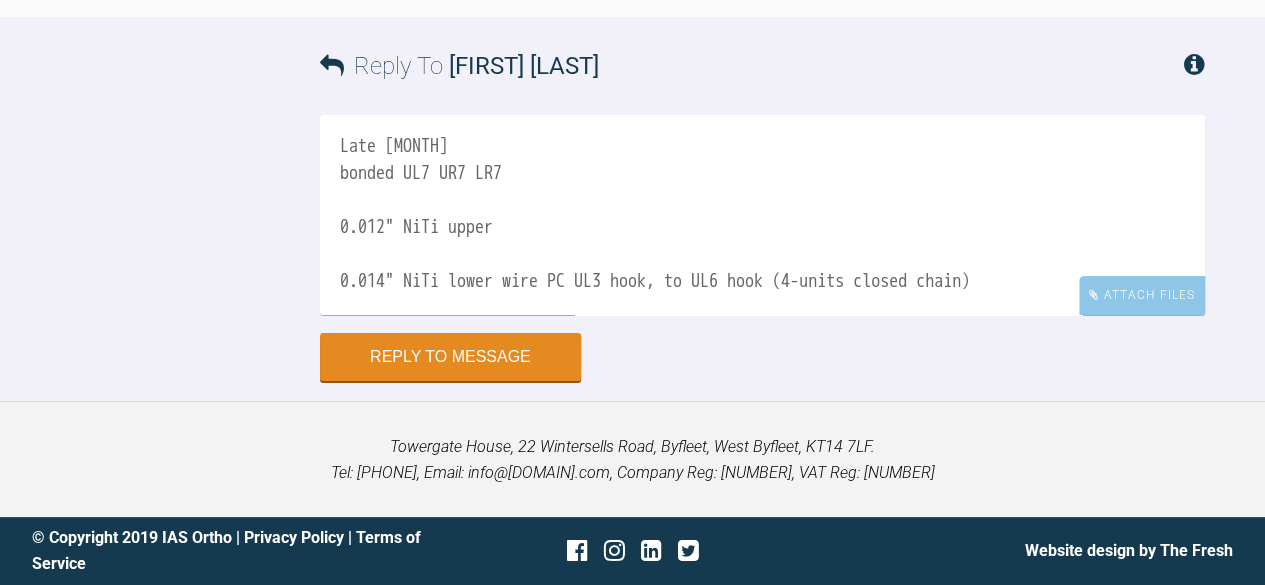 click on "Hi [NAME], to update:
Late [MONTH]
bonded UL7 UR7 LR7
0.012" NiTi upper
0.014" NiTi lower wire PC UL3 hook, to UL6 hook (4-units closed chain)" at bounding box center [762, 215] 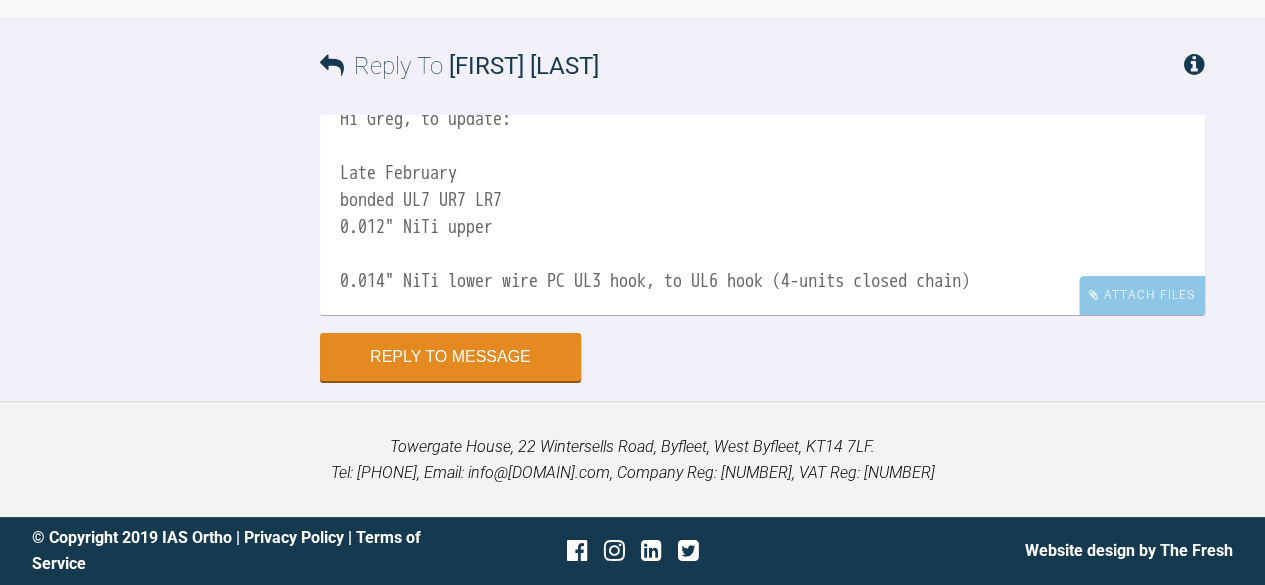 scroll, scrollTop: 29, scrollLeft: 0, axis: vertical 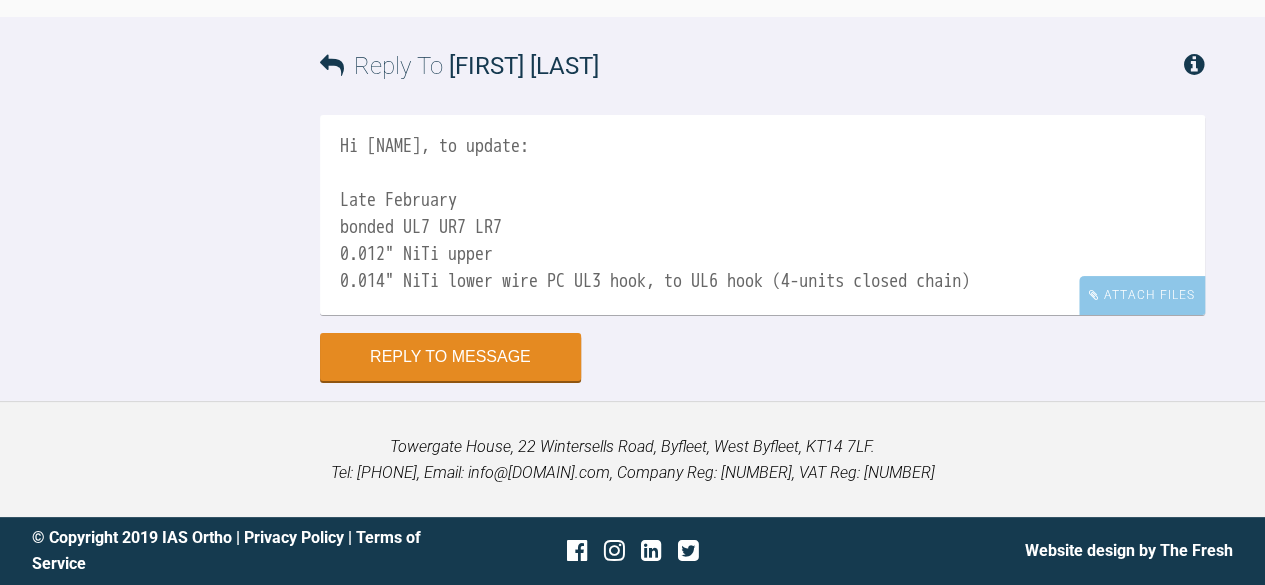 click on "Hi [NAME], to update:
Late February
bonded UL7 UR7 LR7
0.012" NiTi upper
0.014" NiTi lower wire PC UL3 hook, to UL6 hook (4-units closed chain)" at bounding box center [762, 215] 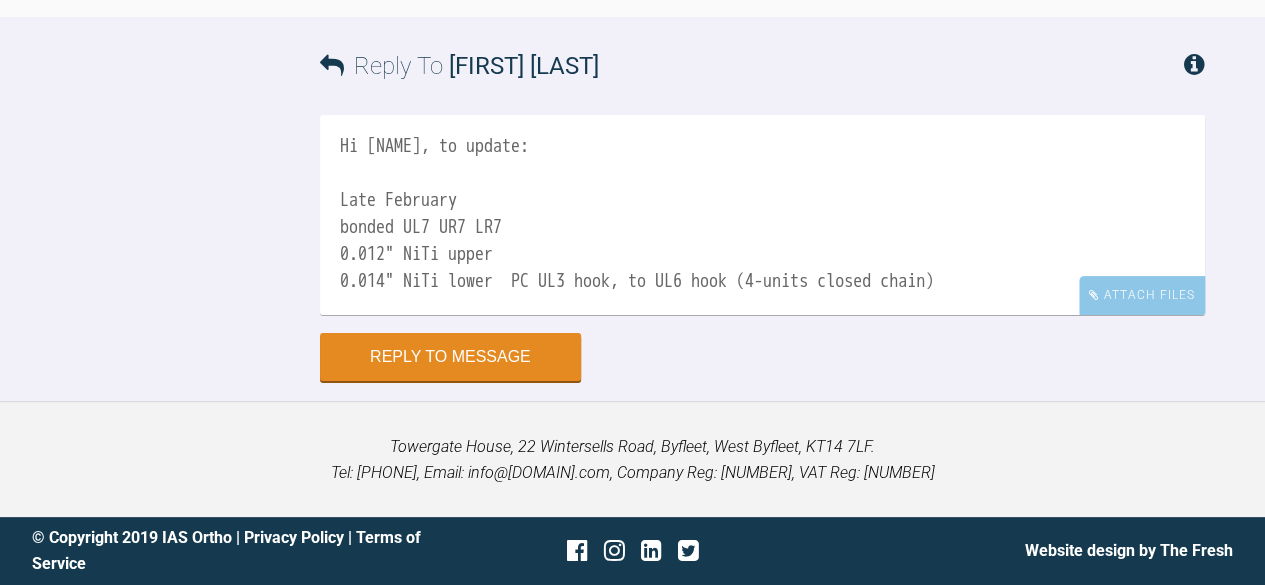 click on "Hi [NAME], to update:
Late February
bonded UL7 UR7 LR7
0.012" NiTi upper
0.014" NiTi lower  PC UL3 hook, to UL6 hook (4-units closed chain)" at bounding box center [762, 215] 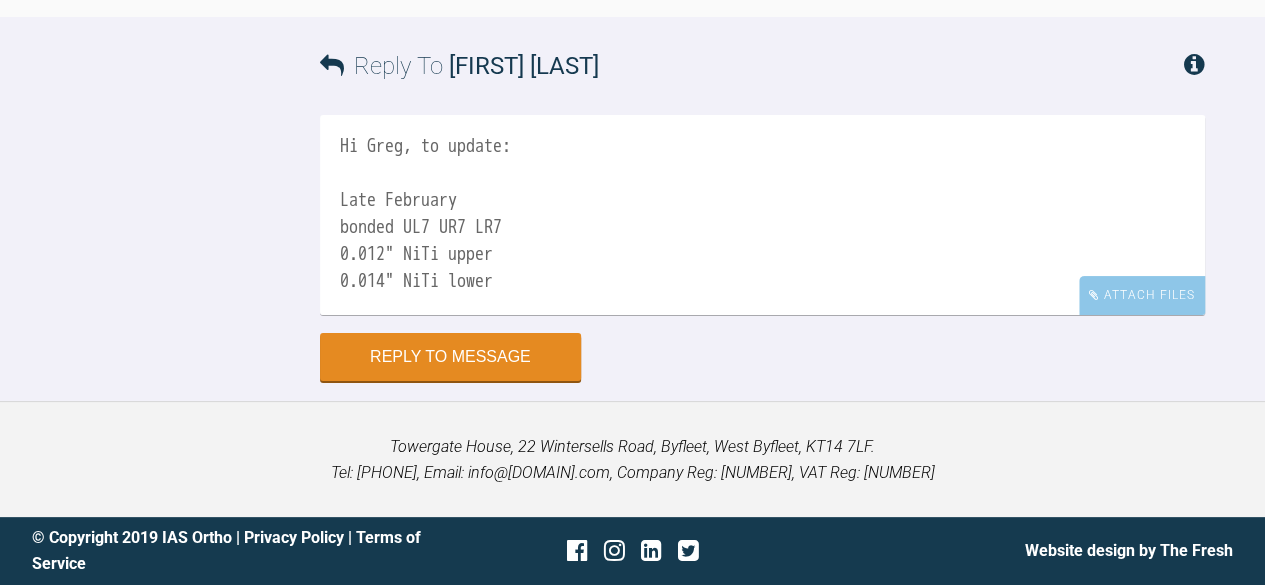 click on "Hi Greg, to update:
Late February
bonded UL7 UR7 LR7
0.012" NiTi upper
0.014" NiTi lower" at bounding box center (762, 215) 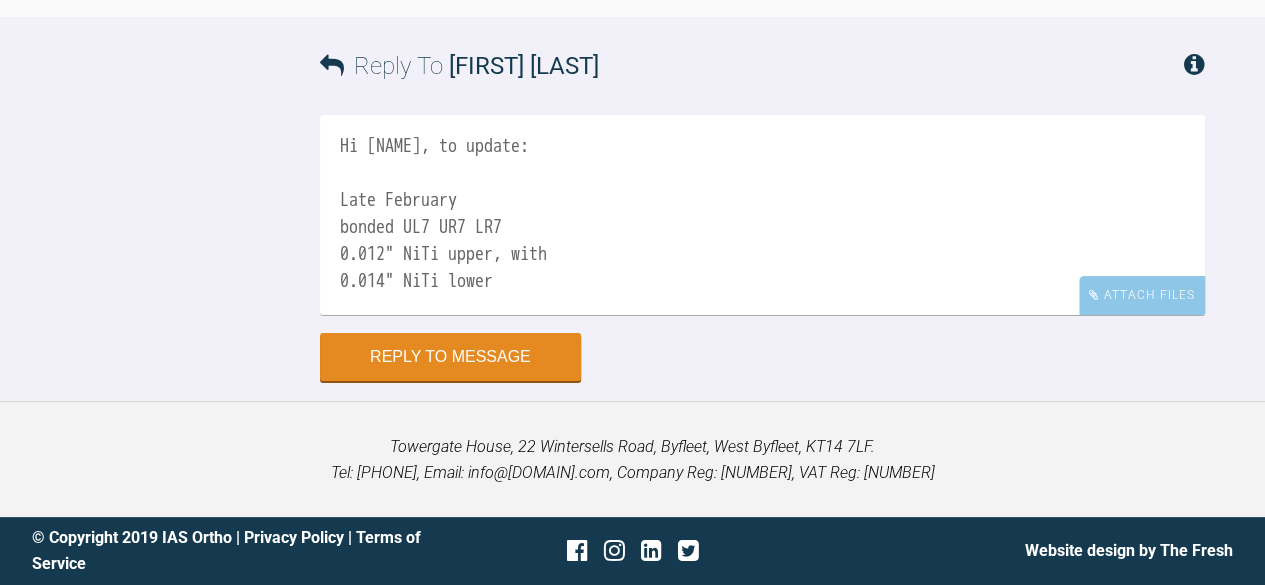 paste on "PC UL3 hook, to UL6 hook (4-units closed chain)" 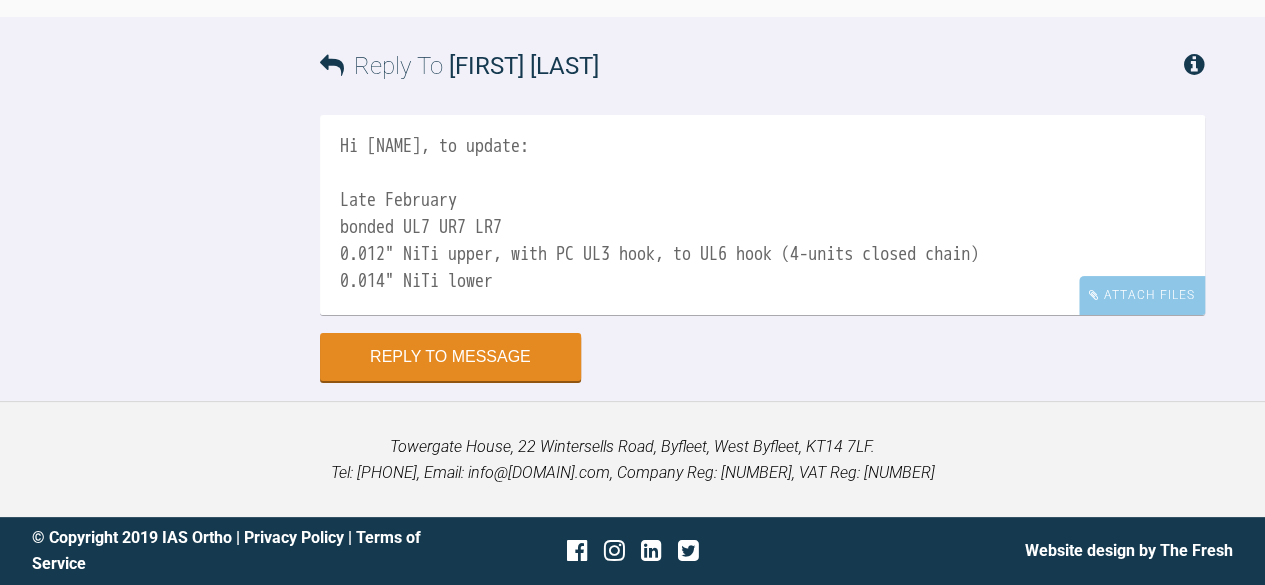click on "Hi [NAME], to update:
Late February
bonded UL7 UR7 LR7
0.012" NiTi upper, with PC UL3 hook, to UL6 hook (4-units closed chain)
0.014" NiTi lower" at bounding box center (762, 215) 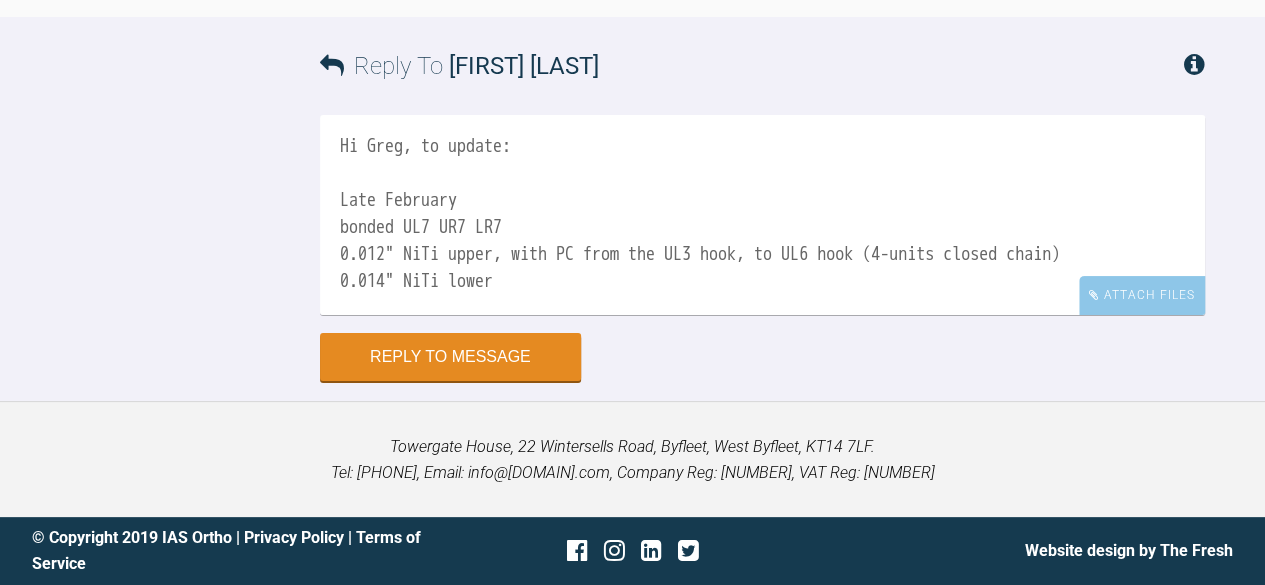 scroll, scrollTop: 12178, scrollLeft: 0, axis: vertical 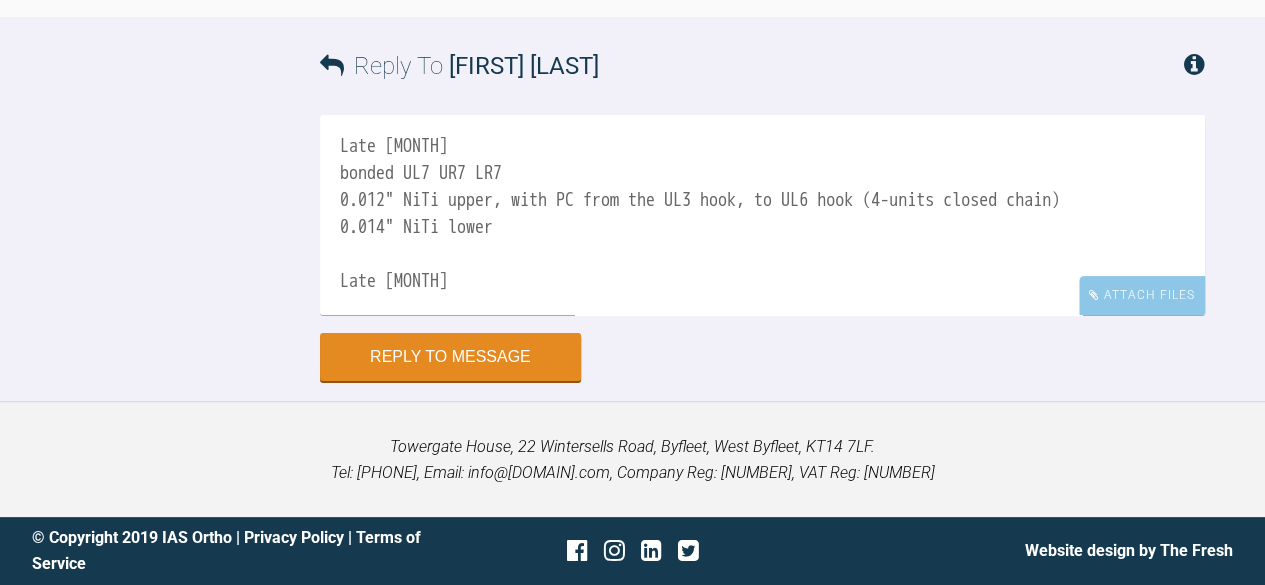 paste on "work up the a/ws, repeat PC UL3-6
upper CL is 0.5-1mm to the left of facial ML
lower centreline is 1.5-2mm to the right of upper CL
left side canines: class 3 (3/4 unit)
right side canines: class 2 (1/2 unit)
0.016" NiTi U+L placed
lace-back UL356, no powerchain this time as gap closed UL4 and canine has gone well beyond Class 1" 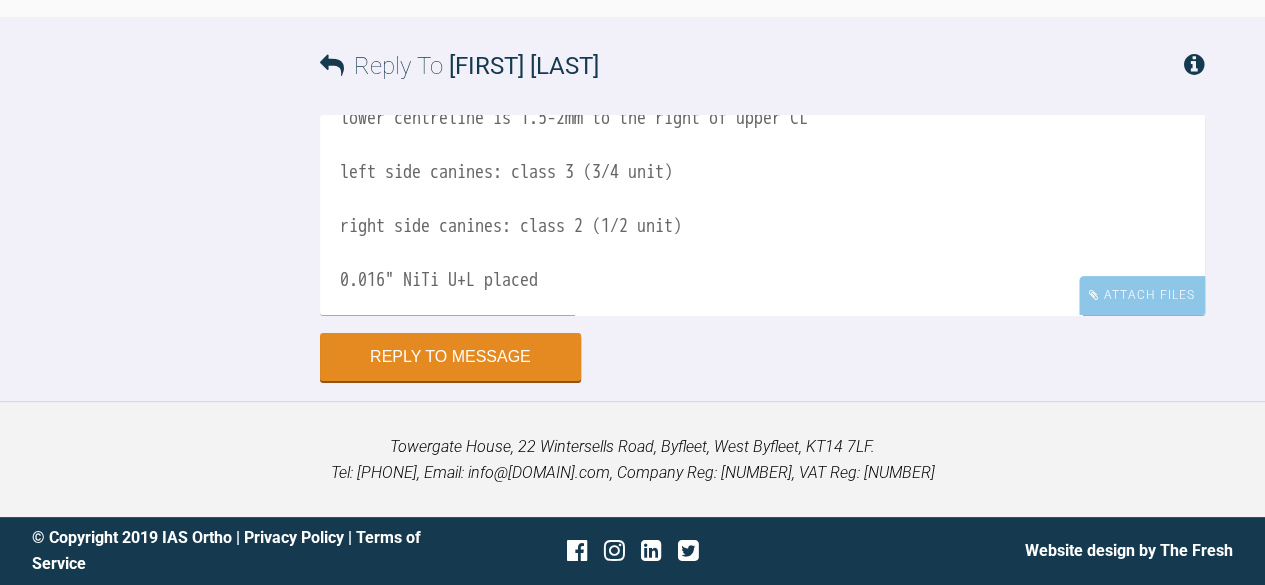 scroll, scrollTop: 357, scrollLeft: 0, axis: vertical 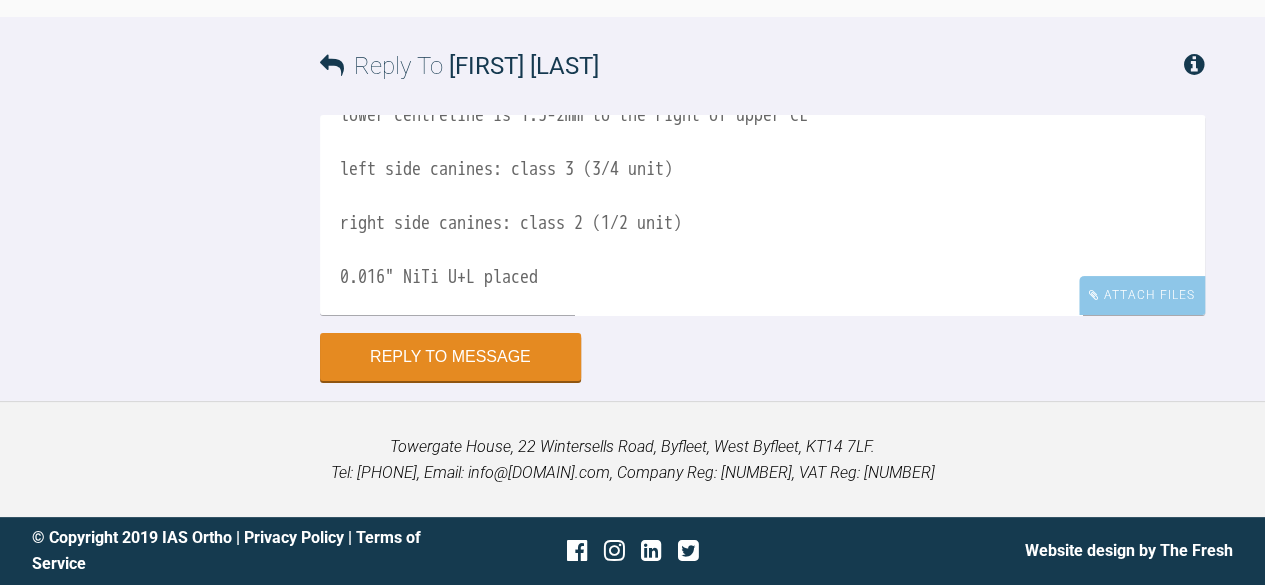 drag, startPoint x: 338, startPoint y: 394, endPoint x: 582, endPoint y: 398, distance: 244.03279 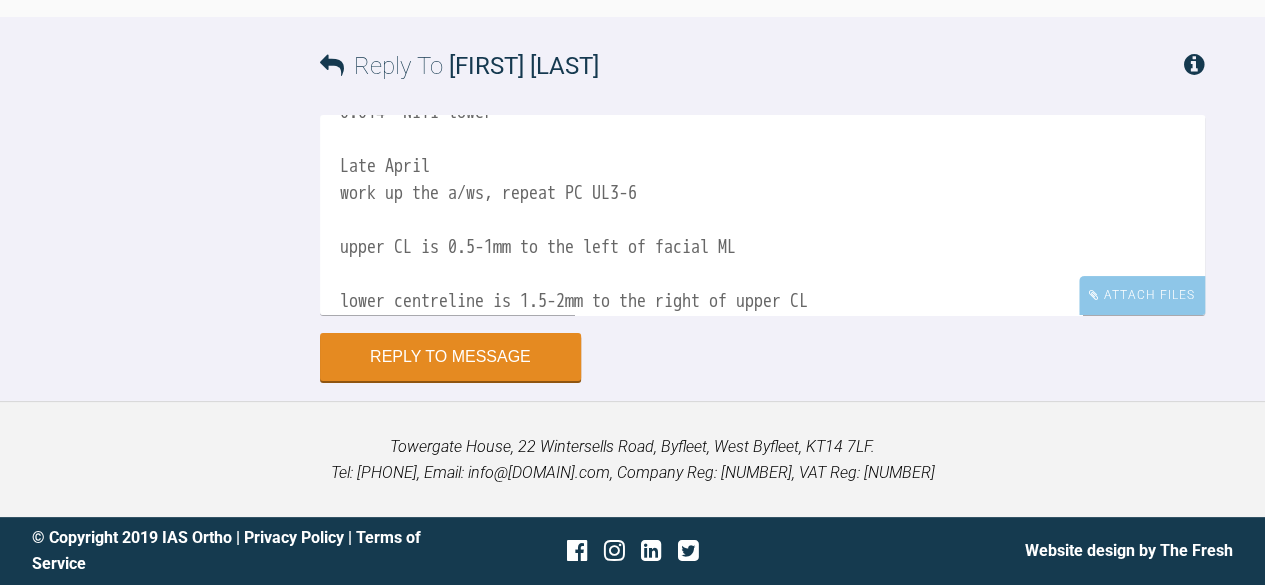 scroll, scrollTop: 167, scrollLeft: 0, axis: vertical 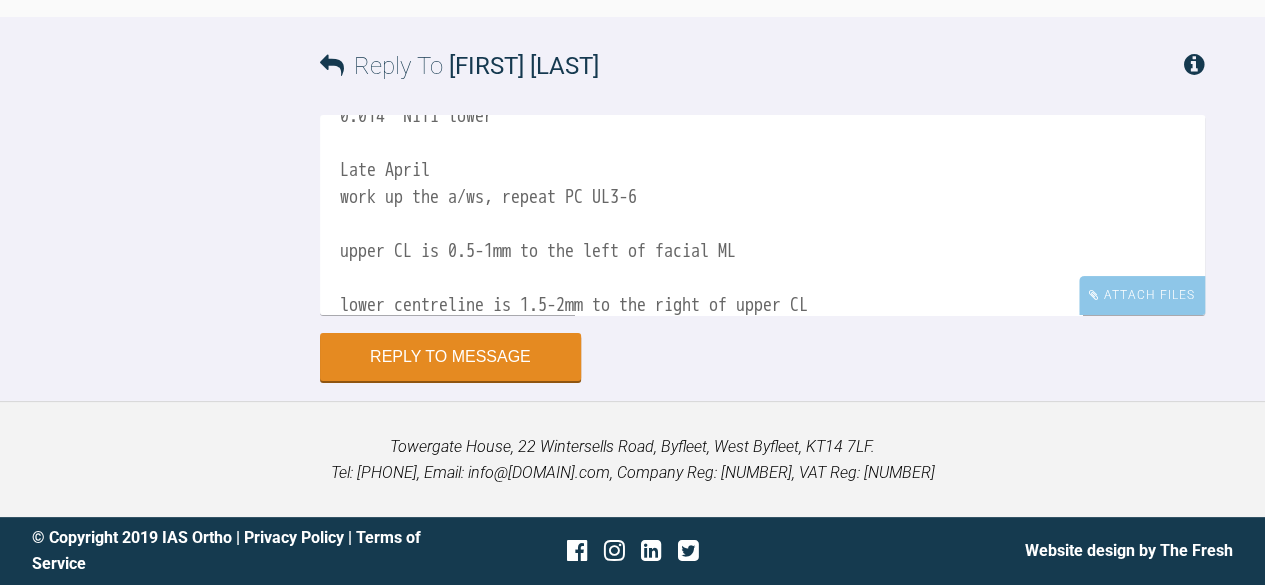 drag, startPoint x: 342, startPoint y: 313, endPoint x: 514, endPoint y: 322, distance: 172.2353 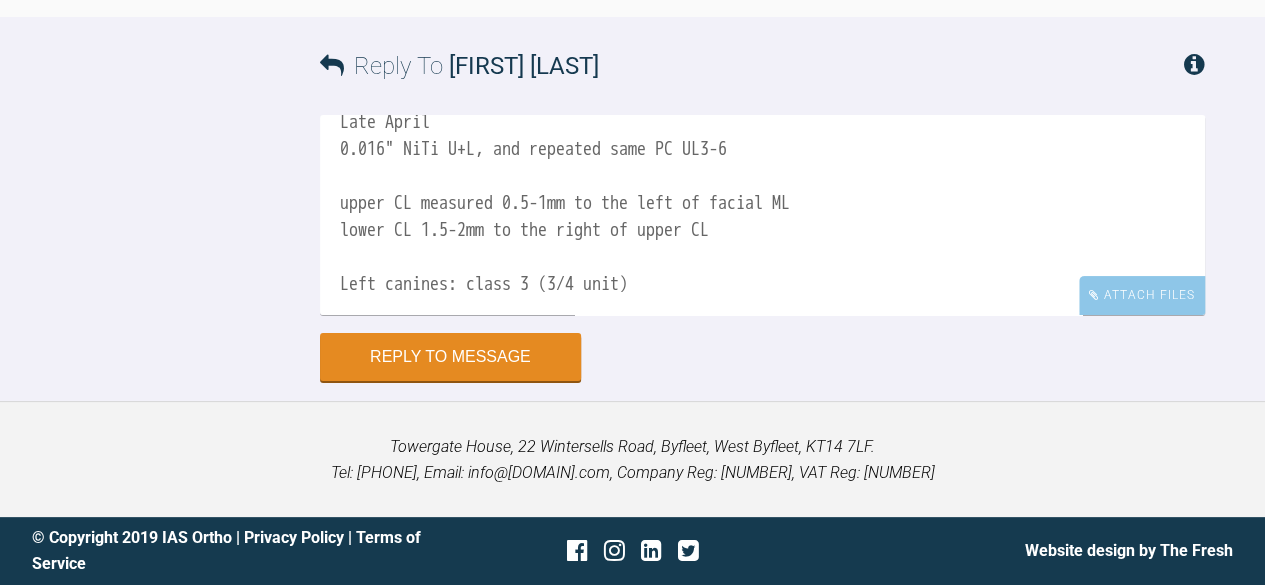scroll, scrollTop: 216, scrollLeft: 0, axis: vertical 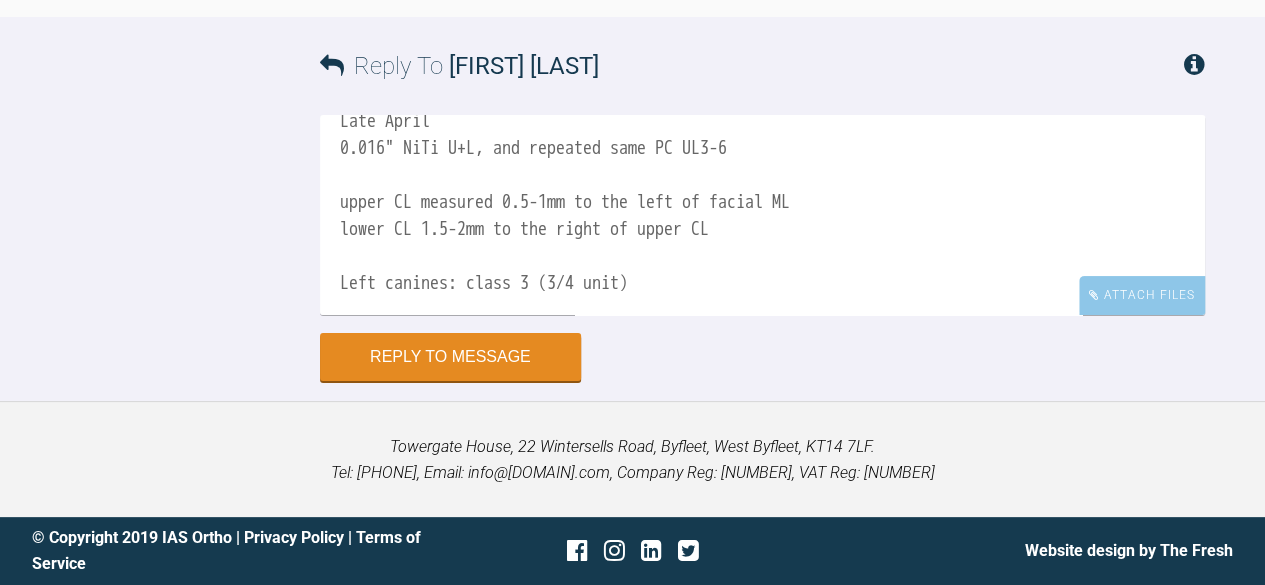 click on "Hi [NAME], to update:
Late February
bonded UL7 UR7 LR7
0.012" NiTi upper, with PC from the UL3 hook, to UL6 hook (4-units closed chain)
0.014" NiTi lower
Late April
0.016" NiTi U+L, and repeated same PC UL3-6
upper CL measured 0.5-1mm to the left of facial ML
lower CL 1.5-2mm to the right of upper CL
Left canines: class 3 (3/4 unit)
right canines: class 2 (1/2 unit)
lace-back UL356, no powerchain this time as gap closed UL4 and canine has gone well beyond Class 1" at bounding box center [762, 215] 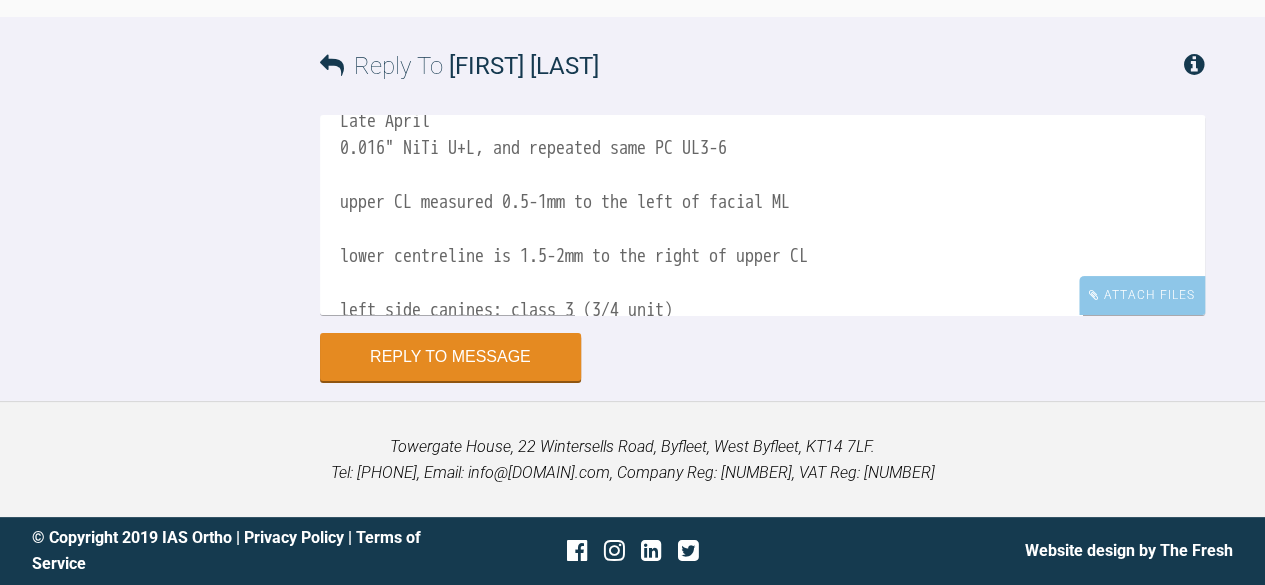 click on "Hi [NAME], to update:
Late February
bonded UL7 UR7 LR7
0.012" NiTi upper, with PC from the UL3 hook, to UL6 hook (4-units closed chain)
0.014" NiTi lower
Late April
0.016" NiTi U+L, and repeated same PC UL3-6
upper CL measured 0.5-1mm to the left of facial ML
lower centreline is 1.5-2mm to the right of upper CL
left side canines: class 3 (3/4 unit)
right side canines: class 2 (1/2 unit)
lace-back UL356, no powerchain this time as gap closed UL4 and canine has gone well beyond Class 1" at bounding box center (762, 215) 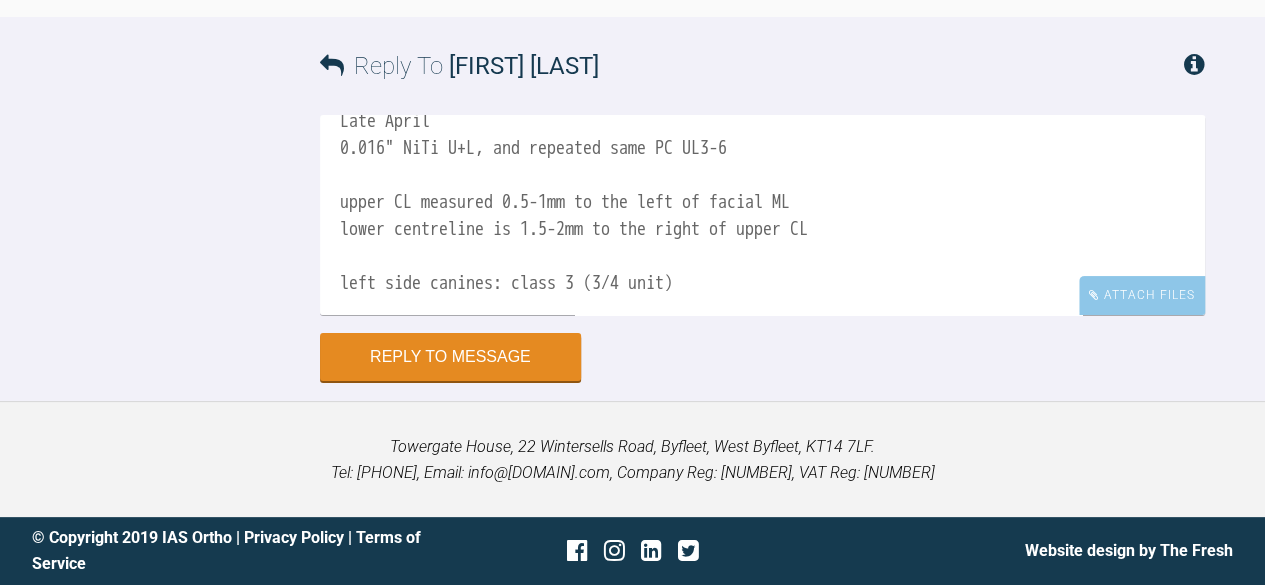 drag, startPoint x: 504, startPoint y: 343, endPoint x: 404, endPoint y: 352, distance: 100.40418 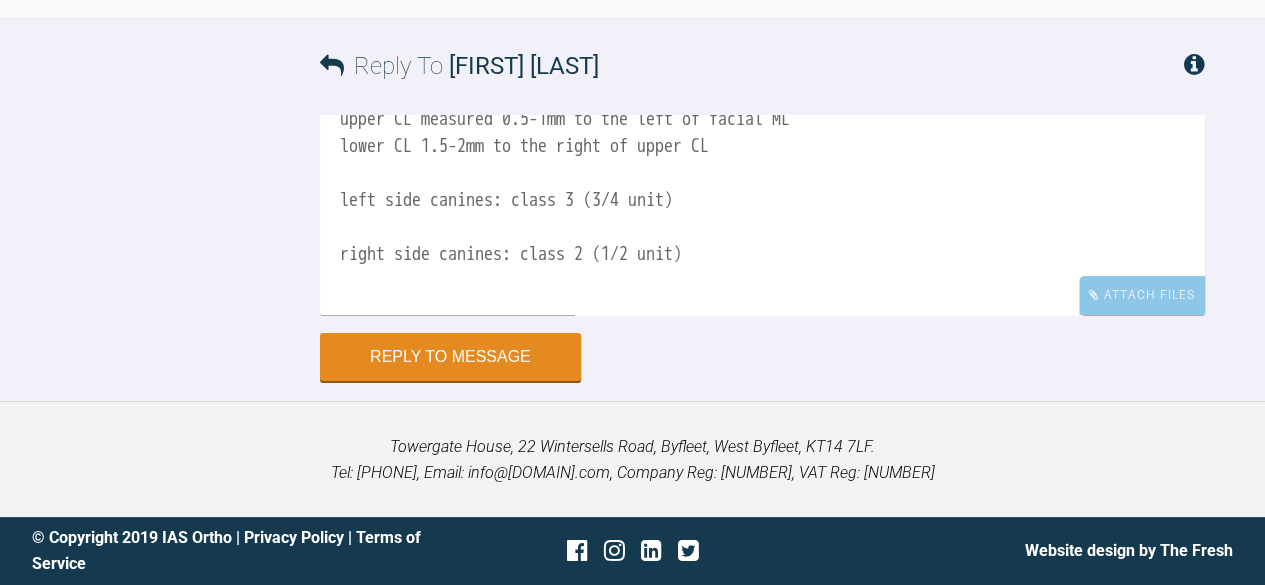 scroll, scrollTop: 300, scrollLeft: 0, axis: vertical 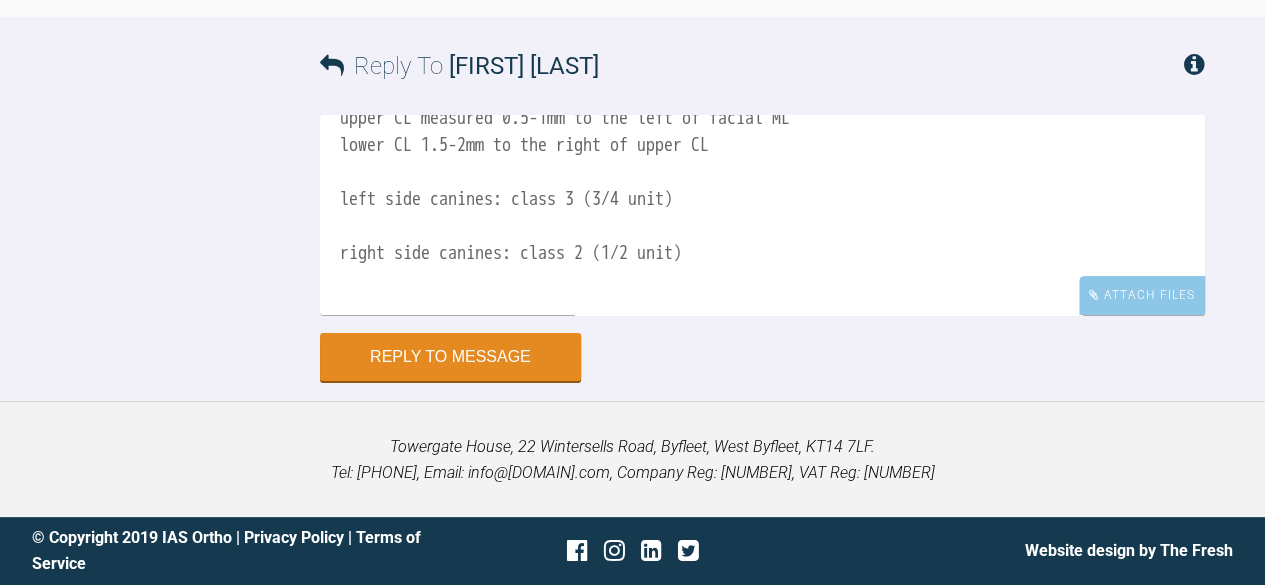 click on "Hi [FIRST], to update:
Late [MONTH]
bonded UL7 UR7 LR7
0.012" NiTi upper, with PC from the UL3 hook, to UL6 hook (4-units closed chain)
0.014" NiTi lower
Late [MONTH]
0.016" NiTi U+L, and repeated same PC UL3-6
upper CL measured 0.5-1mm to the left of facial ML
lower CL 1.5-2mm to the right of upper CL
left side canines: class 3 (3/4 unit)
right side canines: class 2 (1/2 unit)
lace-back UL356, no powerchain this time as gap closed UL4 and canine has gone well beyond Class 1" at bounding box center [762, 215] 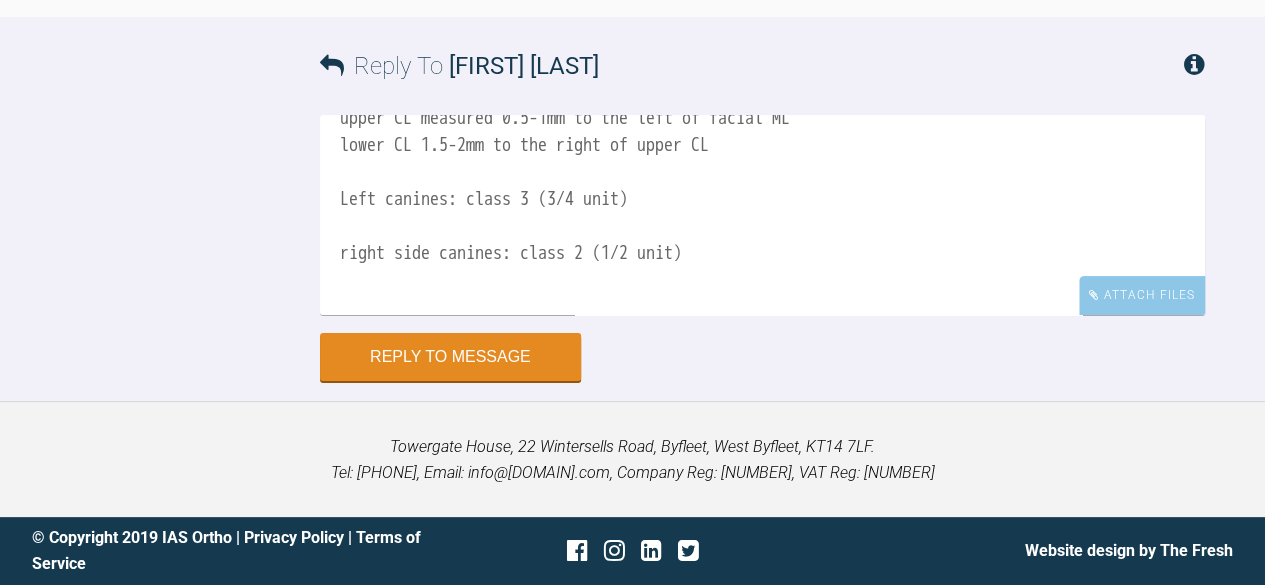drag, startPoint x: 450, startPoint y: 371, endPoint x: 396, endPoint y: 376, distance: 54.230988 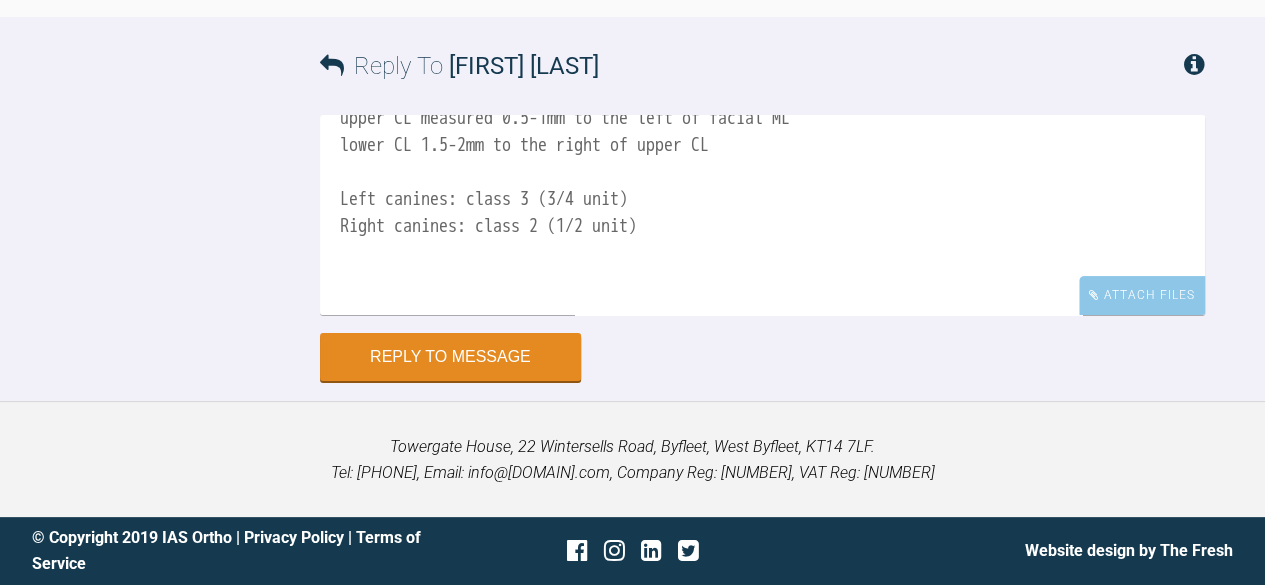 scroll, scrollTop: 380, scrollLeft: 0, axis: vertical 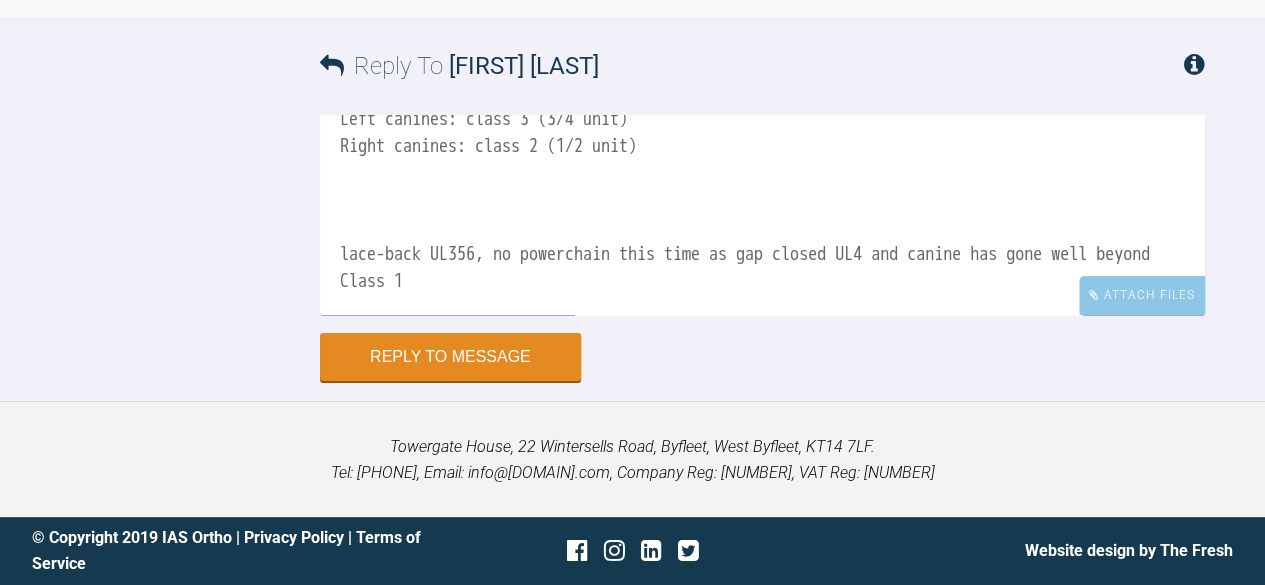 drag, startPoint x: 344, startPoint y: 333, endPoint x: 390, endPoint y: 343, distance: 47.07441 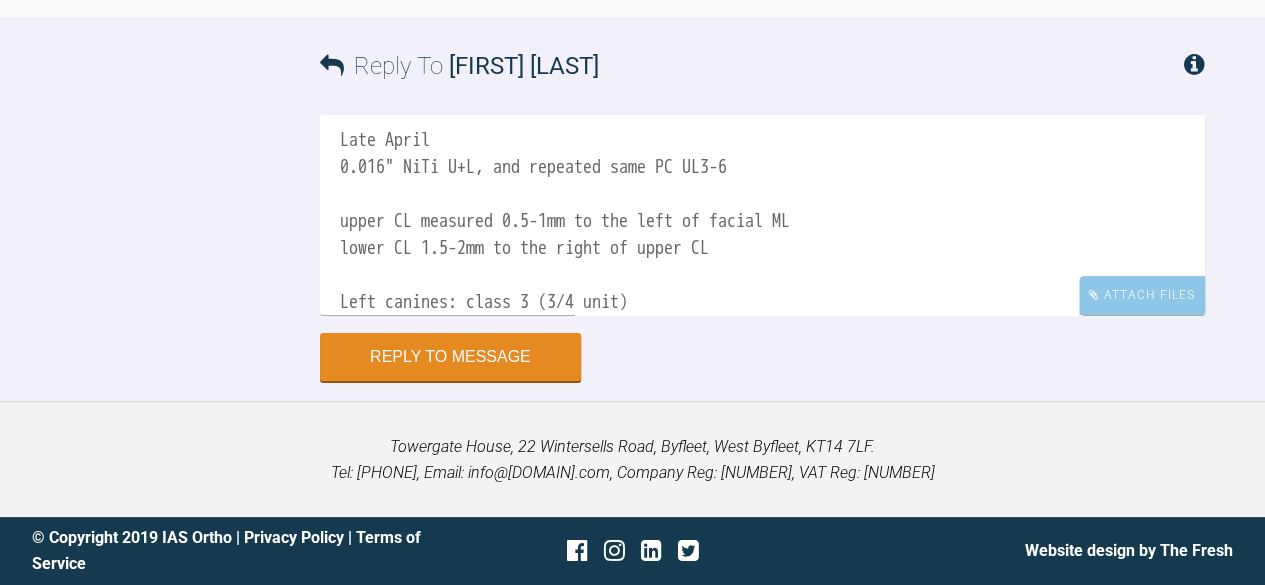 scroll, scrollTop: 196, scrollLeft: 0, axis: vertical 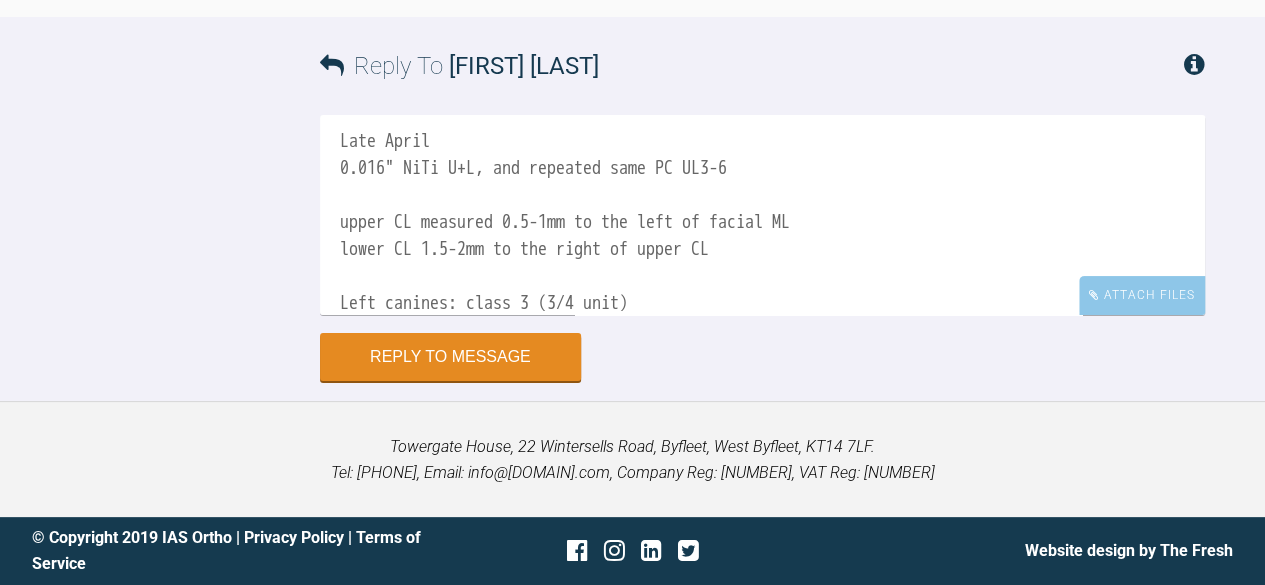 drag, startPoint x: 507, startPoint y: 244, endPoint x: 780, endPoint y: 246, distance: 273.00732 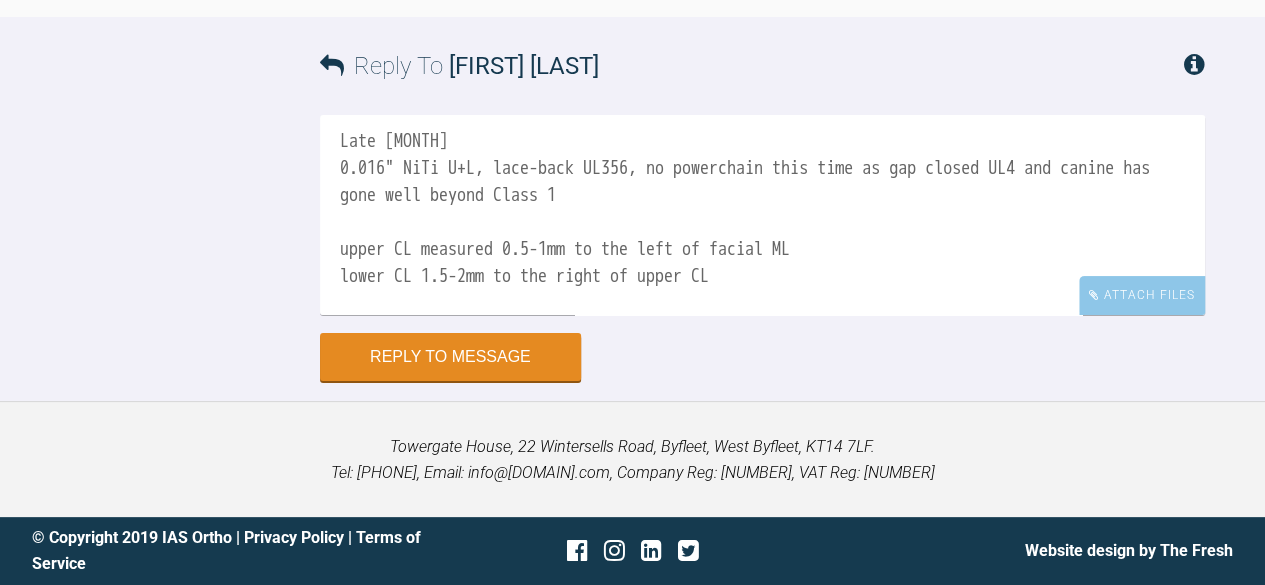 click on "Hi [NAME], to update:
Late [MONTH]
bonded UL7 UR7 LR7
0.012" NiTi upper, with PC from the UL3 hook, to UL6 hook (4-units closed chain)
0.014" NiTi lower
Late [MONTH]
0.016" NiTi U+L, lace-back UL356, no powerchain this time as gap closed UL4 and canine has gone well beyond Class 1
upper CL measured 0.5-1mm to the left of facial ML
lower CL 1.5-2mm to the right of upper CL
Left canines: class 3 (3/4 unit)
Right canines: class 2 (1/2 unit)" at bounding box center [762, 215] 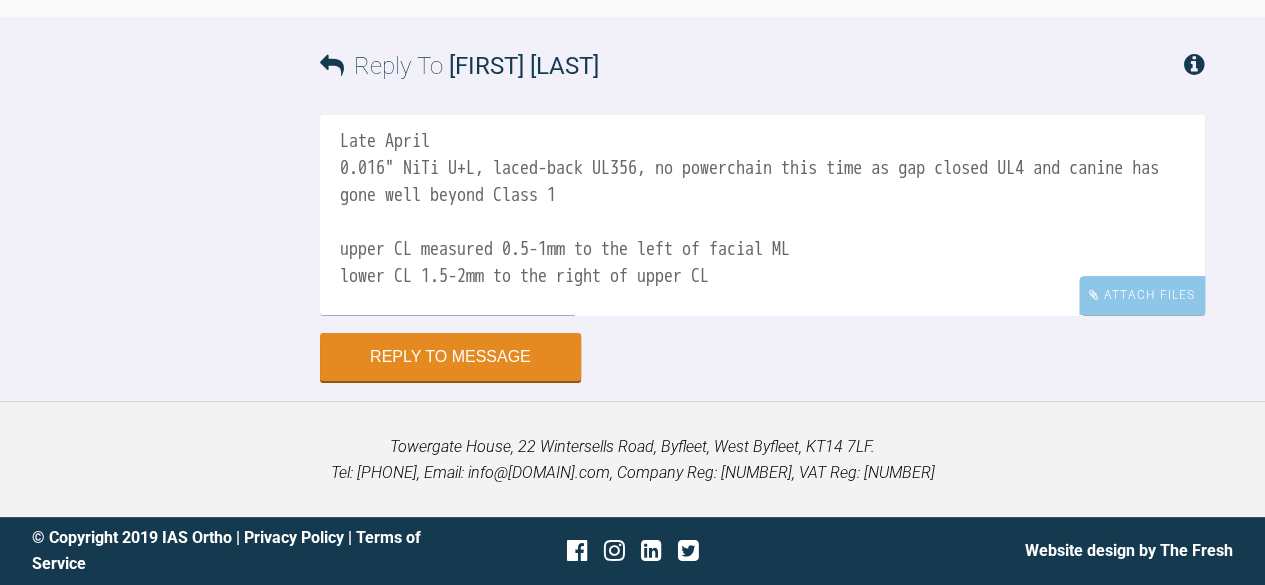 click on "Hi [FIRST], to update:
Late February
bonded UL7 UR7 LR7
0.012" NiTi upper, with PC from the UL3 hook, to UL6 hook (4-units closed chain)
0.014" NiTi lower
Late April
0.016" NiTi U+L, laced-back UL356, no powerchain this time as gap closed UL4 and canine has gone well beyond Class 1
upper CL measured 0.5-1mm to the left of facial ML
lower CL 1.5-2mm to the right of upper CL
Left canines: class 3 (3/4 unit)
Right canines: class 2 (1/2 unit)" at bounding box center [762, 215] 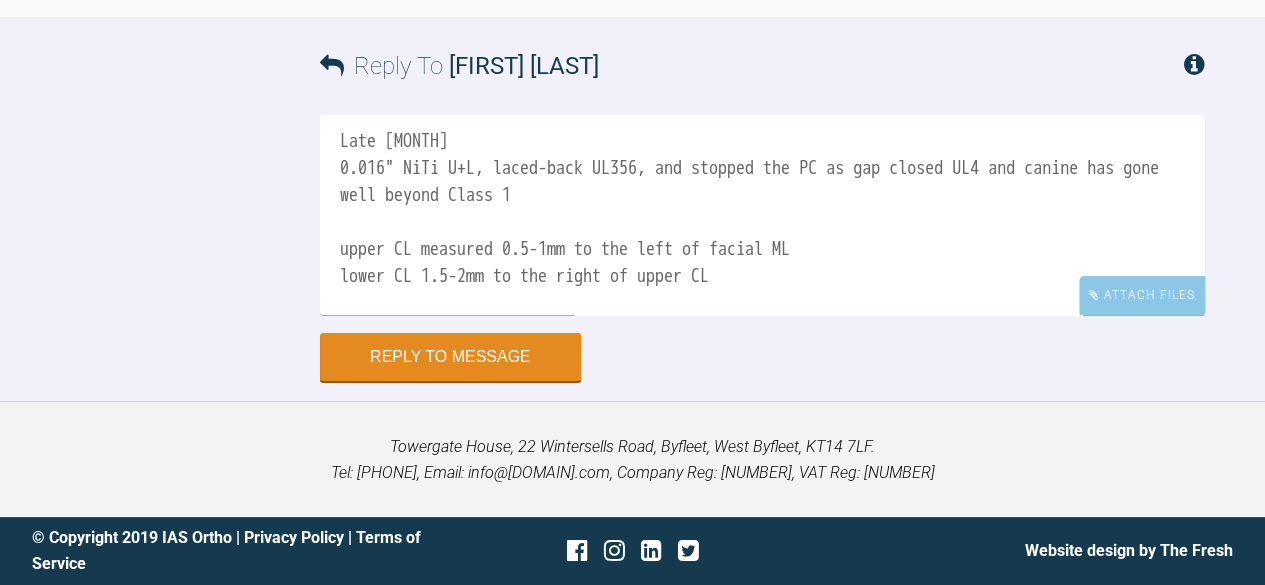 click on "Hi [PERSON], to update:
Late [MONTH]
bonded UL7 UR7 LR7
0.012" NiTi upper, with PC from the UL3 hook, to UL6 hook (4-units closed chain)
0.014" NiTi lower
Late [MONTH]
0.016" NiTi U+L, laced-back UL356, and stopped the PC as gap closed UL4 and canine has gone well beyond Class 1
upper CL measured 0.5-1mm to the left of facial ML
lower CL 1.5-2mm to the right of upper CL
Left canines: class 3 (3/4 unit)
Right canines: class 2 (1/2 unit)" at bounding box center (762, 215) 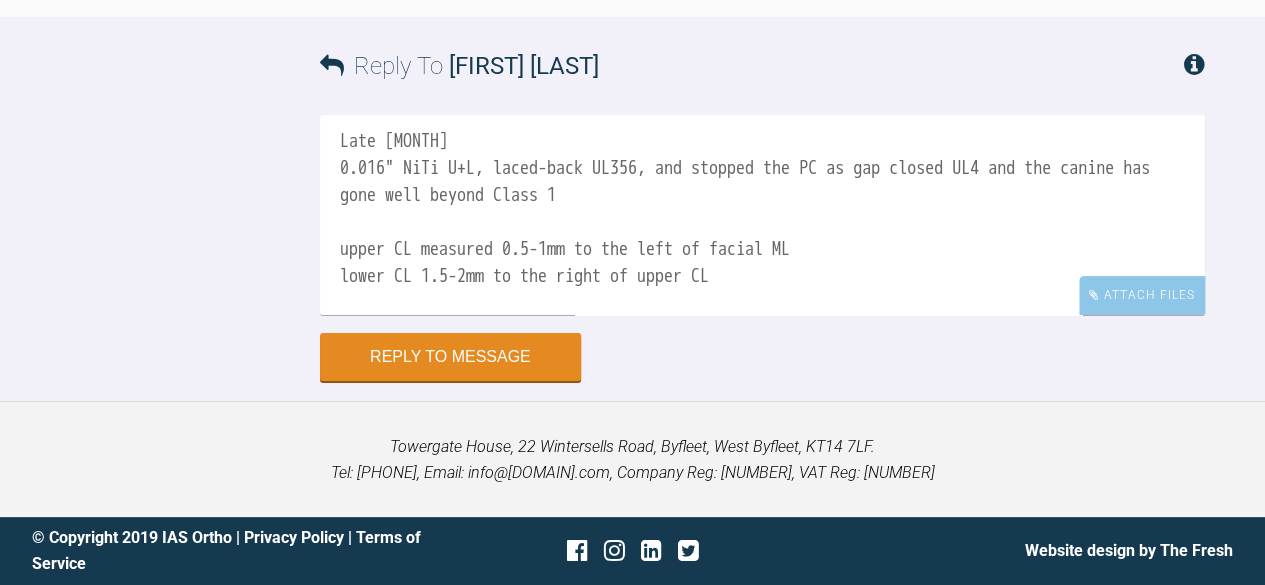 click on "Hi [NAME], to update:
Late [MONTH]
bonded UL7 UR7 LR7
0.012" NiTi upper, with PC from the UL3 hook, to UL6 hook (4-units closed chain)
0.014" NiTi lower
Late [MONTH]
0.016" NiTi U+L, laced-back UL356, and stopped the PC as gap closed UL4 and the canine has gone well beyond Class 1
upper CL measured 0.5-1mm to the left of facial ML
lower CL 1.5-2mm to the right of upper CL
Left canines: class 3 (3/4 unit)
Right canines: class 2 (1/2 unit)" at bounding box center (762, 215) 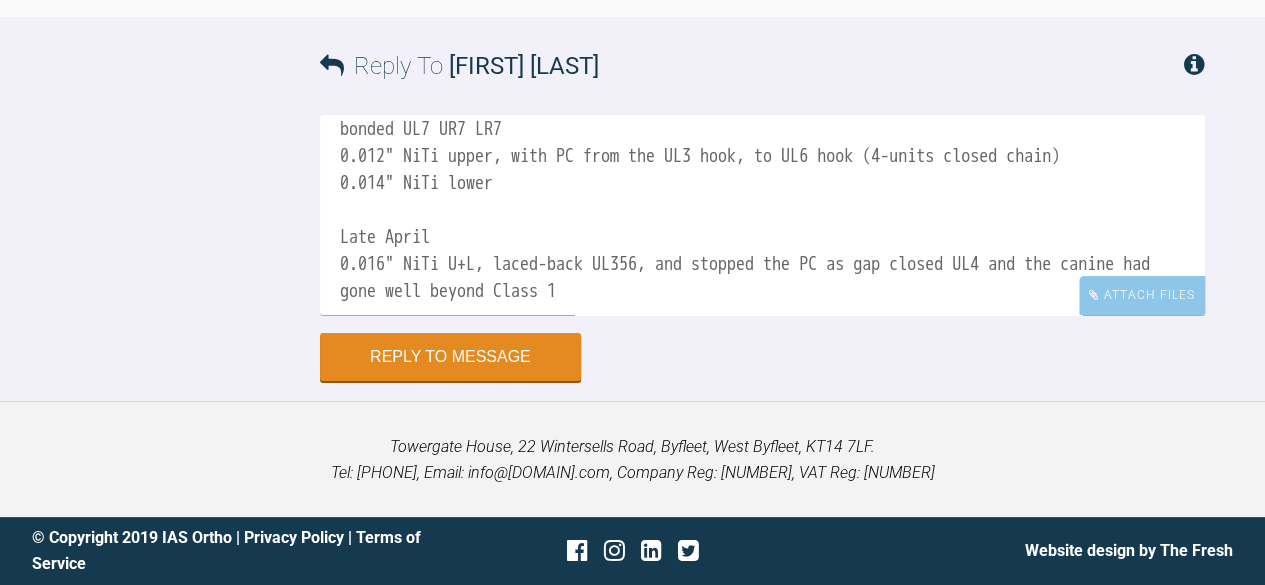 scroll, scrollTop: 101, scrollLeft: 0, axis: vertical 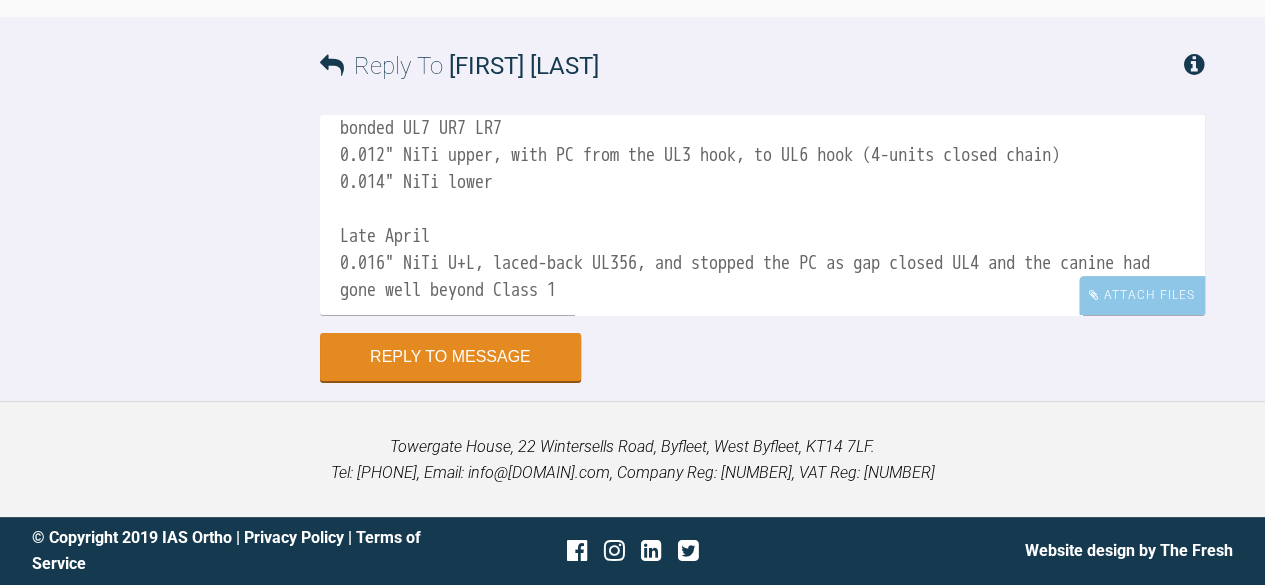 click on "Hi [FIRST], to update:
Late February
bonded UL7 UR7 LR7
0.012" NiTi upper, with PC from the UL3 hook, to UL6 hook (4-units closed chain)
0.014" NiTi lower
Late April
0.016" NiTi U+L, laced-back UL356, and stopped the PC as gap closed UL4 and the canine had gone well beyond Class 1
upper CL measured 0.5-1mm to the left of facial ML
lower CL 1.5-2mm to the right of upper CL
Left canines: class 3 (3/4 unit)
Right canines: class 2 (1/2 unit)" at bounding box center (762, 215) 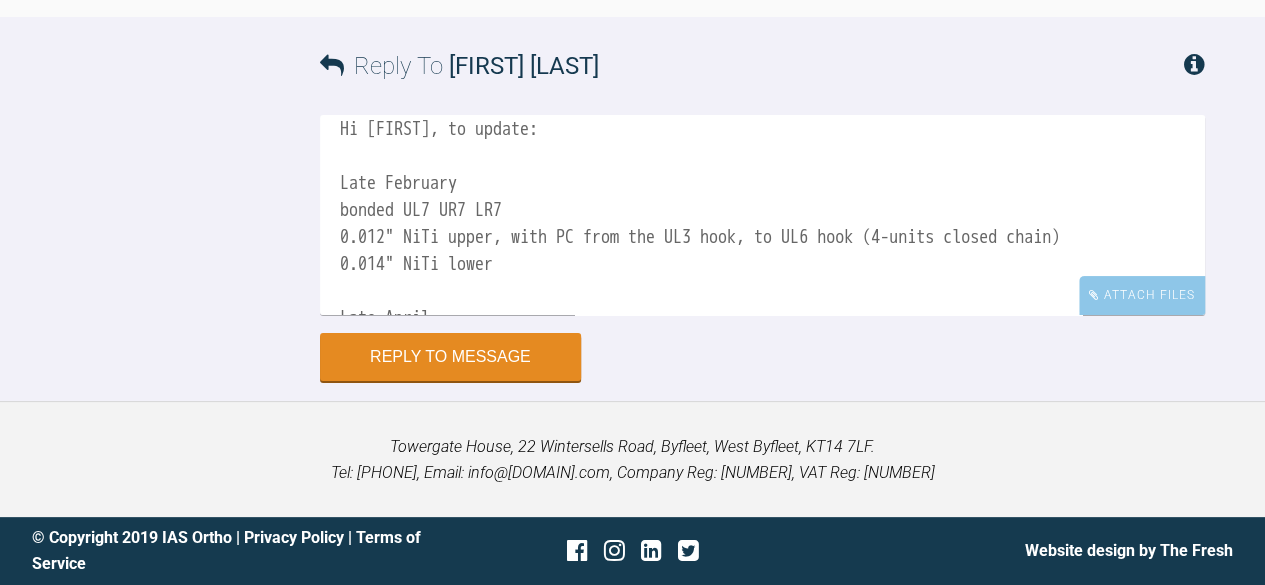 scroll, scrollTop: 18, scrollLeft: 0, axis: vertical 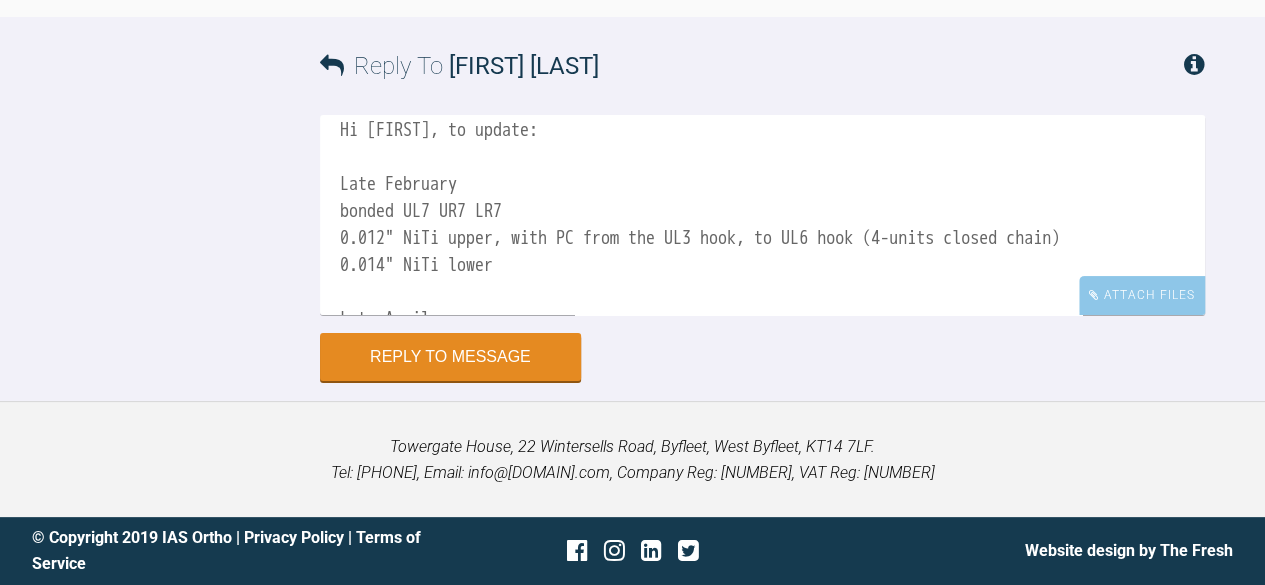 click on "Hi [FIRST], to update:
Late February
bonded UL7 UR7 LR7
0.012" NiTi upper, with PC from the UL3 hook, to UL6 hook (4-units closed chain)
0.014" NiTi lower
Late April
0.016" NiTi U+L, laced-back UL356, and stopped the PC as gap closed UL4 and the canine had gone well beyond Class 1
upper CL measured 0.5-1mm to the left of facial ML
lower CL 1.5-2mm to the right of upper CL
Left canines: class 3 (3/4 unit)
Right canines: class 2 (1/2 unit)" at bounding box center [762, 215] 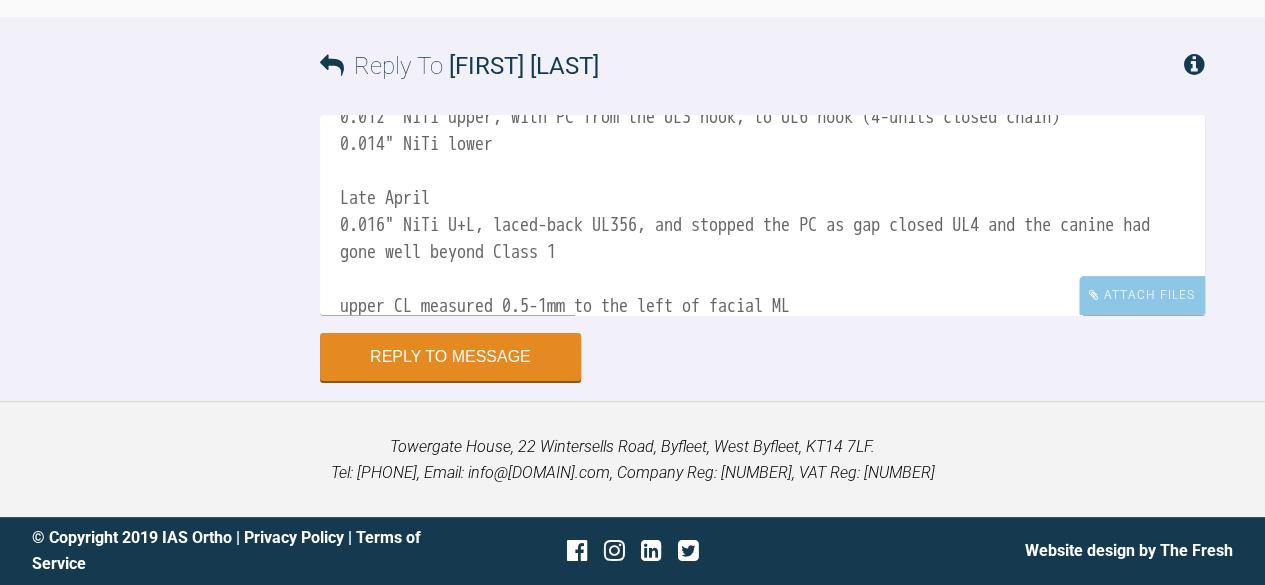 scroll, scrollTop: 140, scrollLeft: 0, axis: vertical 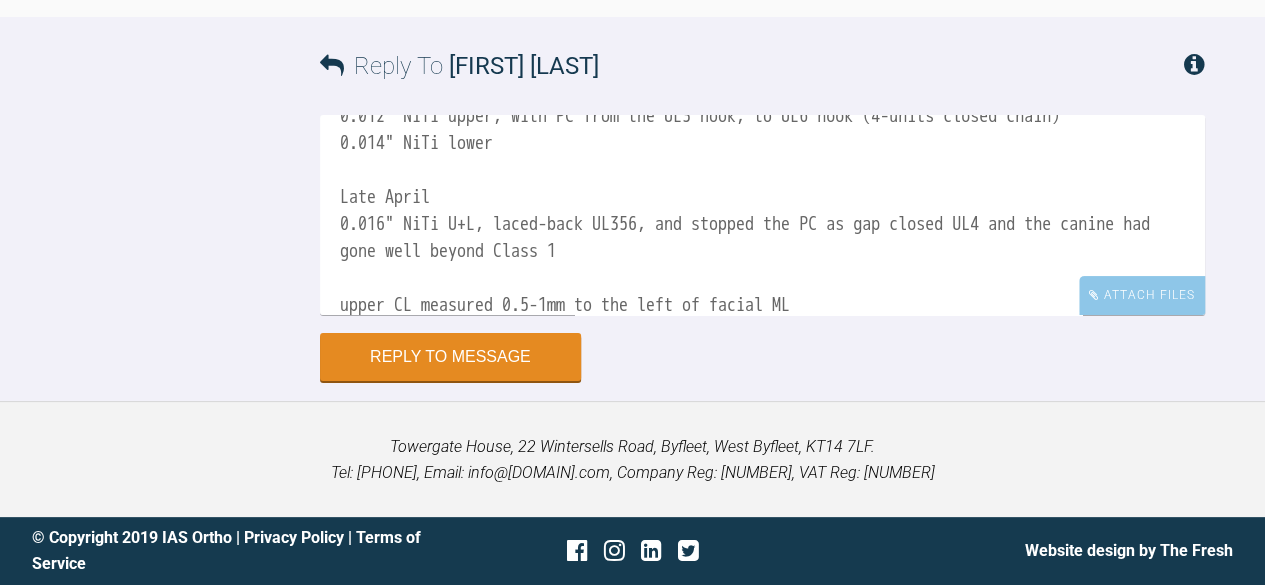 click on "Hi Greg, to update:
Late February:
bonded UL7 UR7 LR7
0.012" NiTi upper, with PC from the UL3 hook, to UL6 hook (4-units closed chain)
0.014" NiTi lower
Late April
0.016" NiTi U+L, laced-back UL356, and stopped the PC as gap closed UL4 and the canine had gone well beyond Class 1
upper CL measured 0.5-1mm to the left of facial ML
lower CL 1.5-2mm to the right of upper CL
Left canines: class 3 (3/4 unit)
Right canines: class 2 (1/2 unit)" at bounding box center (762, 215) 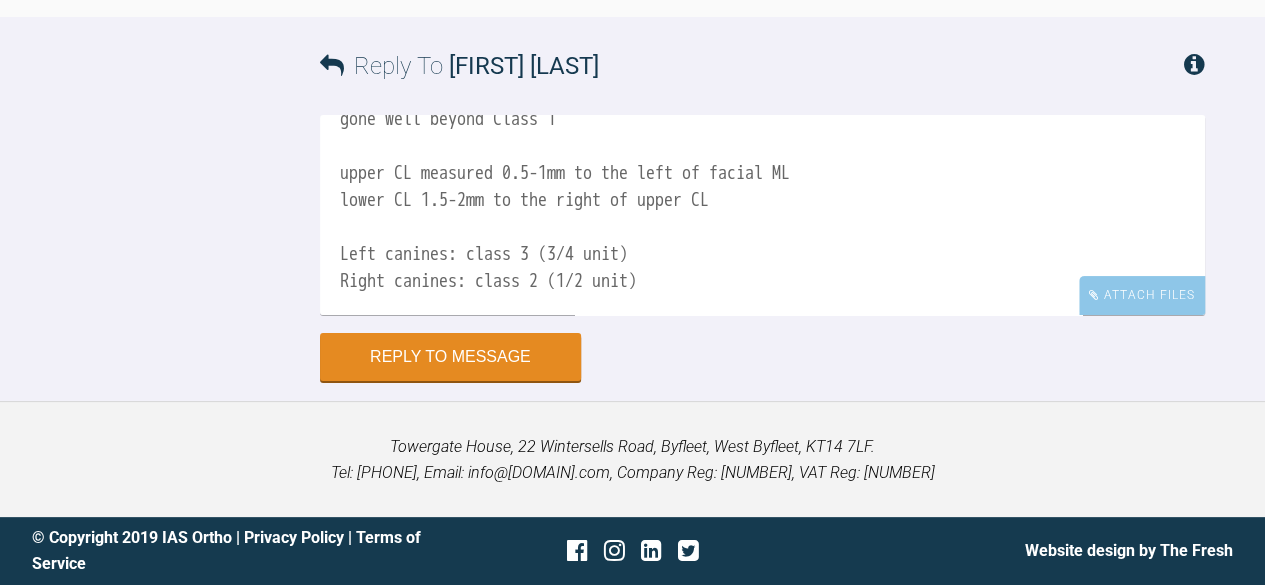 scroll, scrollTop: 322, scrollLeft: 0, axis: vertical 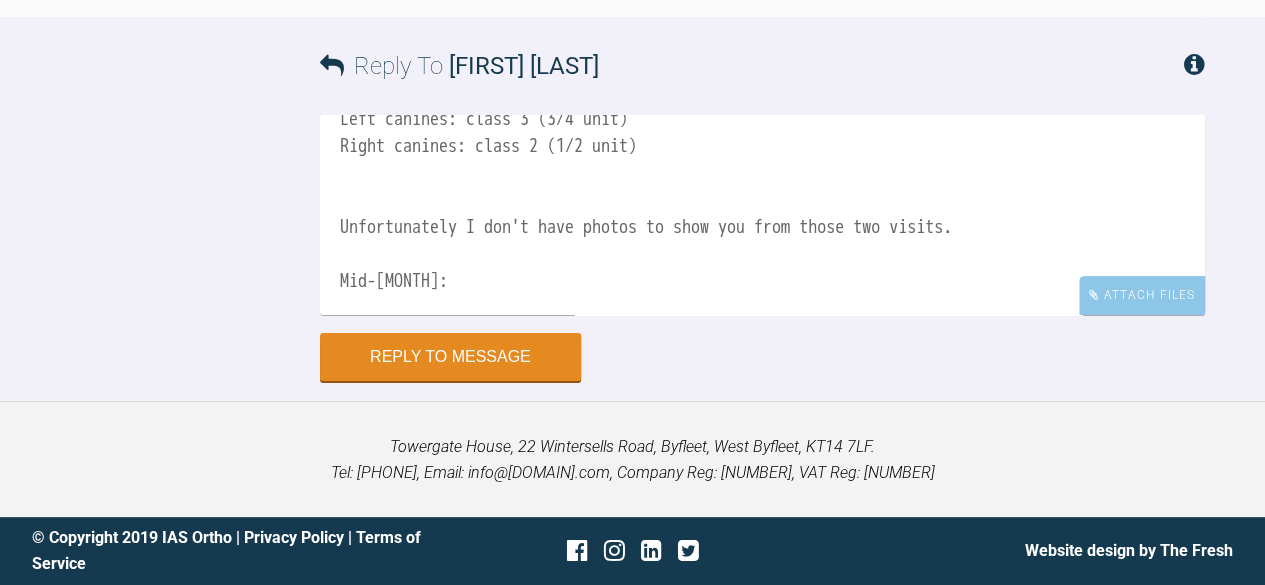 paste on "20x20 NiTi U+L
PC UR2-to-UL2 and LR2-to-LL2
QLs over PC (upper laterals, lower incisors) and QL UL3 due to slight rotation of this tooth
kept lace-back at UL3-6
Canine relationships and Centrelines are same as measured at last visit" 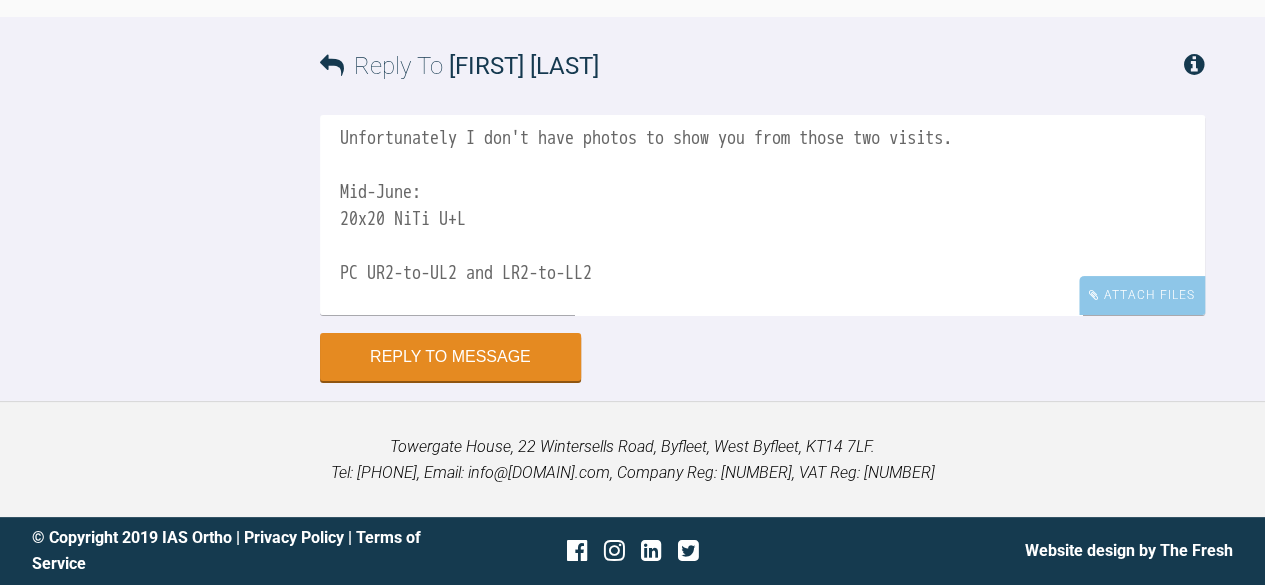 scroll, scrollTop: 478, scrollLeft: 0, axis: vertical 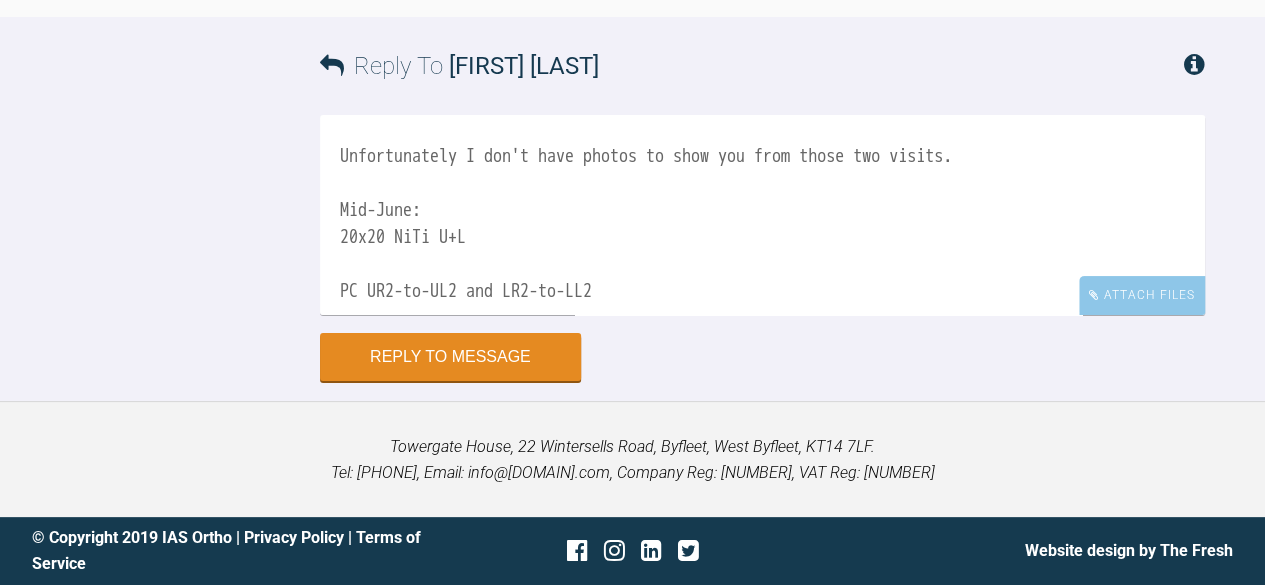 click on "Hi Greg, to update:
Late February:
bonded UL7 UR7 LR7
0.012" NiTi upper, with PC from the UL3 hook, to UL6 hook (4-units closed chain)
0.014" NiTi lower
Late April:
0.016" NiTi U+L, laced-back UL356, and stopped the PC as gap closed UL4 and the canine had gone well beyond Class 1
upper CL measured 0.5-1mm to the left of facial ML
lower CL 1.5-2mm to the right of upper CL
Left canines: class 3 (3/4 unit)
Right canines: class 2 (1/2 unit)
Unfortunately I don't have photos to show you from those two visits.
Mid-June:
20x20 NiTi U+L
PC UR2-to-UL2 and LR2-to-LL2
QLs over PC (upper laterals, lower incisors) and QL UL3 due to slight rotation of this tooth
kept lace-back at UL3-6
Canine relationships and Centrelines are same as measured at last visit" at bounding box center [762, 215] 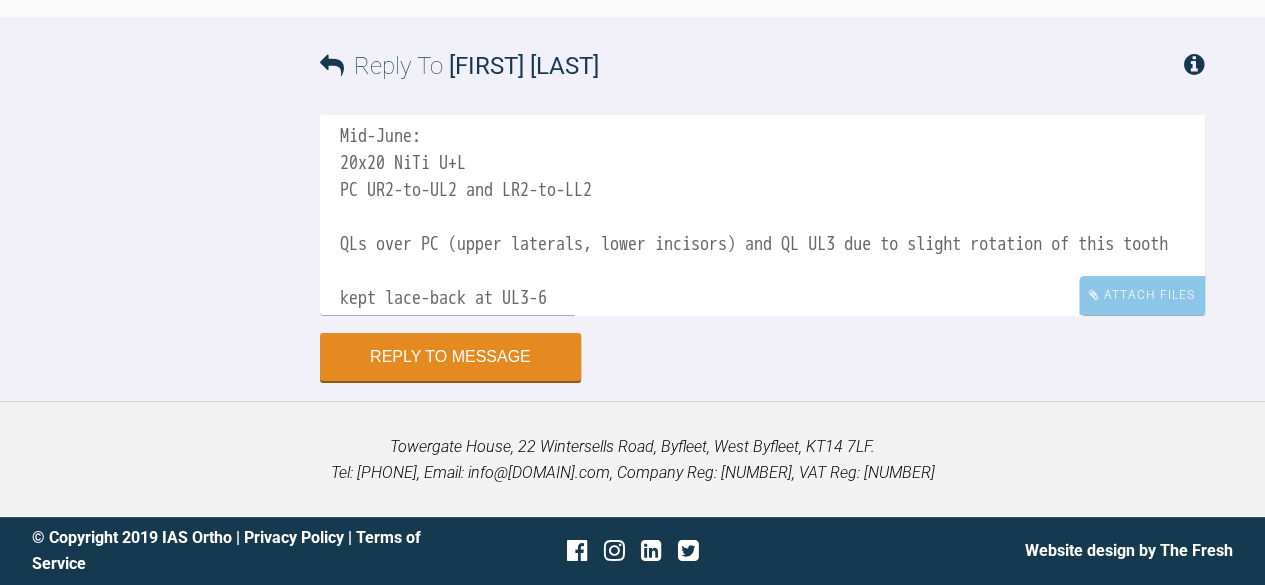 scroll, scrollTop: 554, scrollLeft: 0, axis: vertical 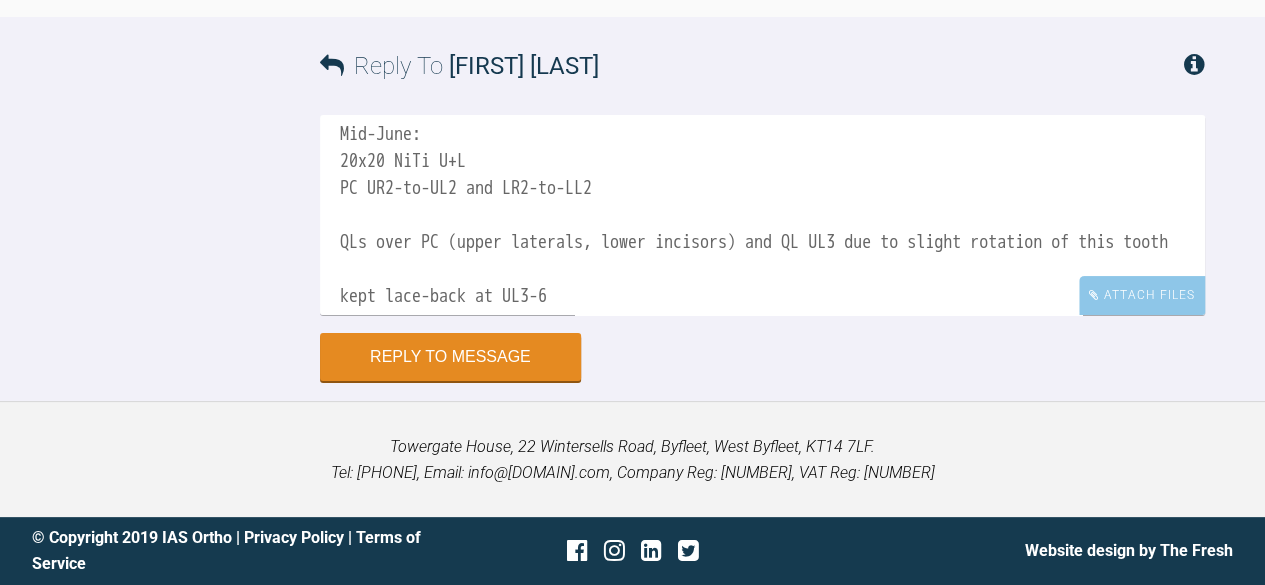 click on "Hi [NAME], to update:
Late February:
bonded UL7 UR7 LR7
0.012" NiTi upper, with PC from the UL3 hook, to UL6 hook (4-units closed chain)
0.014" NiTi lower
Late April:
0.016" NiTi U+L, laced-back UL356, and stopped the PC as gap closed UL4 and the canine had gone well beyond Class 1
upper CL measured 0.5-1mm to the left of facial ML
lower CL 1.5-2mm to the right of upper CL
Left canines: class 3 (3/4 unit)
Right canines: class 2 (1/2 unit)
Unfortunately I don't have photos to show you from those two visits.
Mid-June:
20x20 NiTi U+L
PC UR2-to-UL2 and LR2-to-LL2
QLs over PC (upper laterals, lower incisors) and QL UL3 due to slight rotation of this tooth
kept lace-back at UL3-6
Canine relationships and Centrelines are same as measured at last visit" at bounding box center (762, 215) 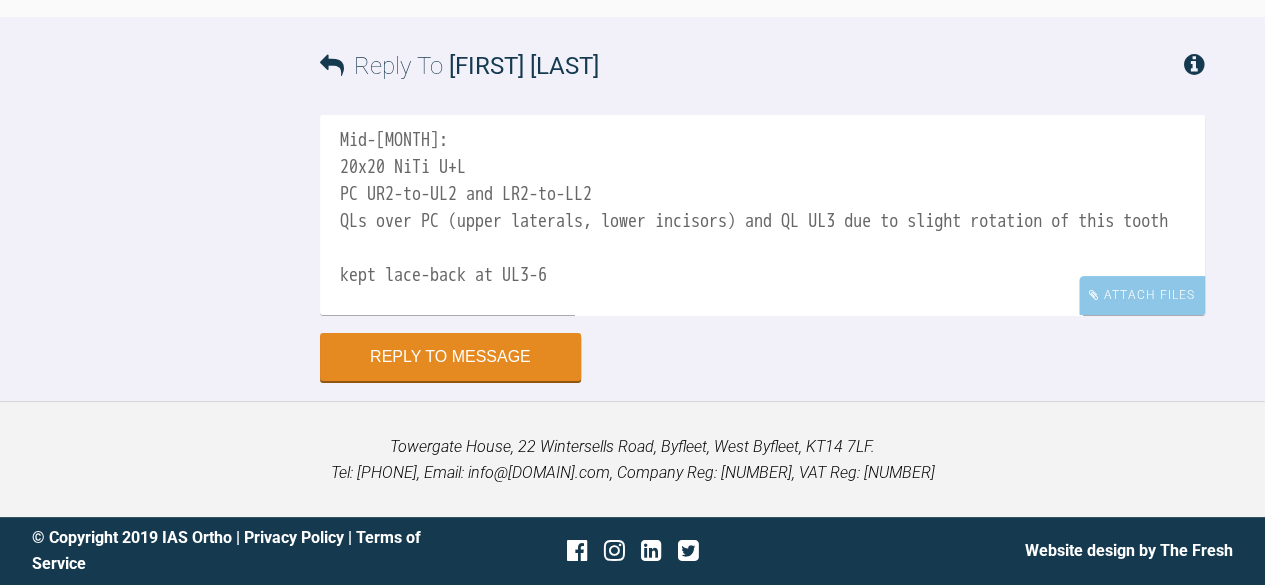 scroll, scrollTop: 546, scrollLeft: 0, axis: vertical 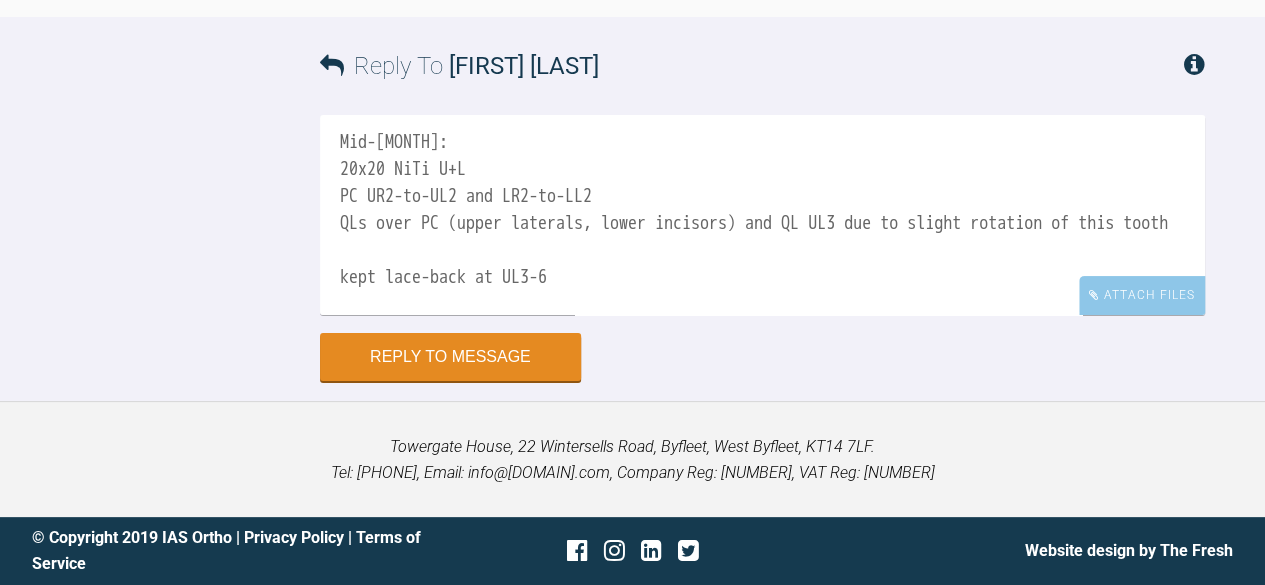 click on "Hi [NAME], to update:
Late [MONTH]:
bonded UL7 UR7 LR7
0.012" NiTi upper, with PC from the UL3 hook, to UL6 hook (4-units closed chain)
0.014" NiTi lower
Late [MONTH]:
0.016" NiTi U+L, laced-back UL356, and stopped the PC as gap closed UL4 and the canine had gone well beyond Class 1
upper CL measured 0.5-1mm to the left of facial ML
lower CL 1.5-2mm to the right of upper CL
Left canines: class 3 (3/4 unit)
Right canines: class 2 (1/2 unit)
Unfortunately I don't have photos to show you from those two visits.
Mid-[MONTH]:
20x20 NiTi U+L
PC UR2-to-UL2 and LR2-to-LL2
QLs over PC (upper laterals, lower incisors) and QL UL3 due to slight rotation of this tooth
kept lace-back at UL3-6
Canine relationships and Centrelines are same as measured at last visit" at bounding box center [762, 215] 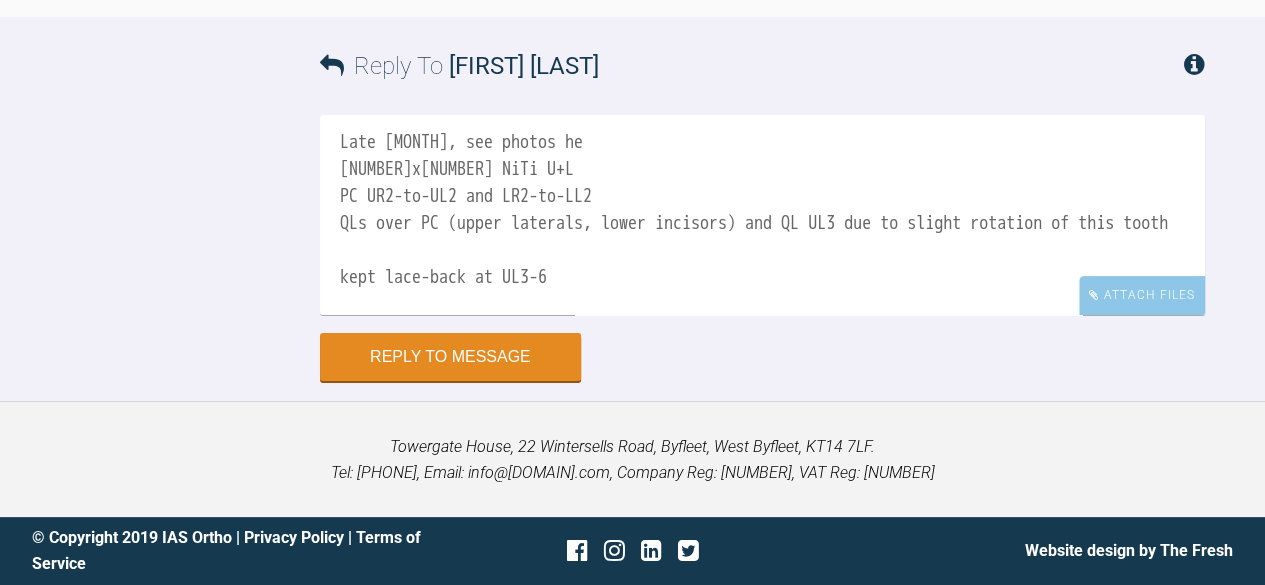 scroll, scrollTop: 677, scrollLeft: 0, axis: vertical 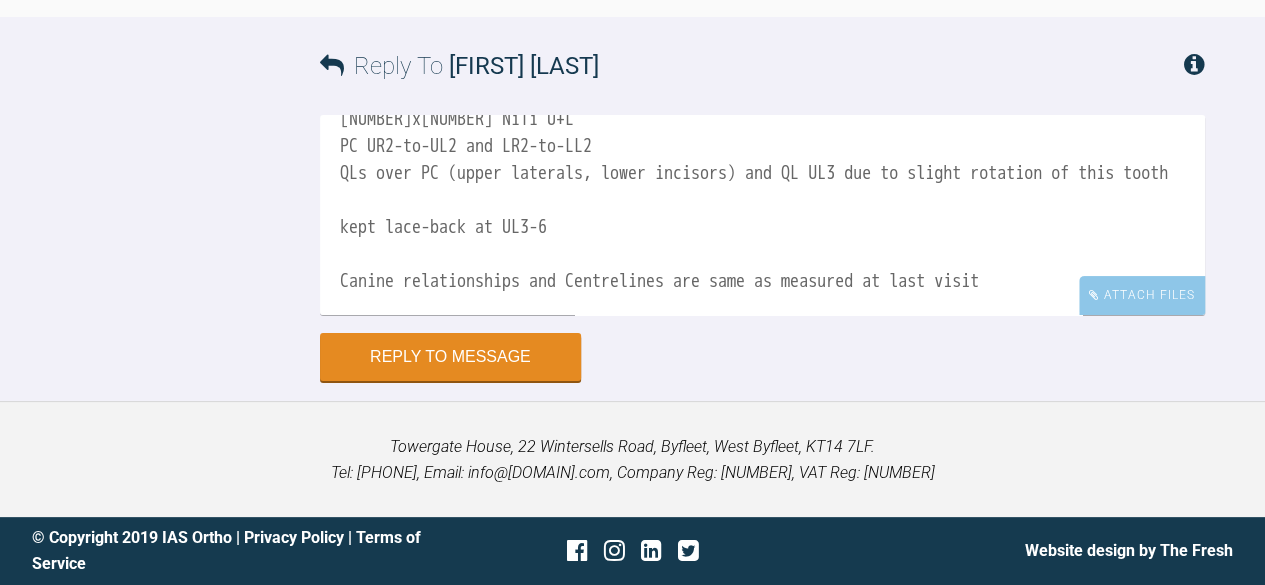click on "Hi [NAME], to update:
Late [MONTH]:
bonded UL7 UR7 LR7
[NUMBER]" NiTi upper, with PC from the UL3 hook, to UL6 hook ([NUMBER]-units closed chain)
[NUMBER]" NiTi lower
Late [MONTH]:
[NUMBER]" NiTi U+L, laced-back UL356, and stopped the PC as gap closed UL4 and the canine had gone well beyond Class 1
upper CL measured [NUMBER]-[NUMBER]mm to the left of facial ML
lower CL [NUMBER]-[NUMBER]mm to the right of upper CL
Left canines: class [NUMBER] ([NUMBER]/[NUMBER] unit)
Right canines: class [NUMBER] ([NUMBER]/[NUMBER] unit)
Unfortunately I don't have photos to show you from those two visits.
Late [MONTH], see photos he
[NUMBER]x[NUMBER] NiTi U+L
PC UR2-to-UL2 and LR2-to-LL2
QLs over PC (upper laterals, lower incisors) and QL UL3 due to slight rotation of this tooth
kept lace-back at UL3-6
Canine relationships and Centrelines are same as measured at last visit" at bounding box center (762, 215) 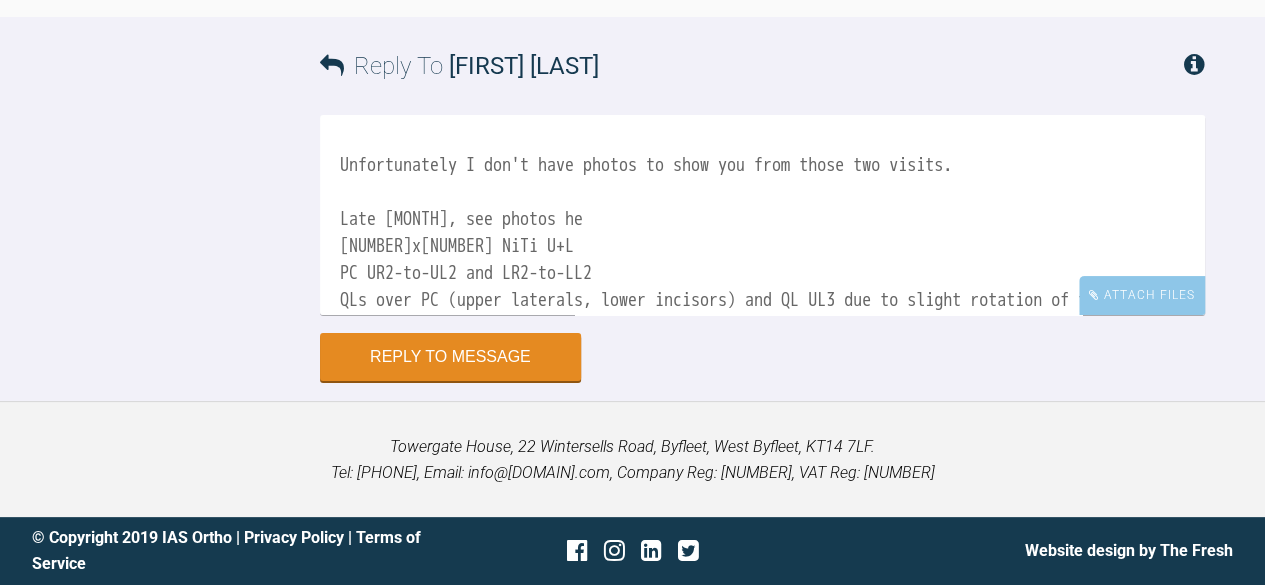scroll, scrollTop: 470, scrollLeft: 0, axis: vertical 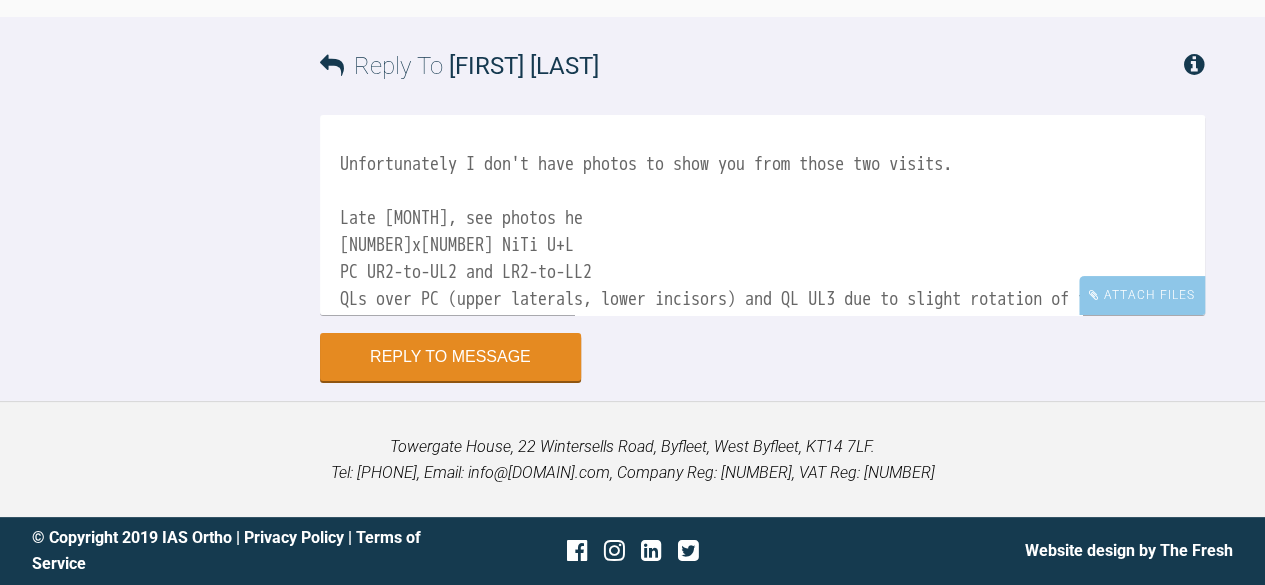 click on "Hi [NAME], to update:
Late [MONTH]:
bonded UL7 UR7 LR7
[NUMBER]" NiTi upper, with PC from the UL3 hook, to UL6 hook ([NUMBER]-units closed chain)
[NUMBER]" NiTi lower
Late [MONTH]:
[NUMBER]" NiTi U+L, laced-back UL356, and stopped the PC as gap closed UL4 and the canine had gone well beyond Class 1
upper CL measured [NUMBER]-[NUMBER]mm to the left of facial ML
lower CL [NUMBER]-[NUMBER]mm to the right of upper CL
Left canines: class [NUMBER] ([NUMBER]/[NUMBER] unit)
Right canines: class [NUMBER] ([NUMBER]/[NUMBER] unit)
Unfortunately I don't have photos to show you from those two visits.
Late [MONTH], see photos he
[NUMBER]x[NUMBER] NiTi U+L
PC UR2-to-UL2 and LR2-to-LL2
QLs over PC (upper laterals, lower incisors) and QL UL3 due to slight rotation of this tooth
kept lace-back at UL3-6
Canine relationships and Centrelines are same as measured at last visit" at bounding box center [762, 215] 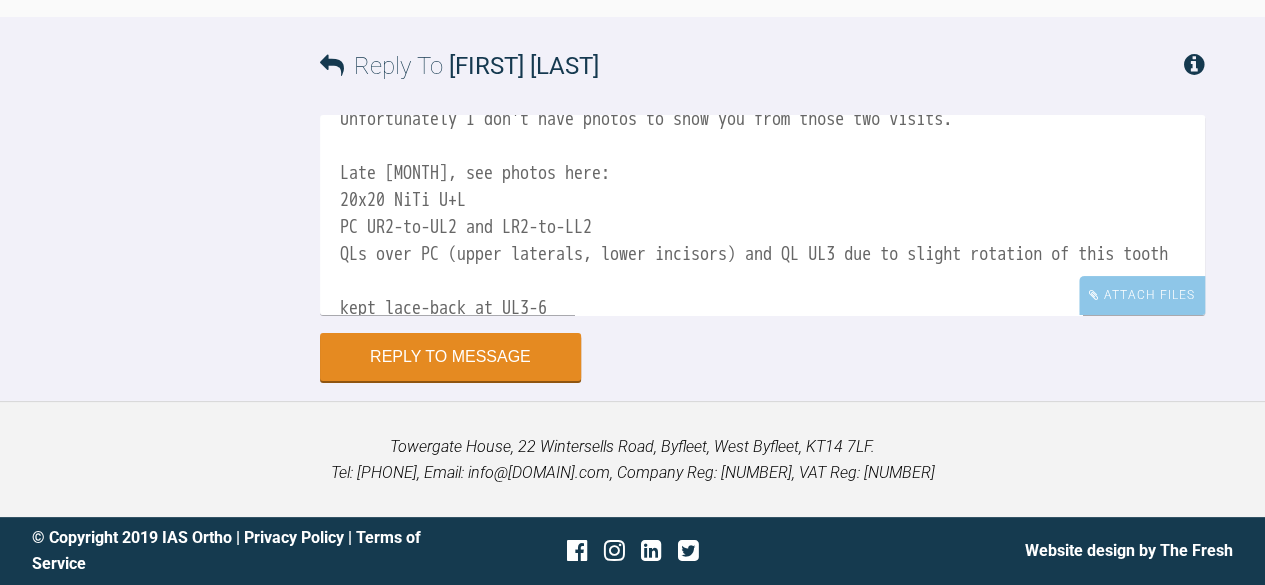 scroll, scrollTop: 514, scrollLeft: 0, axis: vertical 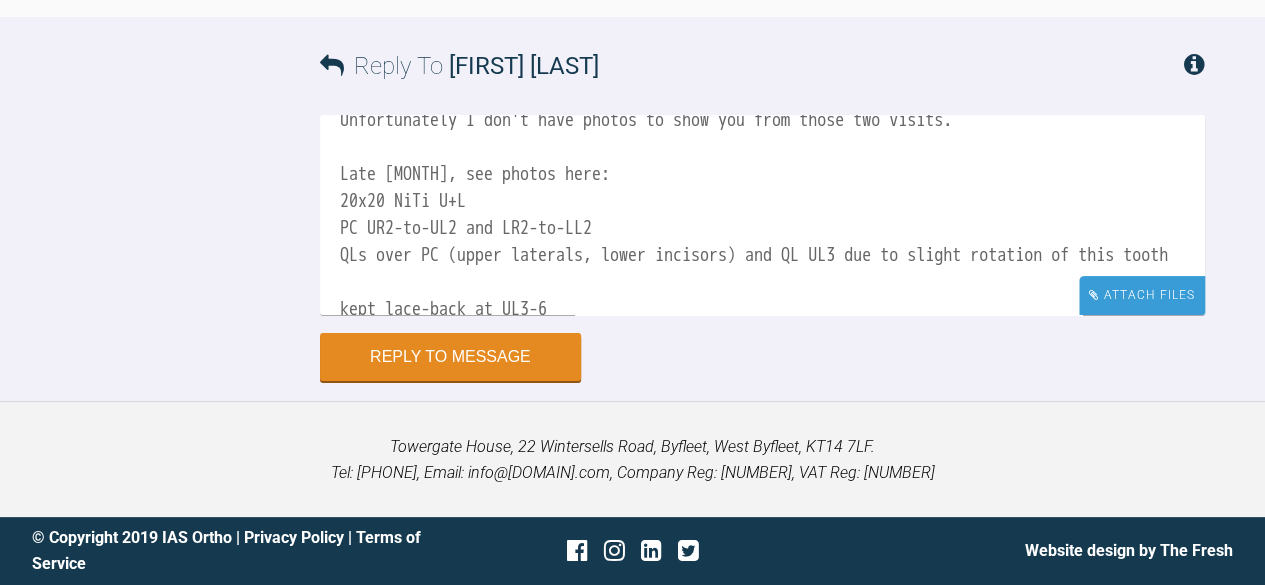 type on "Hi [NAME], to update:
Late [MONTH]:
bonded UL7 UR7 LR7
0.012" NiTi upper, with PC from the UL3 hook, to UL6 hook (4-units closed chain)
0.014" NiTi lower
Late [MONTH]:
0.016" NiTi U+L, laced-back UL356, and stopped the PC as gap closed UL4 and the canine had gone well beyond Class 1
upper CL measured 0.5-1mm to the left of facial ML
lower CL 1.5-2mm to the right of upper CL
Left canines: class 3 (3/4 unit)
Right canines: class 2 (1/2 unit)
Unfortunately I don't have photos to show you from those two visits.
Late [MONTH], see photos here:
20x20 NiTi U+L
PC UR2-to-UL2 and LR2-to-LL2
QLs over PC (upper laterals, lower incisors) and QL UL3 due to slight rotation of this tooth
kept lace-back at UL3-6
Canine relationships and Centrelines are same as measured at last visit" 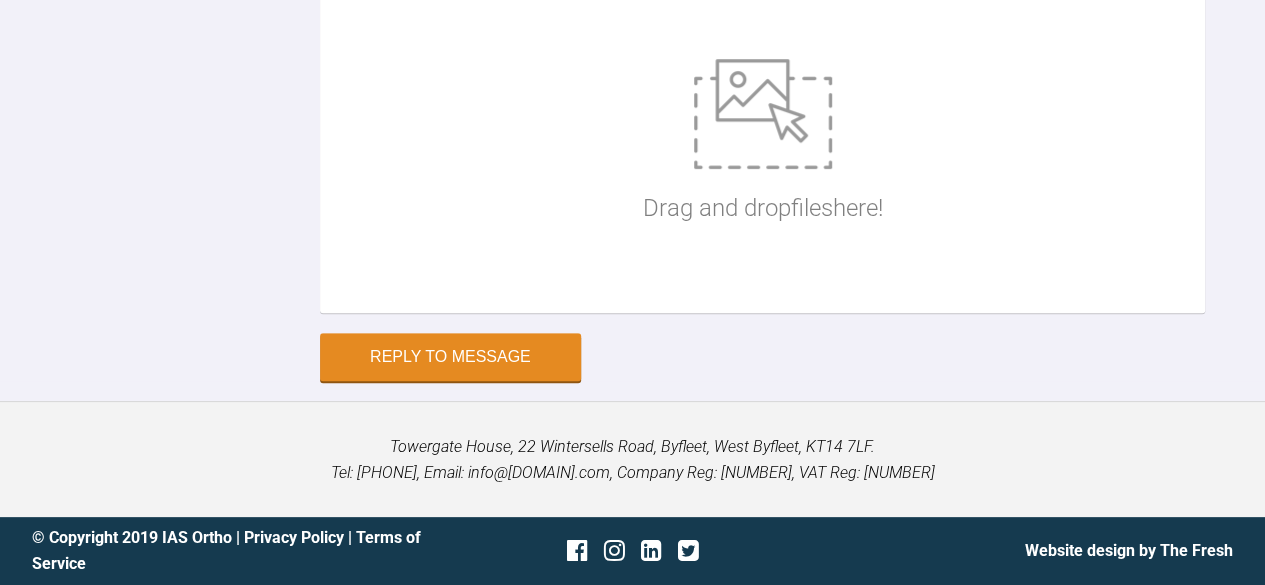 click at bounding box center [763, 114] 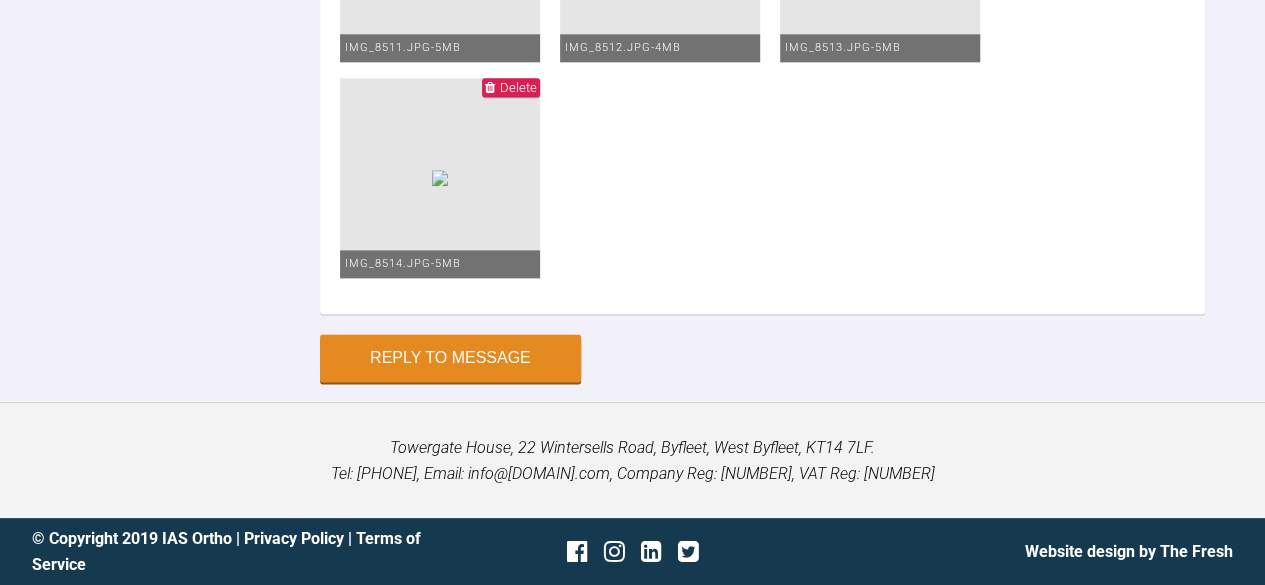 scroll, scrollTop: 13662, scrollLeft: 0, axis: vertical 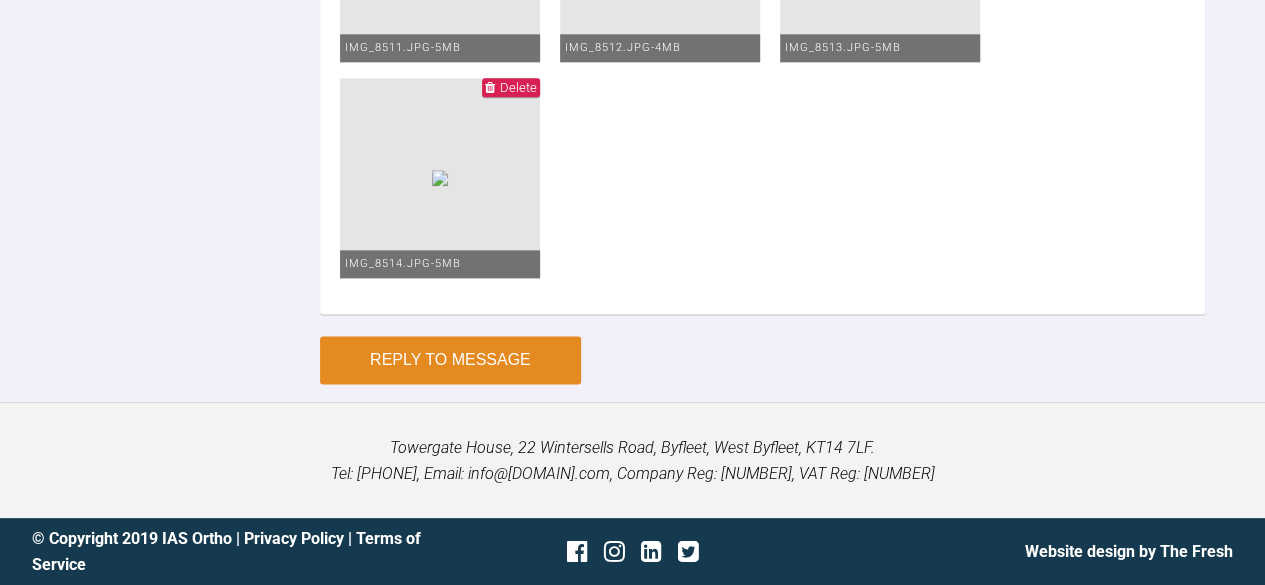 click on "Reply to Message" at bounding box center (450, 360) 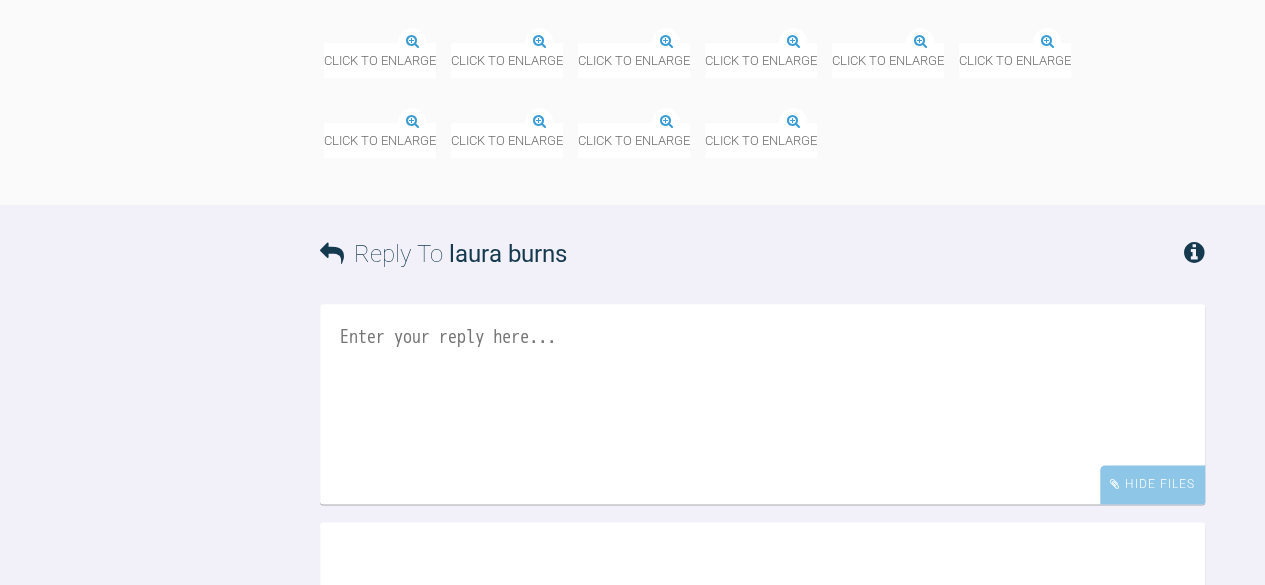 scroll, scrollTop: 12427, scrollLeft: 0, axis: vertical 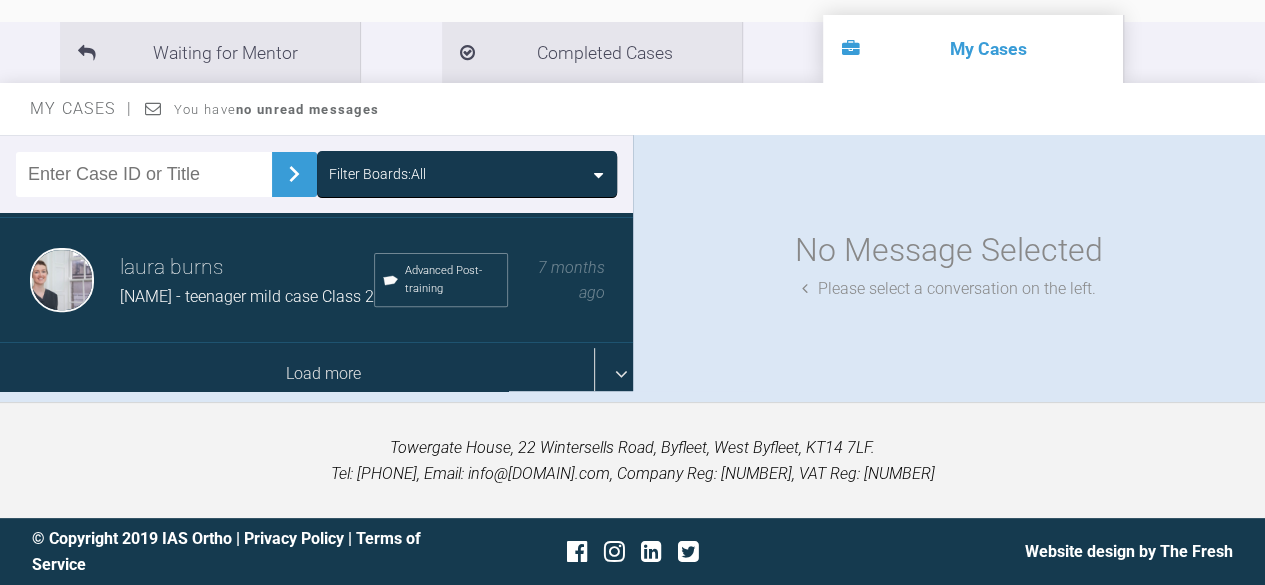 click on "Load more" at bounding box center (324, 374) 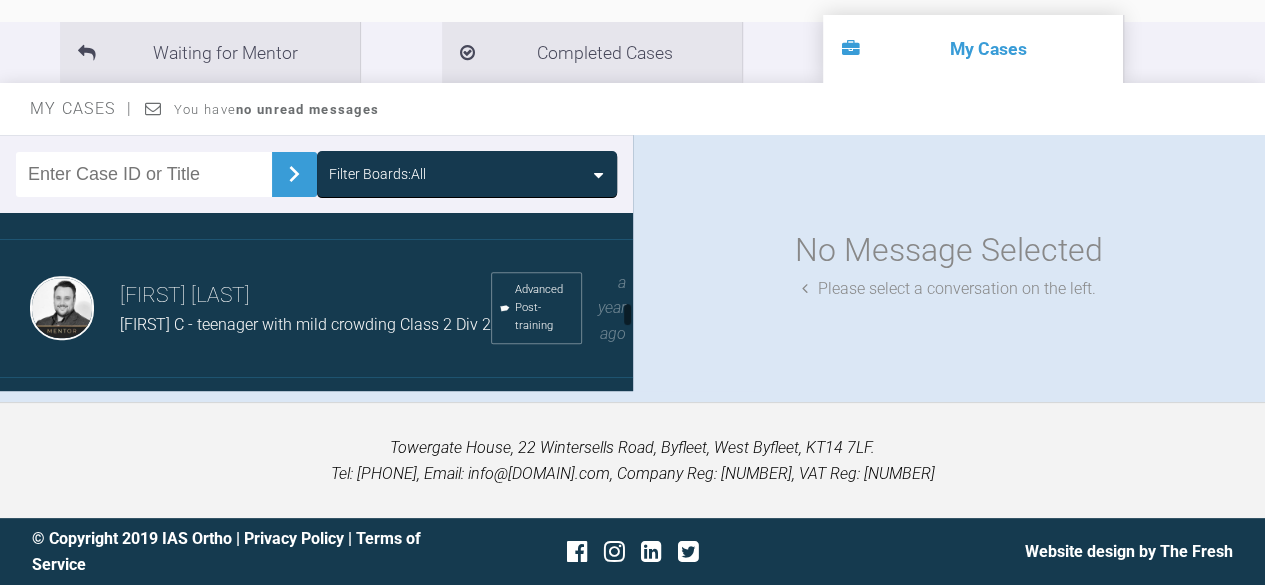 scroll, scrollTop: 3378, scrollLeft: 0, axis: vertical 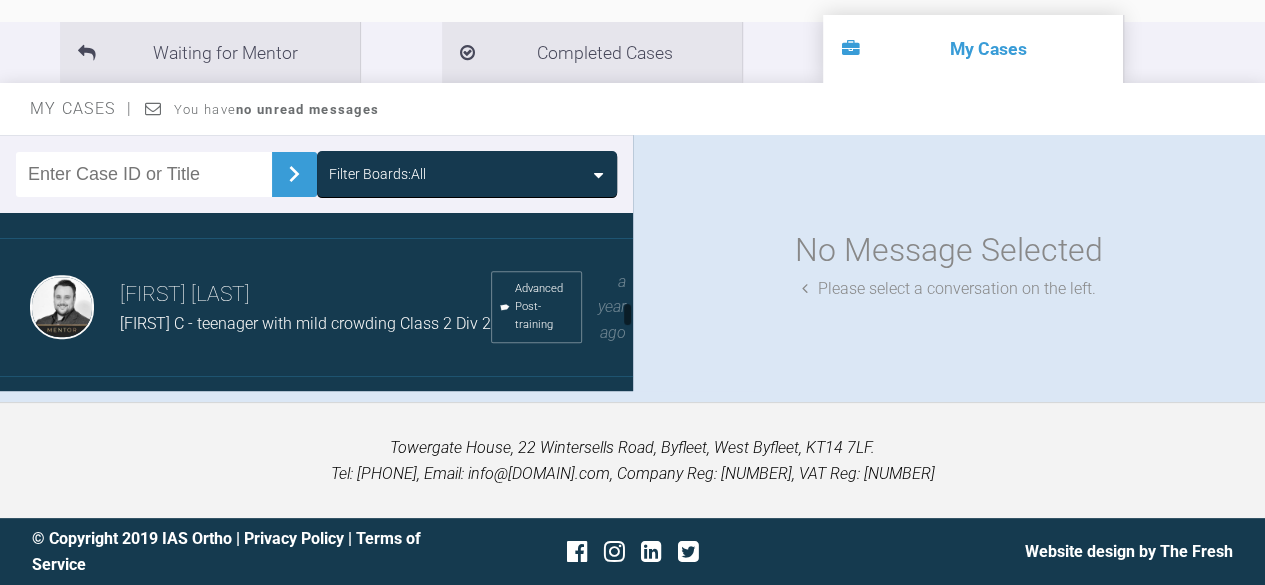 click on "[FIRST] C - teenager with mild crowding Class 2 Div 2" at bounding box center [305, 323] 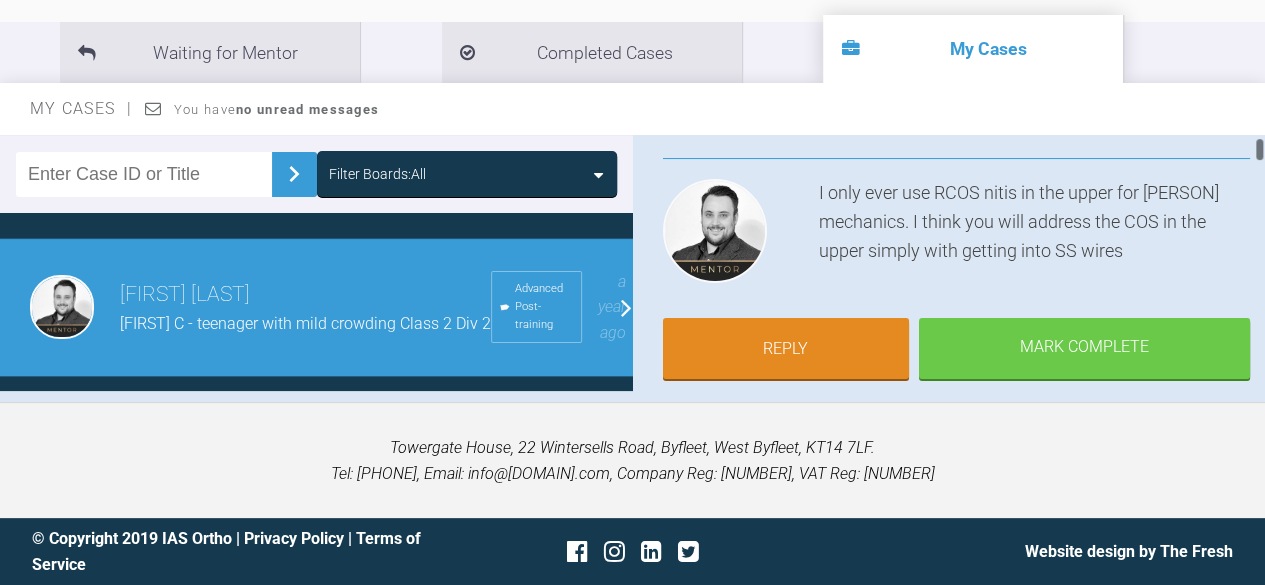 scroll, scrollTop: 173, scrollLeft: 0, axis: vertical 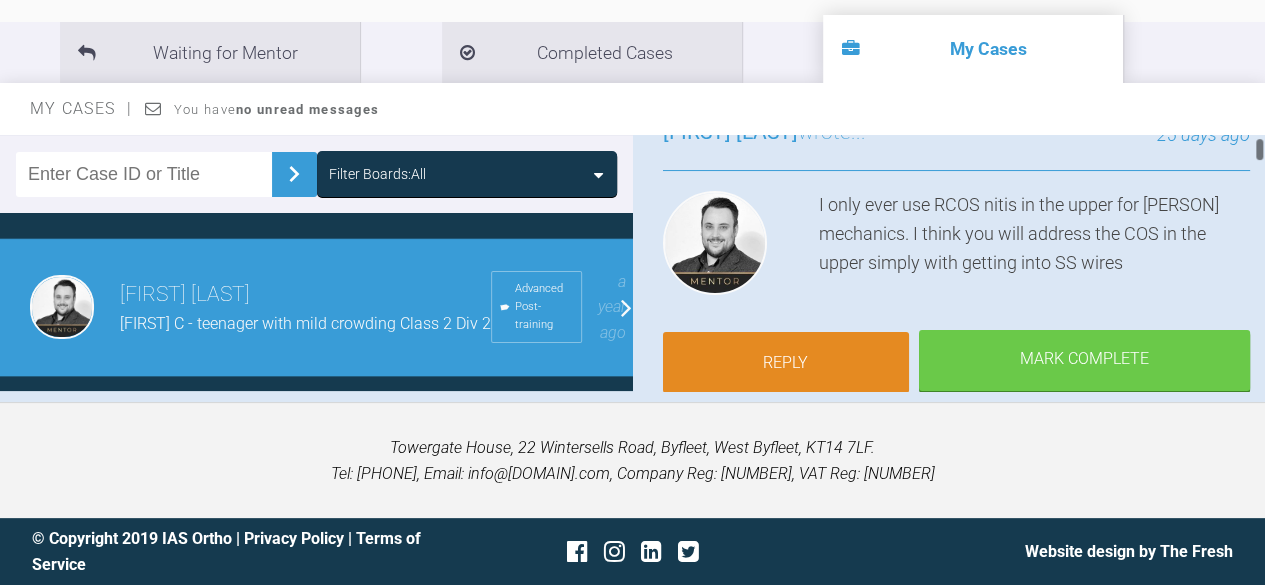click on "Reply" at bounding box center (786, 363) 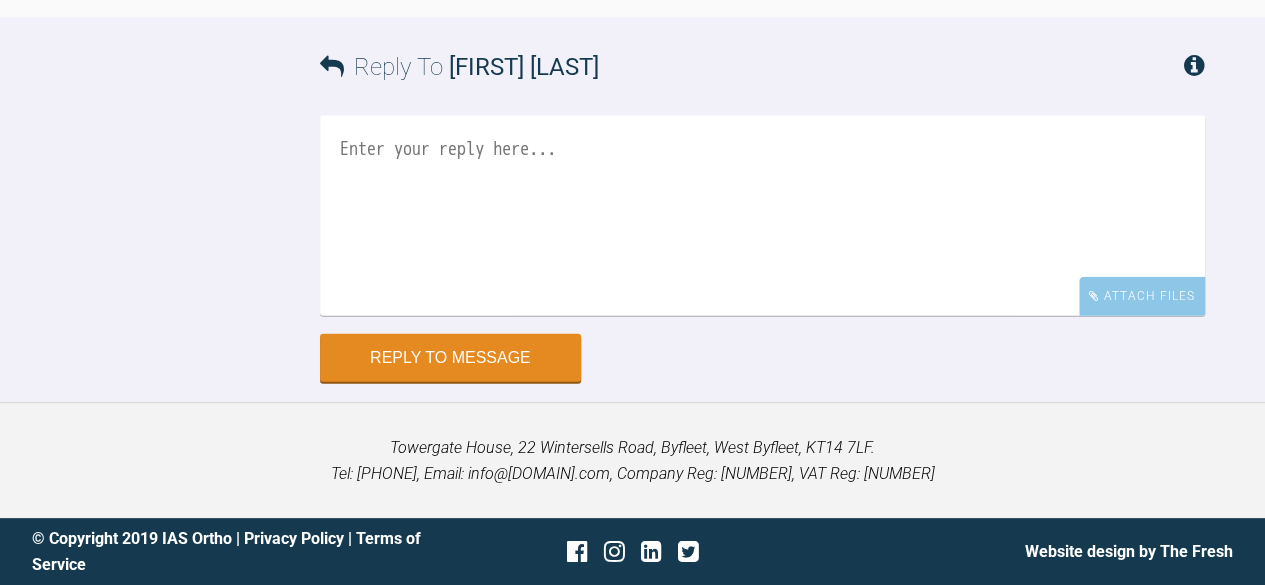 scroll, scrollTop: 14786, scrollLeft: 0, axis: vertical 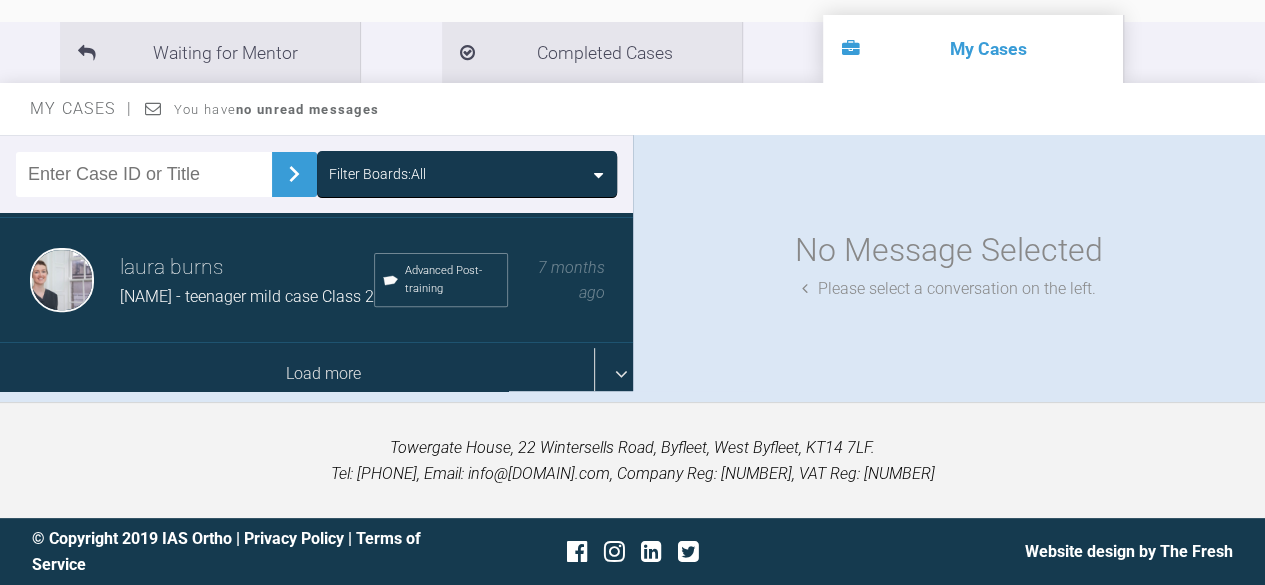 click on "Load more" at bounding box center [324, 374] 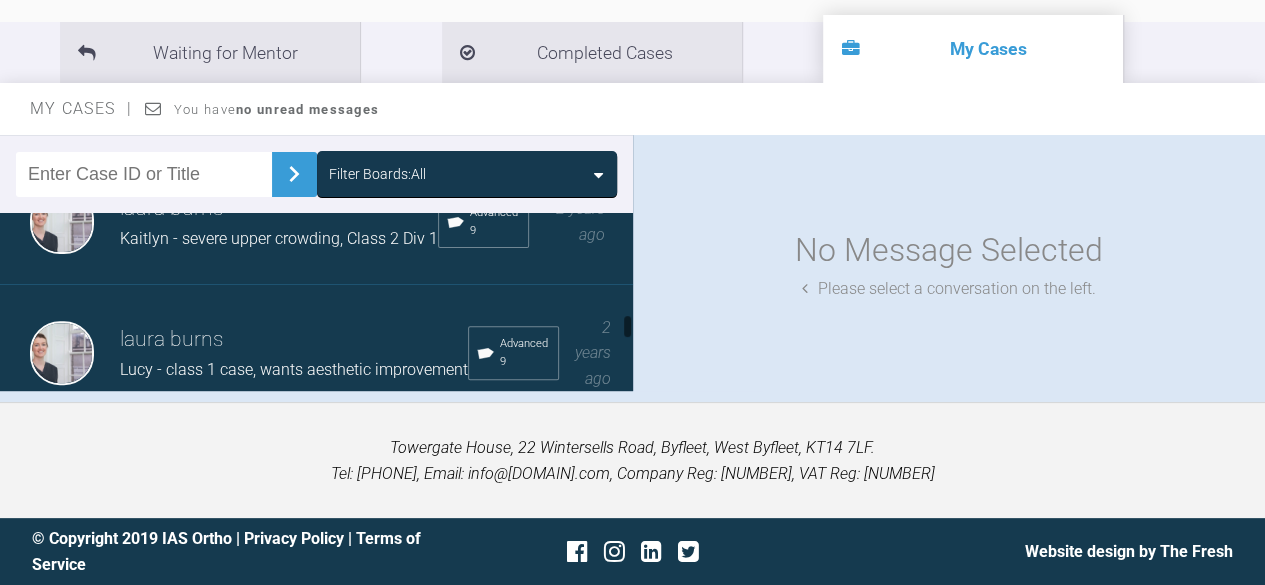 scroll, scrollTop: 3837, scrollLeft: 0, axis: vertical 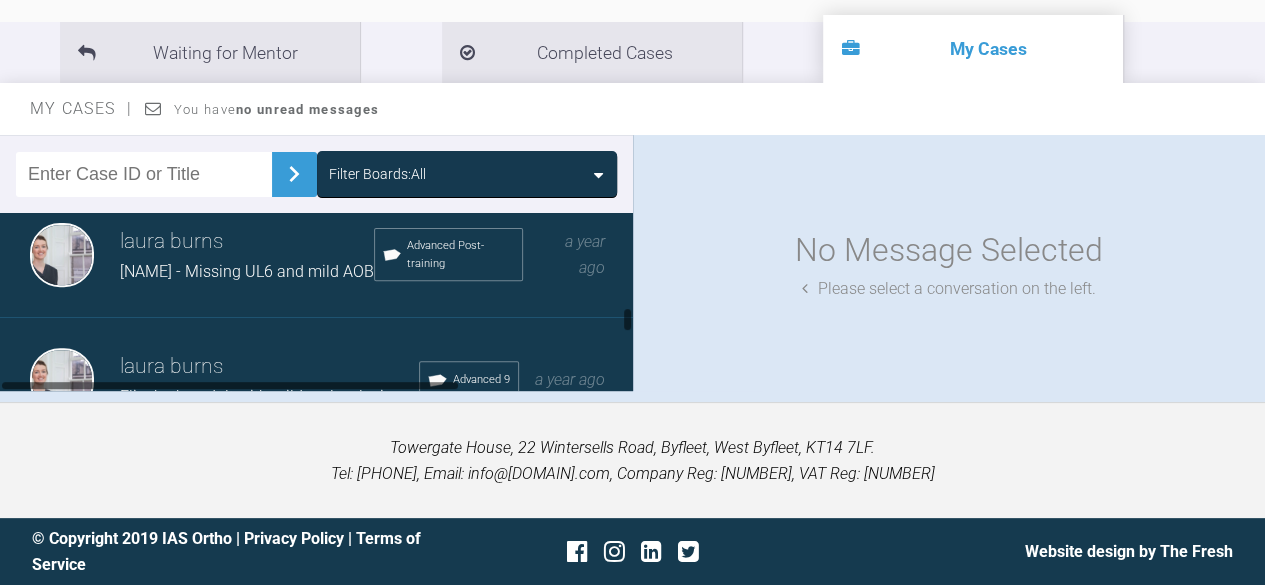 click on "[FIRST] [LAST] Leo - Missing UL6 and mild AOB Advanced Post-training a year ago" at bounding box center (324, 255) 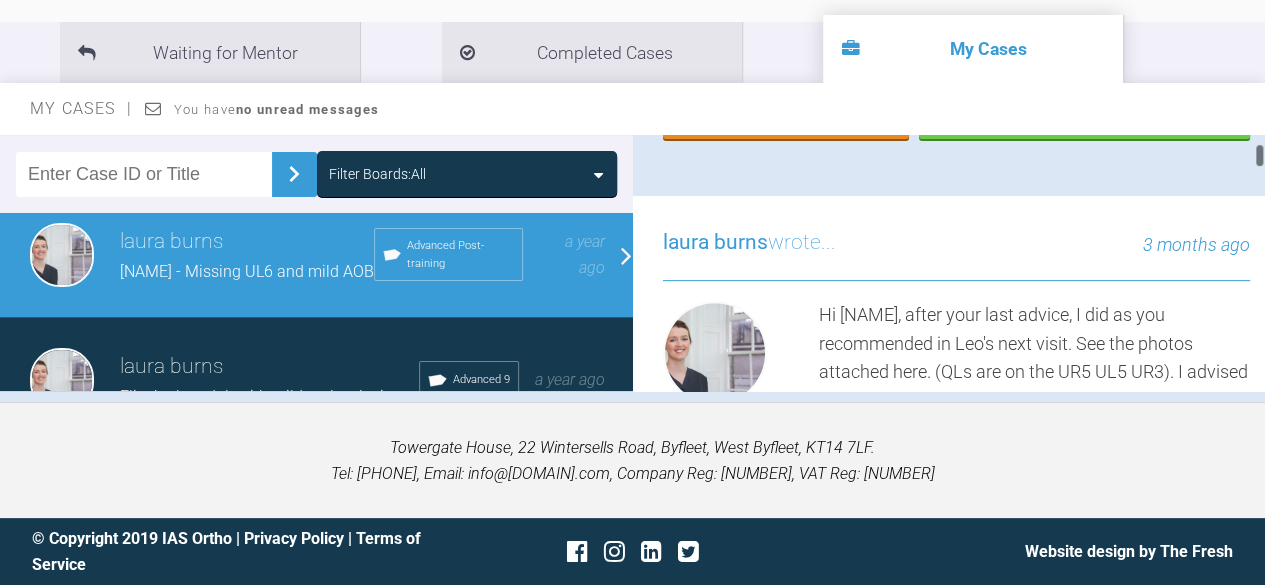 scroll, scrollTop: 202, scrollLeft: 0, axis: vertical 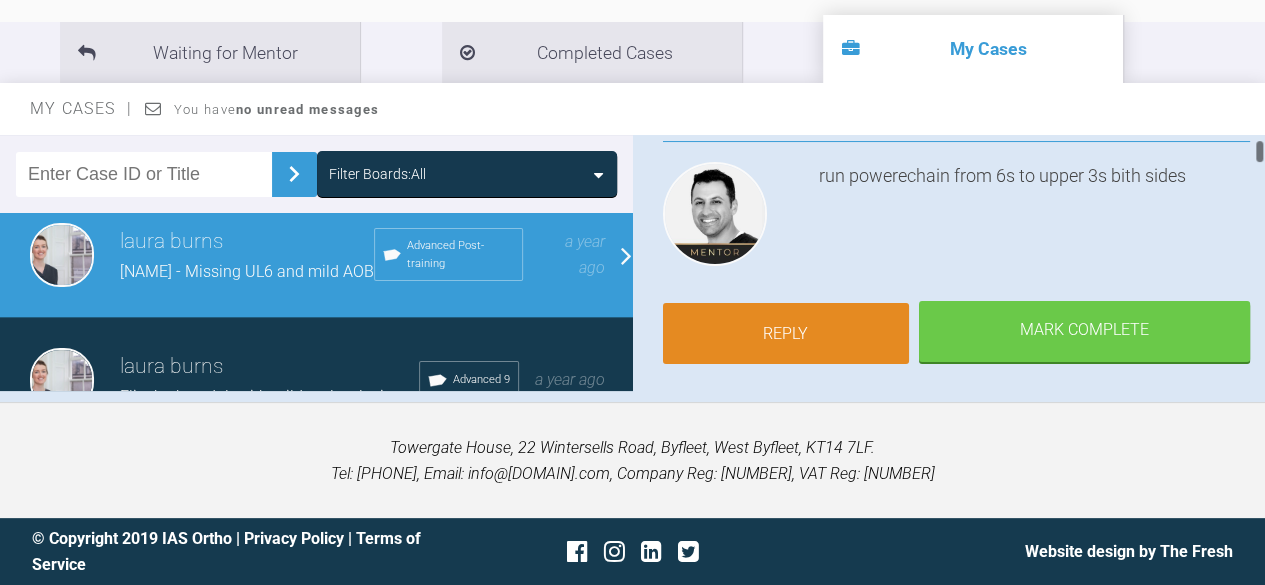 click on "Reply" at bounding box center (786, 334) 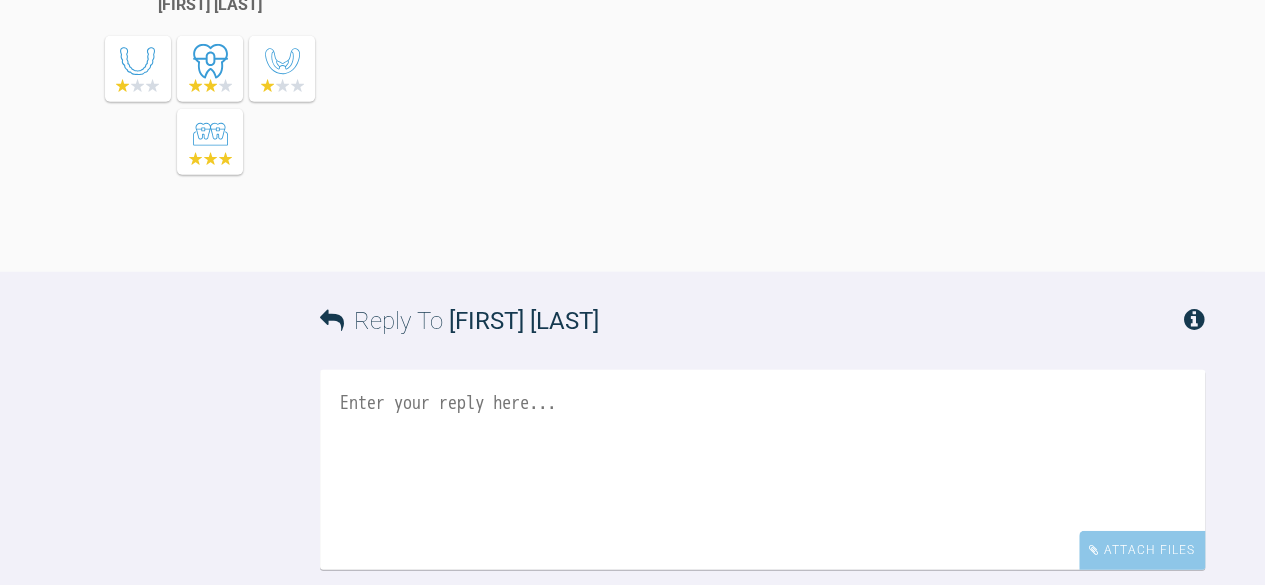 scroll, scrollTop: 10132, scrollLeft: 0, axis: vertical 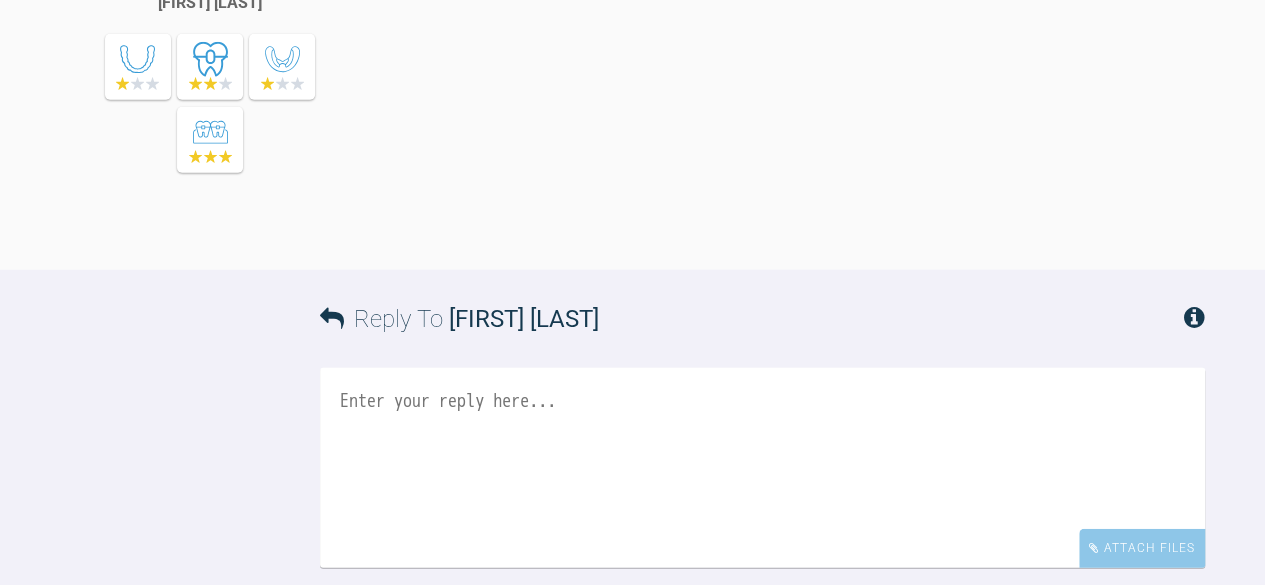 click on "Click to enlarge" at bounding box center (386, -597) 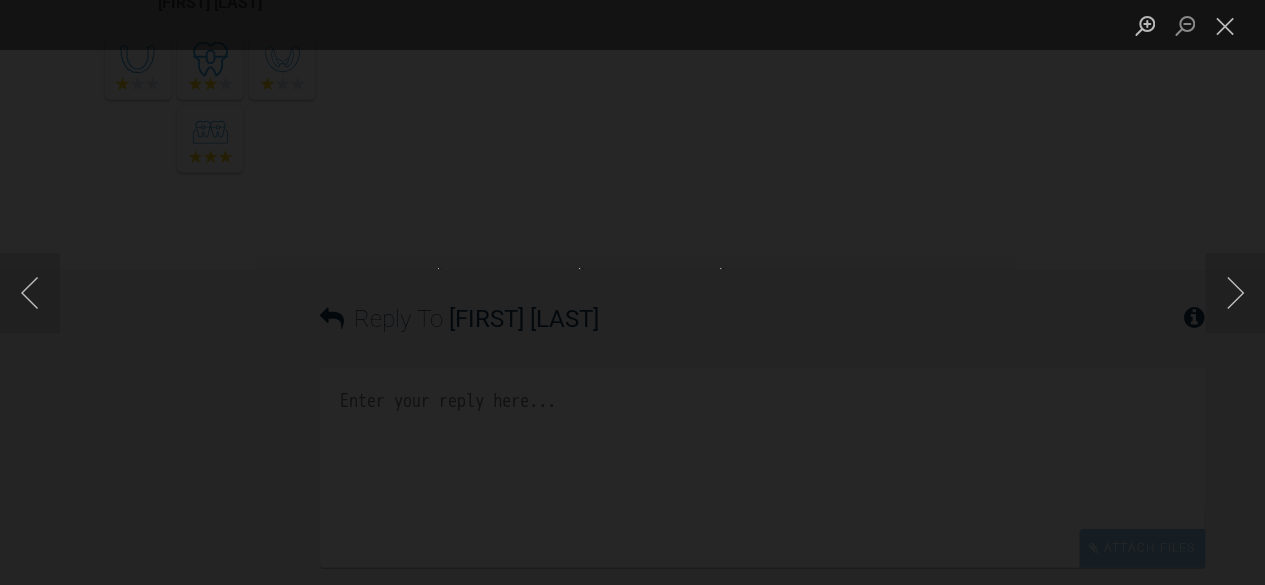 click at bounding box center [632, 292] 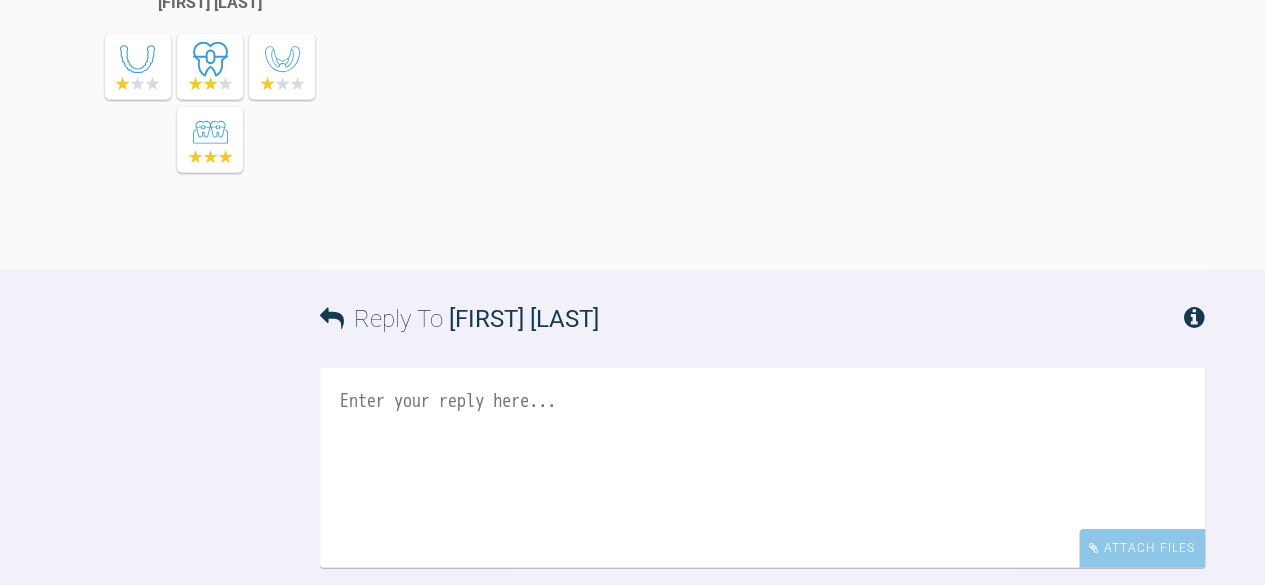 click at bounding box center (386, -615) 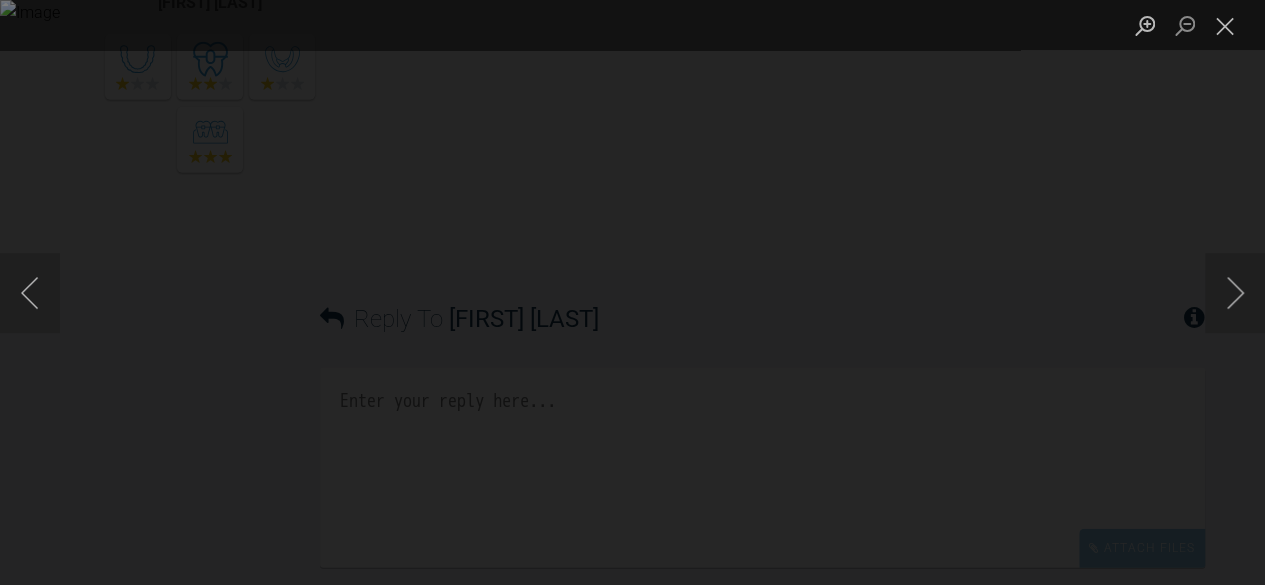 click at bounding box center (632, 292) 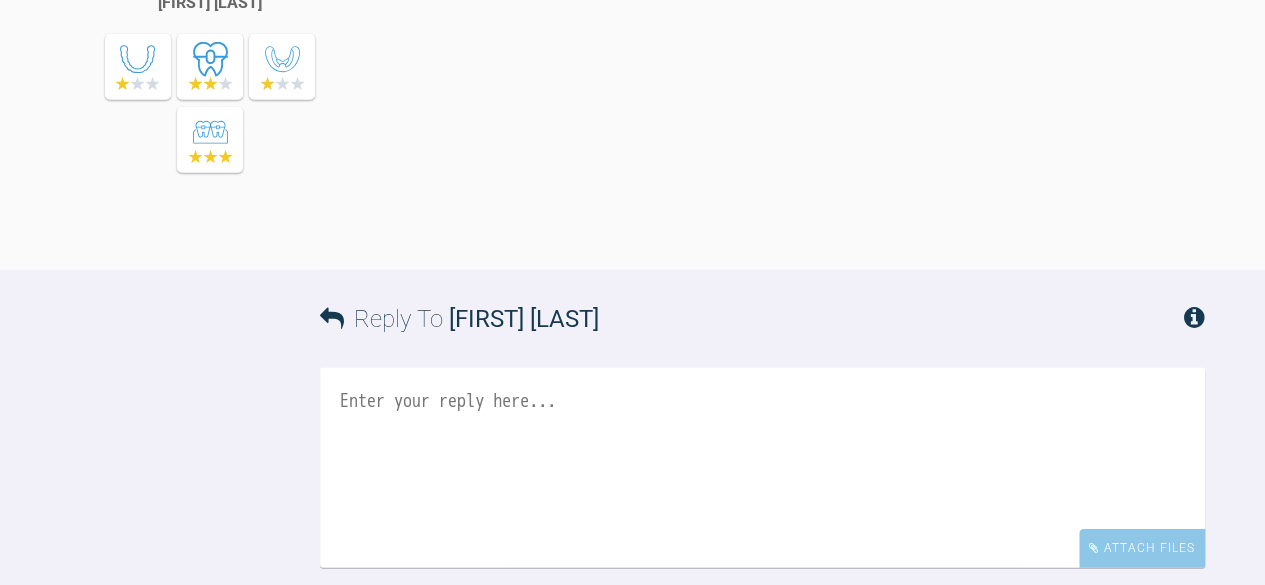 click at bounding box center (666, -615) 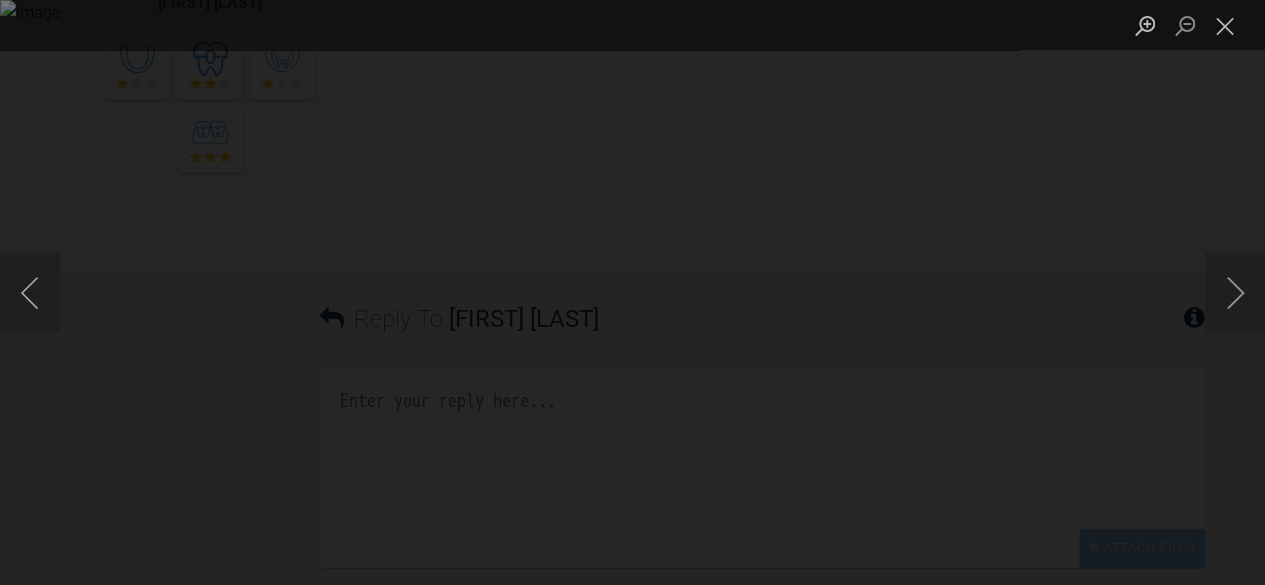 click at bounding box center (632, 292) 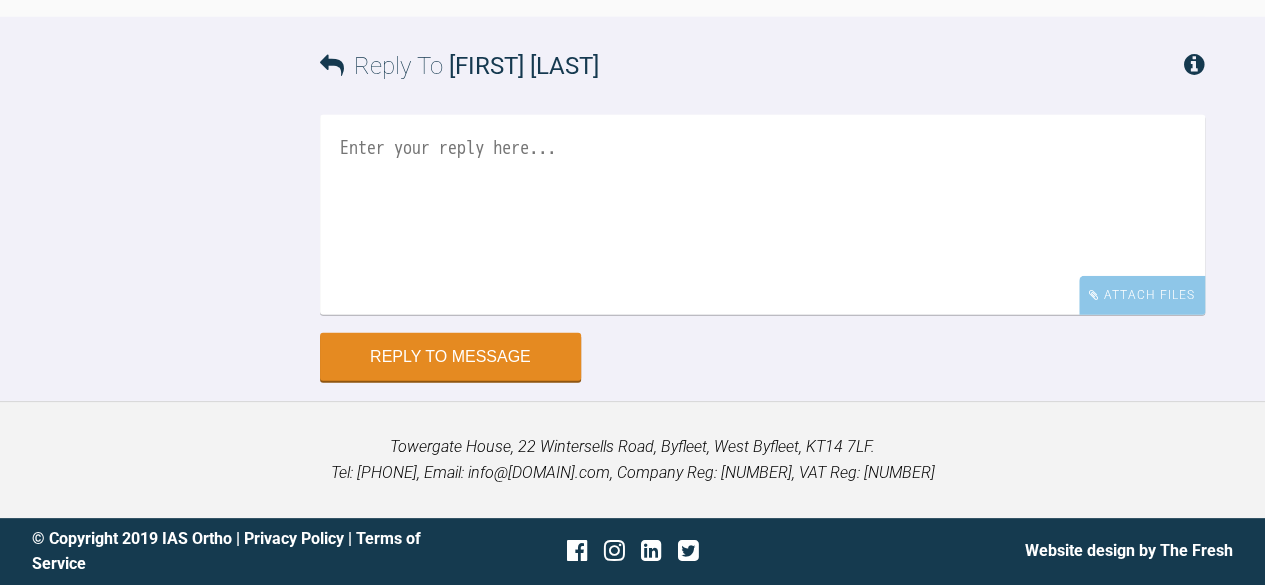 scroll, scrollTop: 11322, scrollLeft: 0, axis: vertical 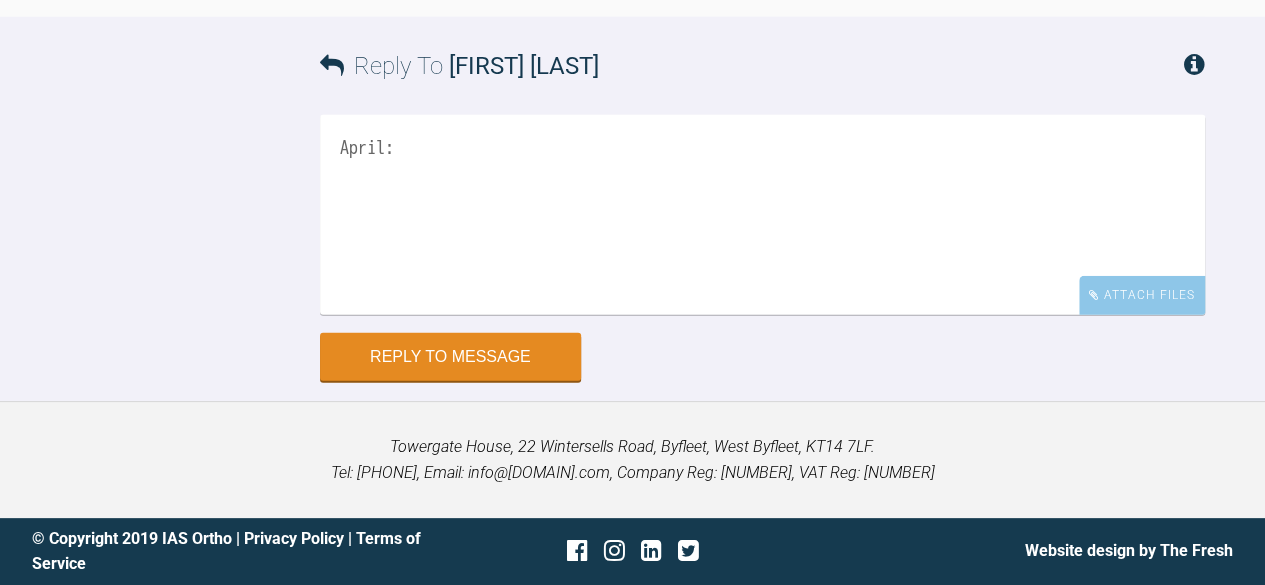 click on "April:" at bounding box center [762, 215] 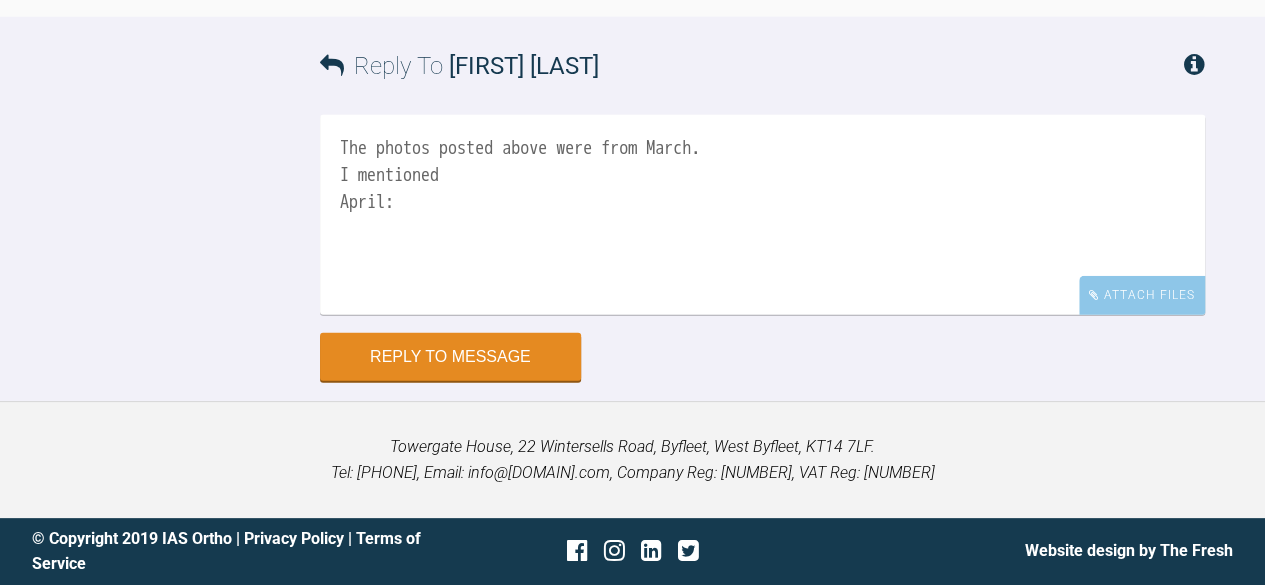 scroll, scrollTop: 11540, scrollLeft: 0, axis: vertical 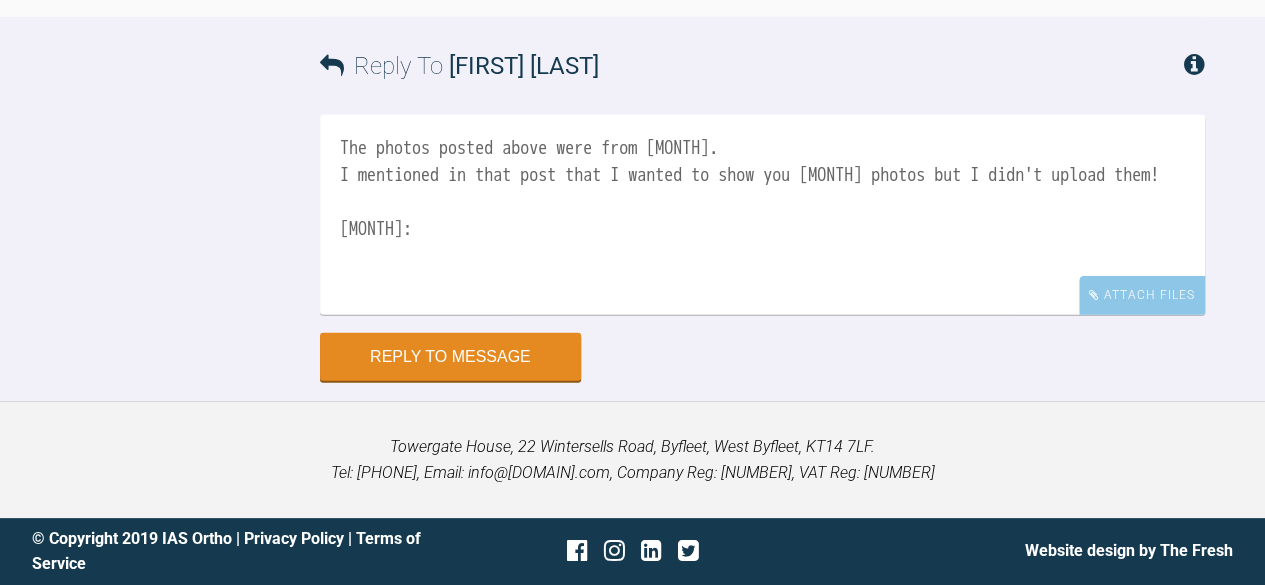 paste on "lower re-tie (on 19x25 NiTi)
upper re-tie, but removed the posterior powerchains, and placed 4-link open chain UR2-to-UL2 (QLs on ur2 ul2 over wire)
laced-back UR3456 UL3456
post-op photos taken
TCA 4 weeks if possible (going to USA at that stage for 12 weeks)" 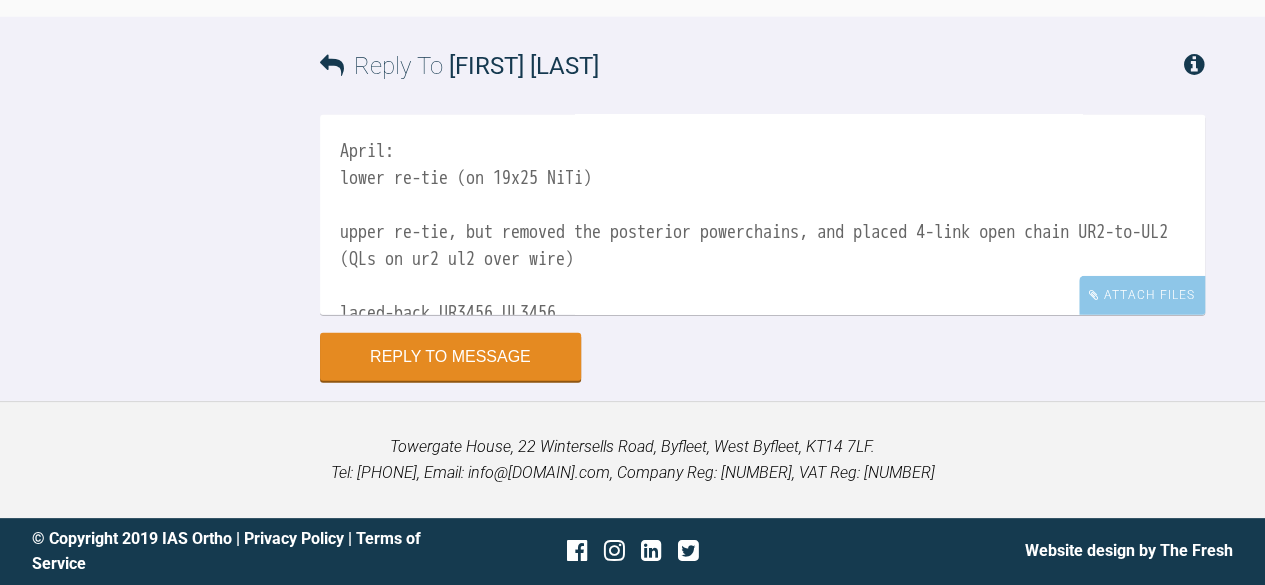 scroll, scrollTop: 76, scrollLeft: 0, axis: vertical 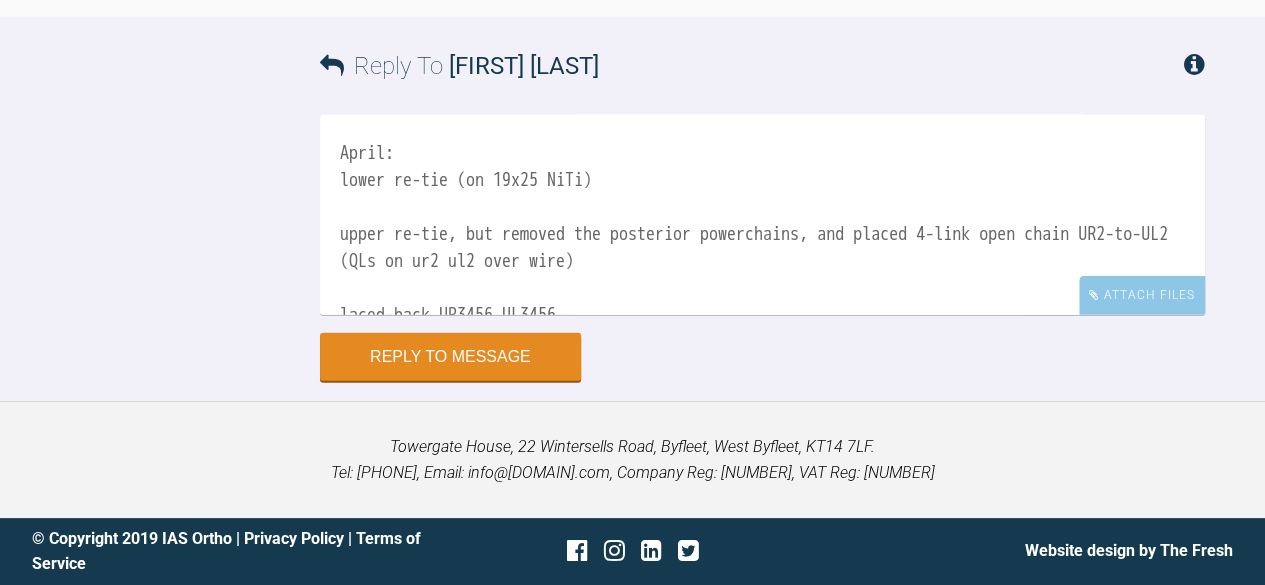 click on "The photos posted above were from March.
I mentioned in that post that I wanted to show you April photos but I didn't upload them!
April:
lower re-tie (on 19x25 NiTi)
upper re-tie, but removed the posterior powerchains, and placed 4-link open chain UR2-to-UL2 (QLs on ur2 ul2 over wire)
laced-back UR3456 UL3456
post-op photos taken
TCA 4 weeks if possible (going to USA at that stage for 12 weeks)" at bounding box center [762, 215] 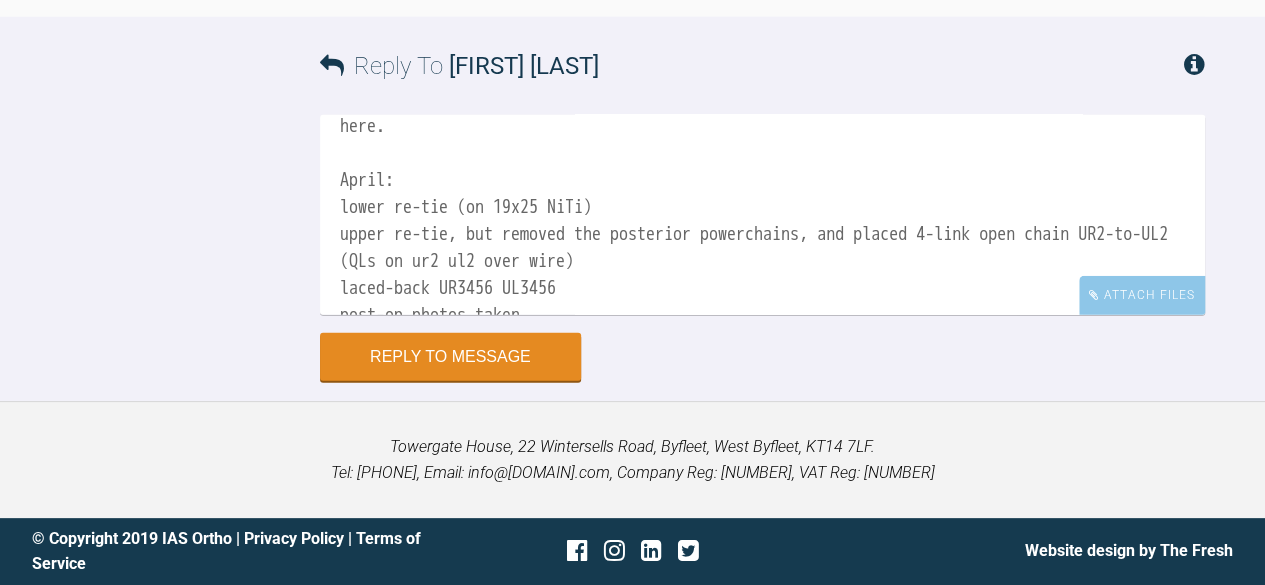 click on "The photos posted above were from March.
I mentioned in that post that I wanted to show you April photos but I didn't upload them! See here.
April:
lower re-tie (on 19x25 NiTi)
upper re-tie, but removed the posterior powerchains, and placed 4-link open chain UR2-to-UL2 (QLs on ur2 ul2 over wire)
laced-back UR3456 UL3456
post-op photos taken
TCA 4 weeks if possible (going to [COUNTRY] at that stage for 12 weeks)" at bounding box center (762, 215) 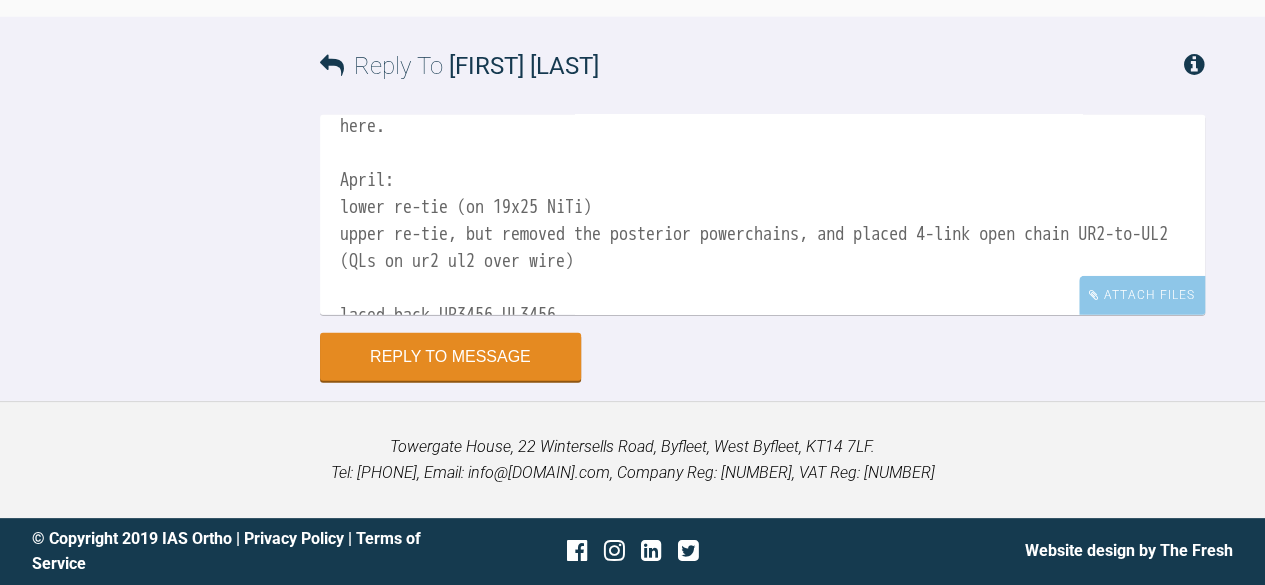 click on "The photos posted above were from March.
I mentioned in that post that I wanted to show you April photos but I didn't upload them! See here.
April:
lower re-tie (on 19x25 NiTi)
upper re-tie, but removed the posterior powerchains, and placed 4-link open chain UR2-to-UL2 (QLs on ur2 ul2 over wire)
laced-back UR3456 UL3456
post-op photos taken
TCA 4 weeks if possible (going to USA at that stage for 12 weeks)" at bounding box center (762, 215) 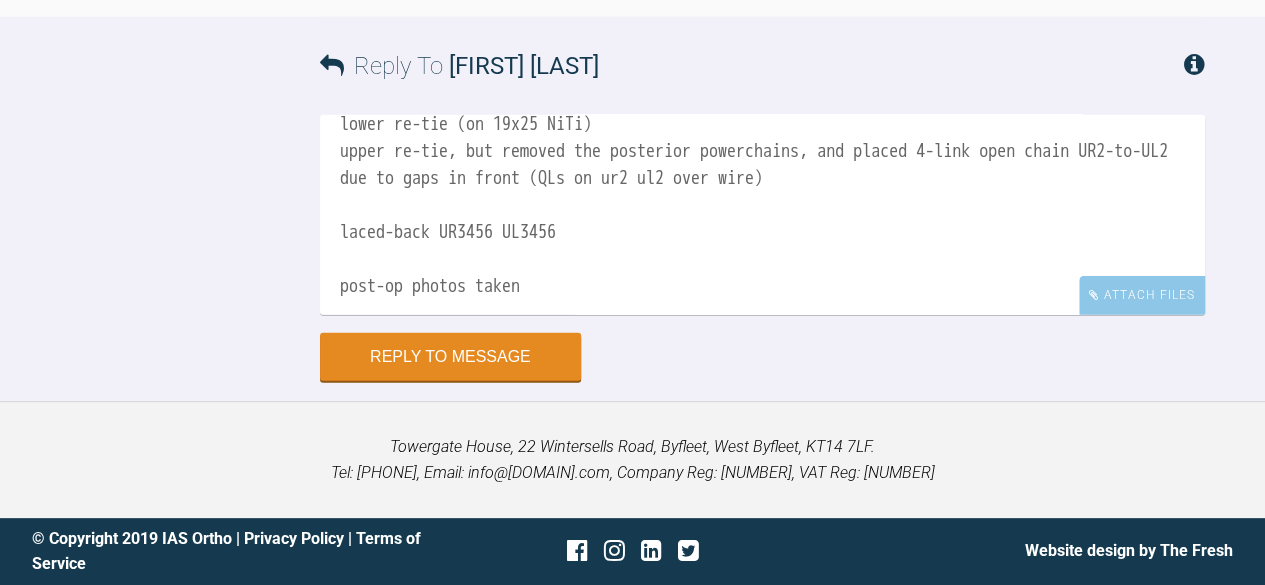 scroll, scrollTop: 160, scrollLeft: 0, axis: vertical 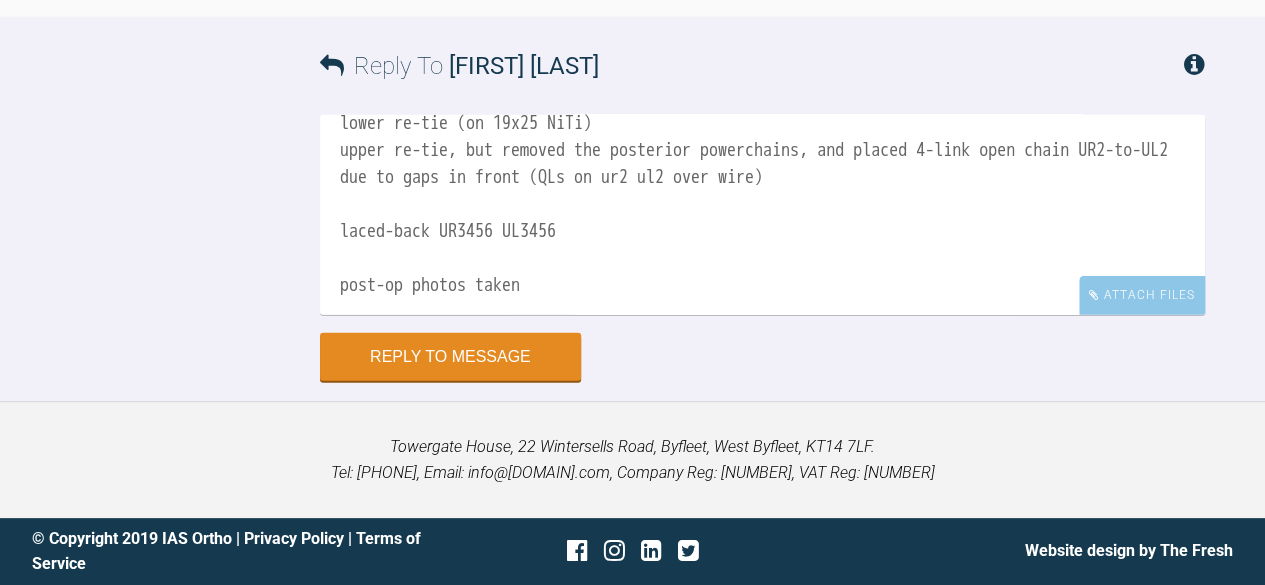 click on "The photos posted above were from March.
I mentioned in that post that I wanted to show you April photos but I didn't upload them! See here.
April:
lower re-tie (on 19x25 NiTi)
upper re-tie, but removed the posterior powerchains, and placed 4-link open chain UR2-to-UL2 due to gaps in front (QLs on ur2 ul2 over wire)
laced-back UR3456 UL3456
post-op photos taken
TCA 4 weeks if possible (going to [COUNTRY] at that stage for 12 weeks)" at bounding box center [762, 215] 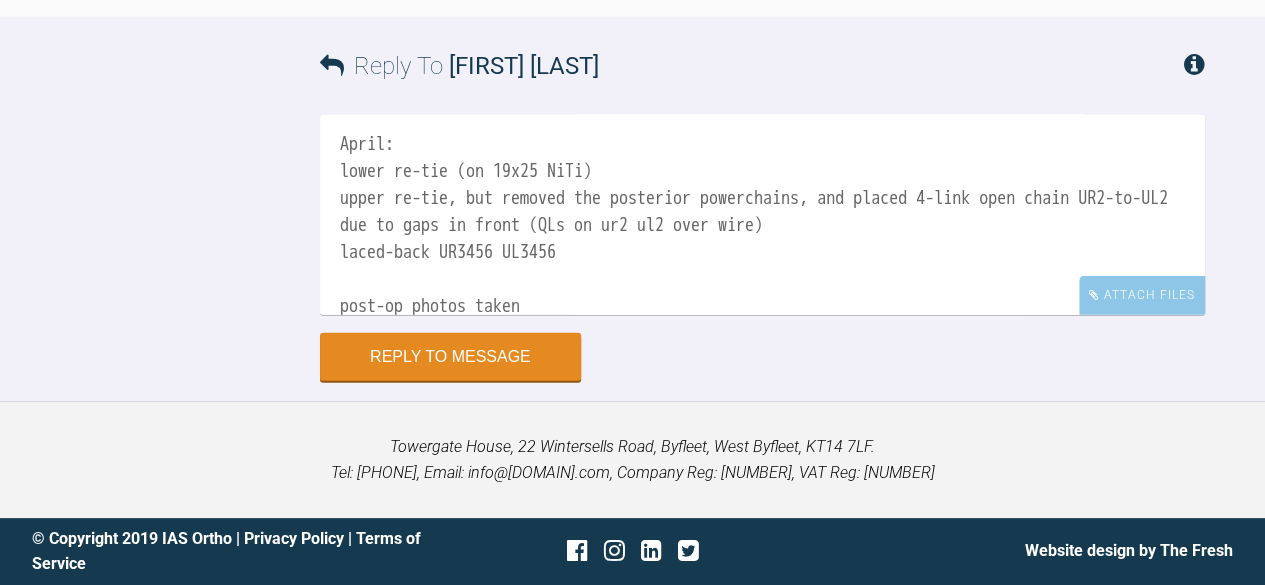 scroll, scrollTop: 111, scrollLeft: 0, axis: vertical 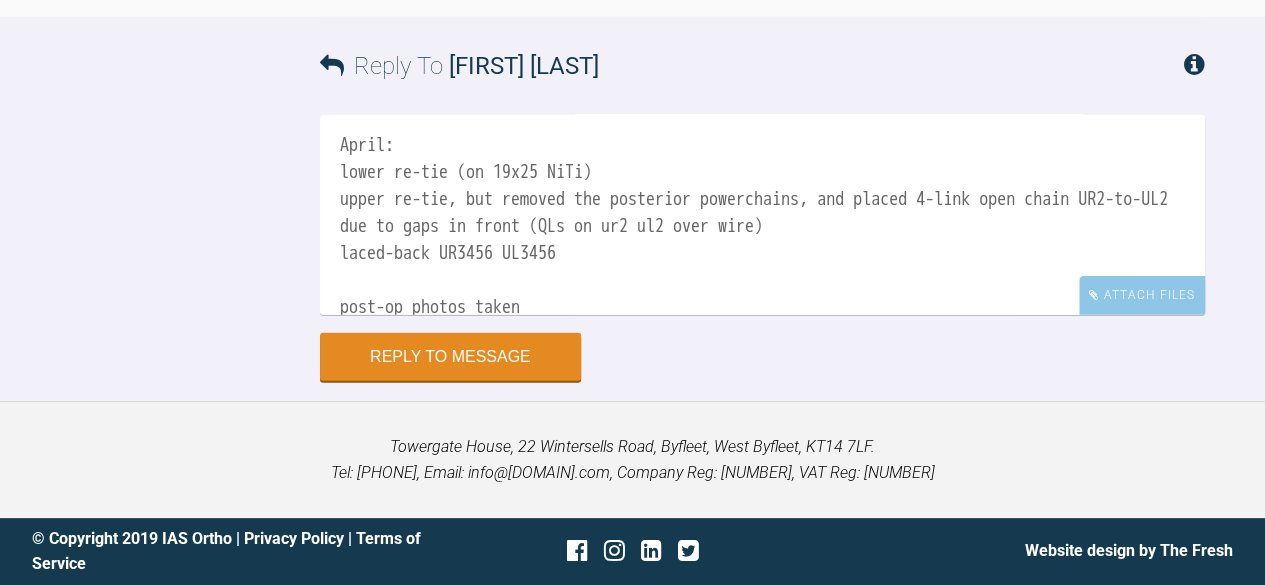 click on "The photos posted above were from March.
I mentioned in that post that I wanted to show you April photos but I didn't upload them! See here.
April:
lower re-tie (on 19x25 NiTi)
upper re-tie, but removed the posterior powerchains, and placed 4-link open chain UR2-to-UL2 due to gaps in front (QLs on ur2 ul2 over wire)
laced-back UR3456 UL3456
post-op photos taken
TCA 4 weeks if possible (going to [COUNTRY] at that stage for 12 weeks)" at bounding box center (762, 215) 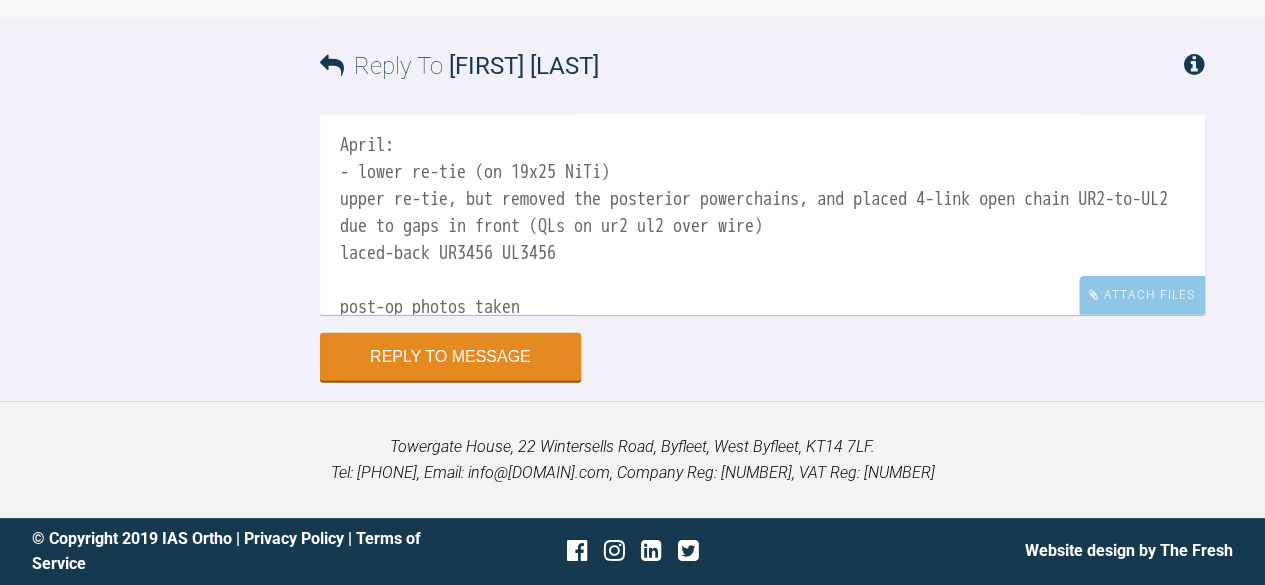 click on "The photos posted above were from March.
I mentioned in that post that I wanted to show you April photos but I didn't upload them! See here.
April:
- lower re-tie (on 19x25 NiTi)
upper re-tie, but removed the posterior powerchains, and placed 4-link open chain UR2-to-UL2 due to gaps in front (QLs on ur2 ul2 over wire)
laced-back UR3456 UL3456
post-op photos taken
TCA 4 weeks if possible (going to USA at that stage for 12 weeks)" at bounding box center (762, 215) 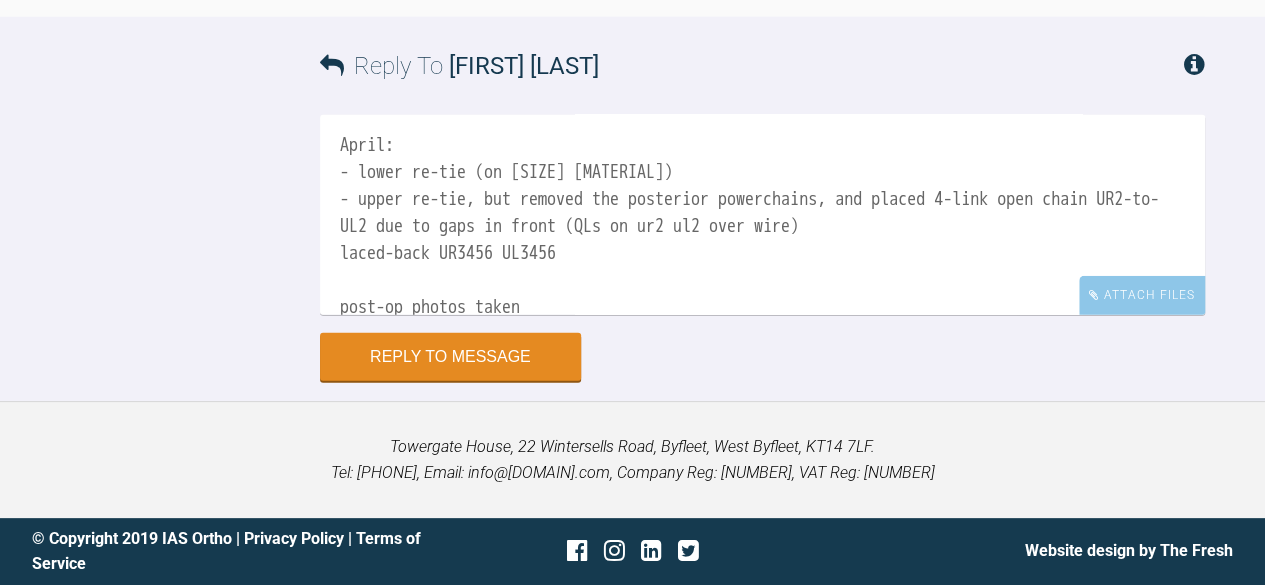 click on "The photos posted above were from March.
I mentioned in that post that I wanted to show you April photos but I didn't upload them! See here.
April:
- lower re-tie (on [SIZE] [MATERIAL])
- upper re-tie, but removed the posterior powerchains, and placed 4-link open chain UR2-to-UL2 due to gaps in front (QLs on ur2 ul2 over wire)
laced-back UR3456 UL3456
post-op photos taken
TCA 4 weeks if possible (going to [COUNTRY] at that stage for 12 weeks)" at bounding box center (762, 215) 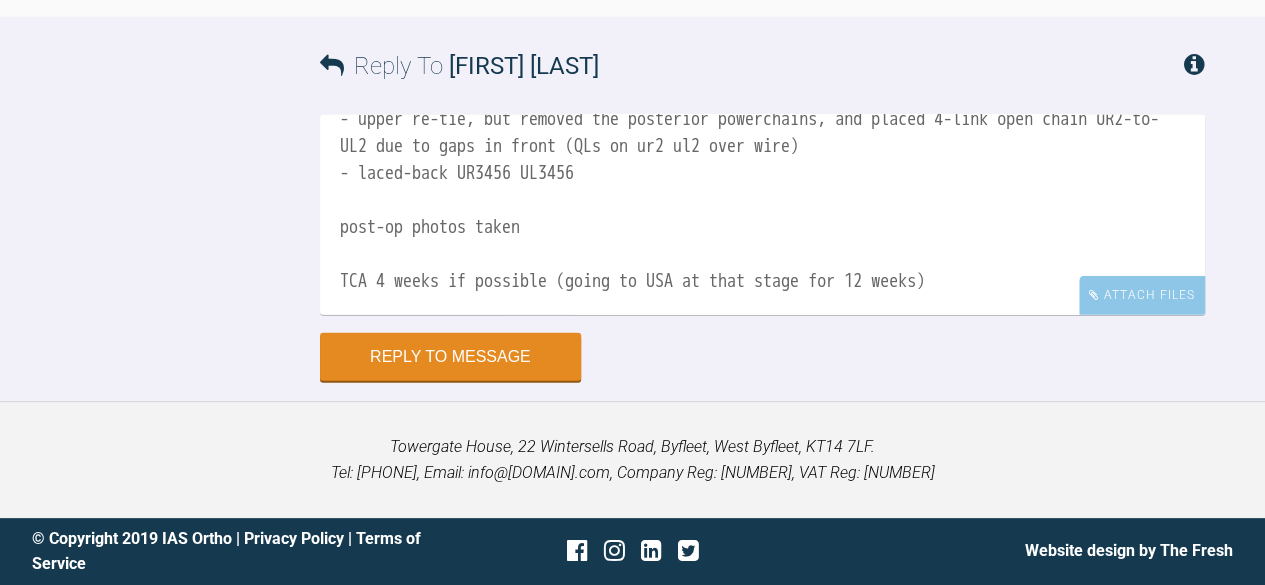 scroll, scrollTop: 193, scrollLeft: 0, axis: vertical 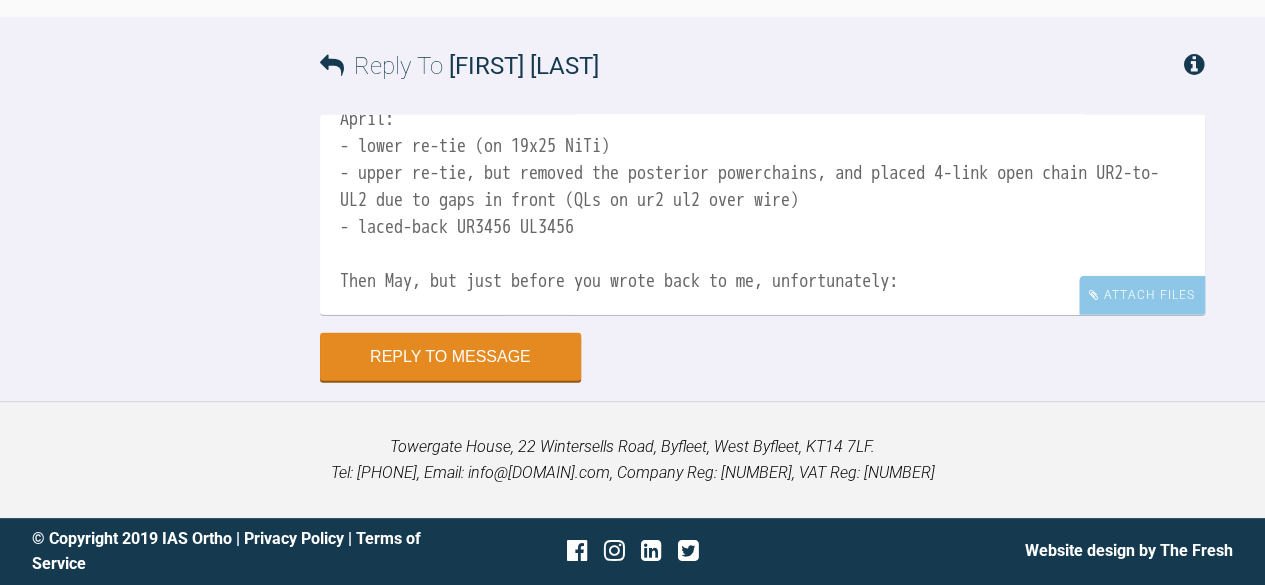 paste on "Upper re-tie
Open-link PC 7 links at UR3-to-UL3
QLs UR3 to UL3
QL replaced on LR5, no other changes made to the lowers today
advised can stop the Class 2 elastics now, as canines are in Class 1 relationship bilaterally
post-op photos taken" 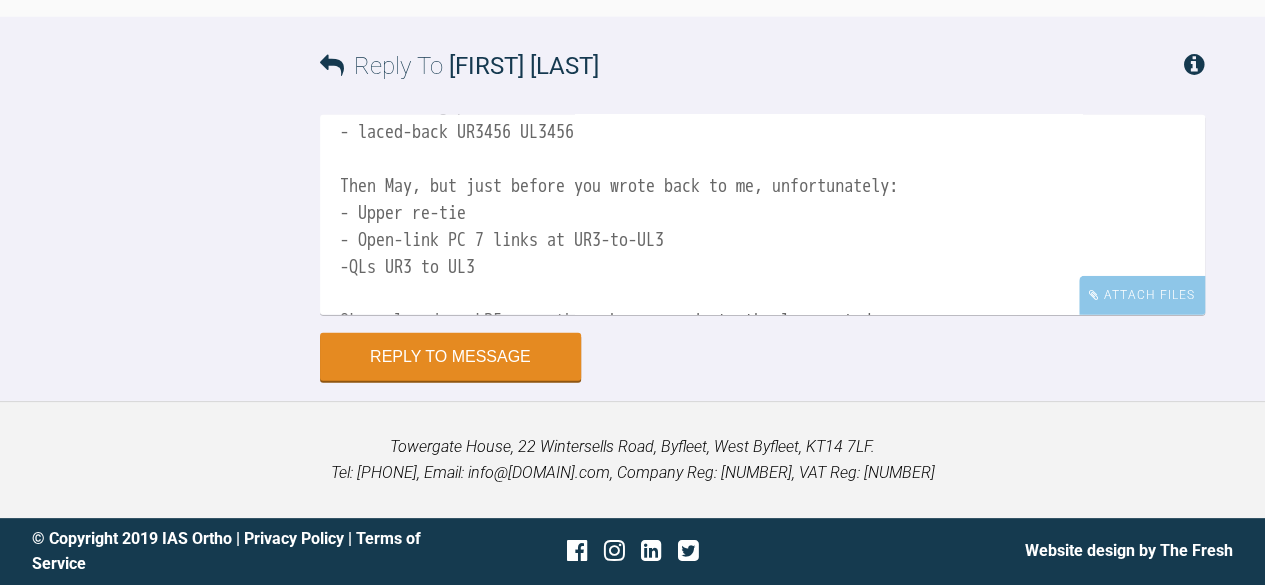 scroll, scrollTop: 234, scrollLeft: 0, axis: vertical 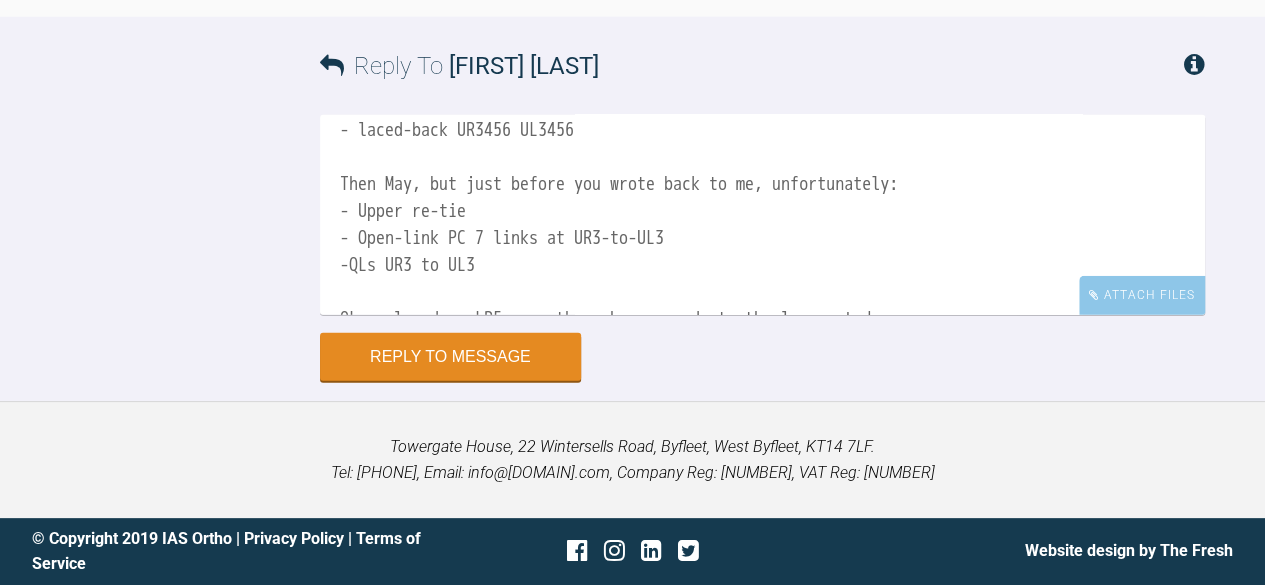 click on "The photos posted above were from March.
I mentioned in that post that I wanted to show you April photos but I didn't upload them! See here.
April:
- lower re-tie (on 19x25 NiTi)
- upper re-tie, but removed the posterior powerchains, and placed 4-link open chain UR2-to-UL2 due to gaps in front (QLs on ur2 ul2 over wire)
- laced-back UR3456 UL3456
Then May, but just before you wrote back to me, unfortunately:
- Upper re-tie
- Open-link PC 7 links at UR3-to-UL3
-QLs UR3 to UL3
QL replaced on LR5, no other changes made to the lowers today
advised can stop the Class 2 elastics now, as canines are in Class 1 relationship bilaterally
post-op photos taken" at bounding box center [762, 215] 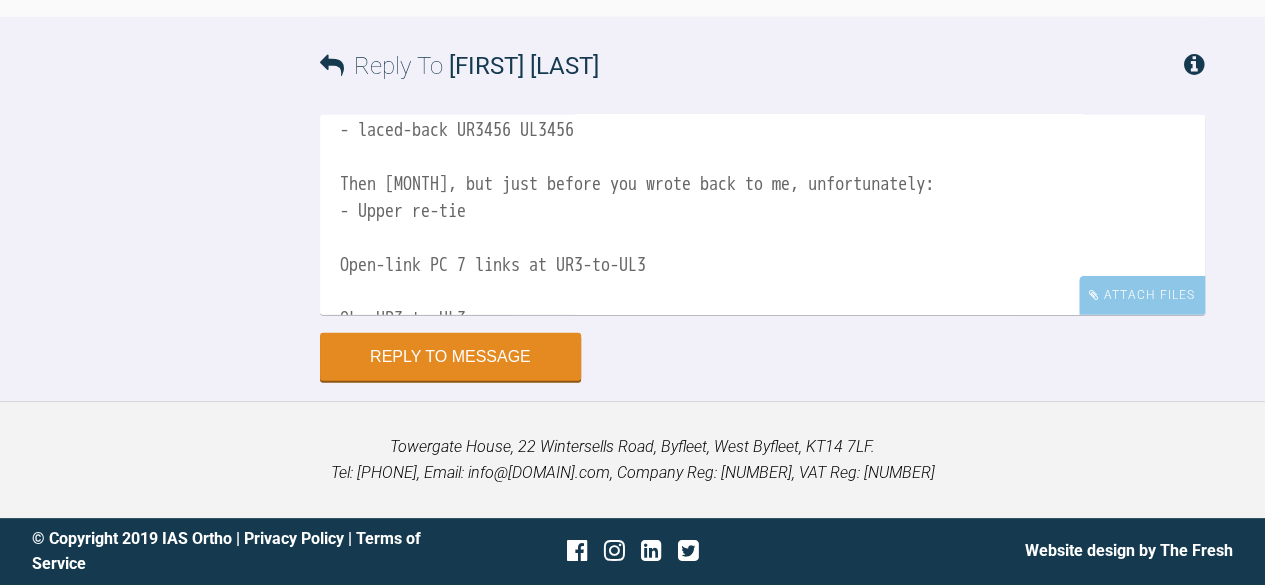 click on "The photos posted above were from [MONTH].
I mentioned in that post that I wanted to show you [MONTH] photos but I didn't upload them! See here.
[MONTH]:
- lower re-tie (on 19x25 NiTi)
- upper re-tie, but removed the posterior powerchains, and placed 4-link open chain UR2-to-UL2 due to gaps in front (QLs on ur2 ul2 over wire)
- laced-back UR3456 UL3456
Then [MONTH], but just before you wrote back to me, unfortunately:
- Upper re-tie
Open-link PC 7 links at UR3-to-UL3
QLs UR3 to UL3
QL replaced on LR5, no other changes made to the lowers today
advised can stop the Class 2 elastics now, as canines are in Class 1 relationship bilaterally
post-op photos taken" at bounding box center [762, 215] 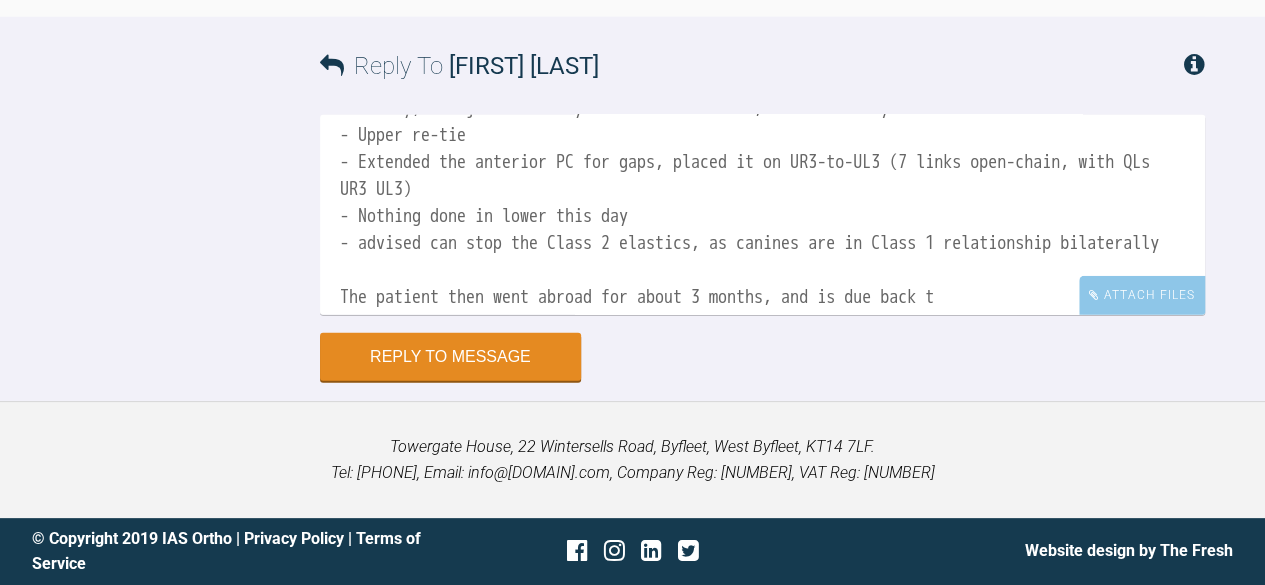 scroll, scrollTop: 312, scrollLeft: 0, axis: vertical 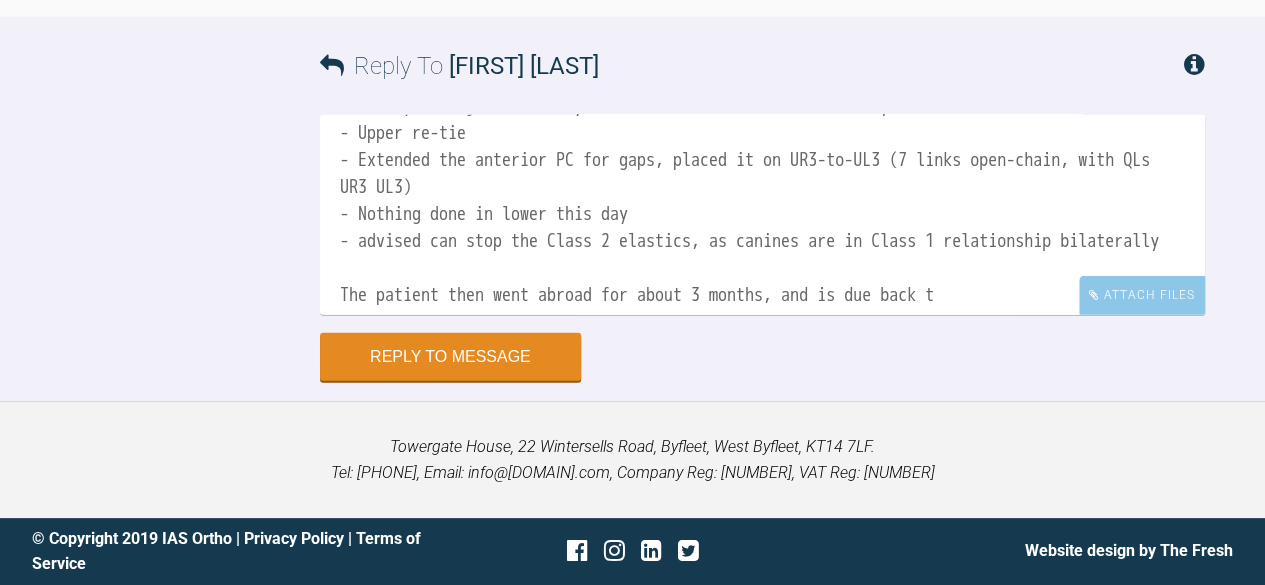 click on "The photos posted above were from March.
I mentioned in that post that I wanted to show you April photos but I didn't upload them! See here.
April:
- lower re-tie (on 19x25 NiTi)
- upper re-tie, but removed the posterior powerchains, and placed 4-link open chain UR2-to-UL2 due to gaps in front (QLs on ur2 ul2 over wire)
- laced-back UR3456 UL3456
Then May, but just before you wrote back to me, unfortunately:
- Upper re-tie
- Extended the anterior PC for gaps, placed it on UR3-to-UL3 (7 links open-chain, with QLs UR3 UL3)
- Nothing done in lower this day
- advised can stop the Class 2 elastics, as canines are in Class 1 relationship bilaterally
The patient then went abroad for about 3 months, and is due back t" at bounding box center [762, 215] 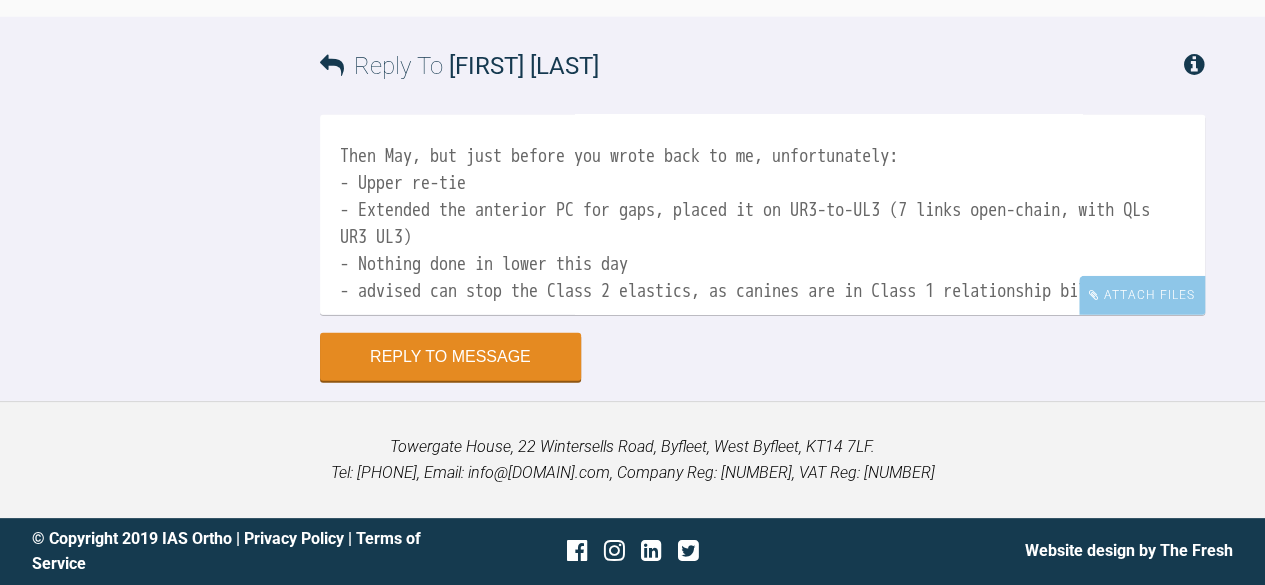 scroll, scrollTop: 264, scrollLeft: 0, axis: vertical 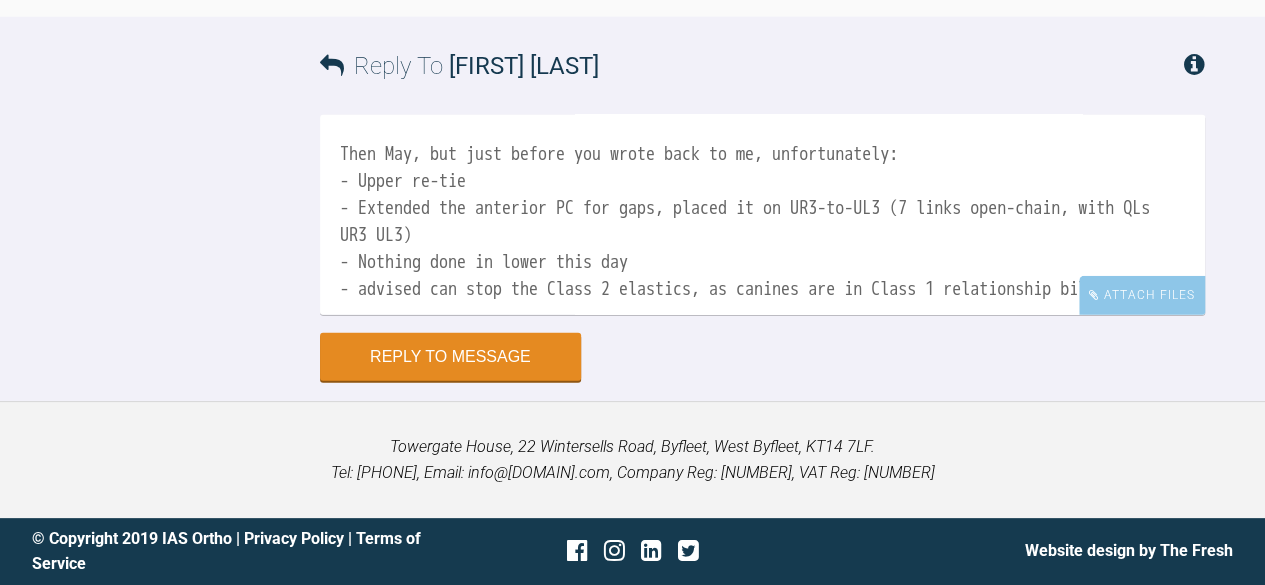 click on "The photos posted above were from March.
I mentioned in that post that I wanted to show you April photos but I didn't upload them! See here.
April:
- lower re-tie (on 19x25 NiTi)
- upper re-tie, but removed the posterior powerchains, and placed 4-link open chain UR2-to-UL2 due to gaps in front (QLs on ur2 ul2 over wire)
- laced-back UR3456 UL3456
Then May, but just before you wrote back to me, unfortunately:
- Upper re-tie
- Extended the anterior PC for gaps, placed it on UR3-to-UL3 (7 links open-chain, with QLs UR3 UL3)
- Nothing done in lower this day
- advised can stop the Class 2 elastics, as canines are in Class 1 relationship bilaterally
The patient then went abroad for about 3 months, and is due back t" at bounding box center (762, 215) 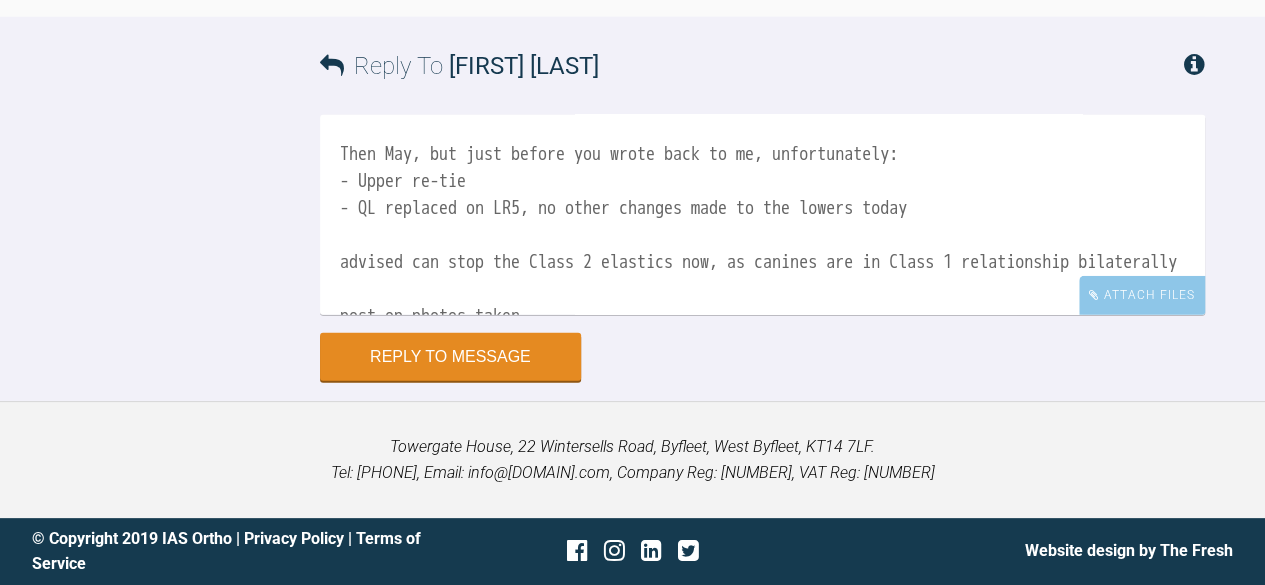 click on "The photos posted above were from March.
I mentioned in that post that I wanted to show you April photos but I didn't upload them! See here.
April:
- lower re-tie (on 19x25 NiTi)
- upper re-tie, but removed the posterior powerchains, and placed 4-link open chain UR2-to-UL2 due to gaps in front (QLs on ur2 ul2 over wire)
- laced-back UR3456 UL3456
Then May, but just before you wrote back to me, unfortunately:
- Upper re-tie
- QL replaced on LR5, no other changes made to the lowers today
advised can stop the Class 2 elastics now, as canines are in Class 1 relationship bilaterally
post-op photos taken" at bounding box center [762, 215] 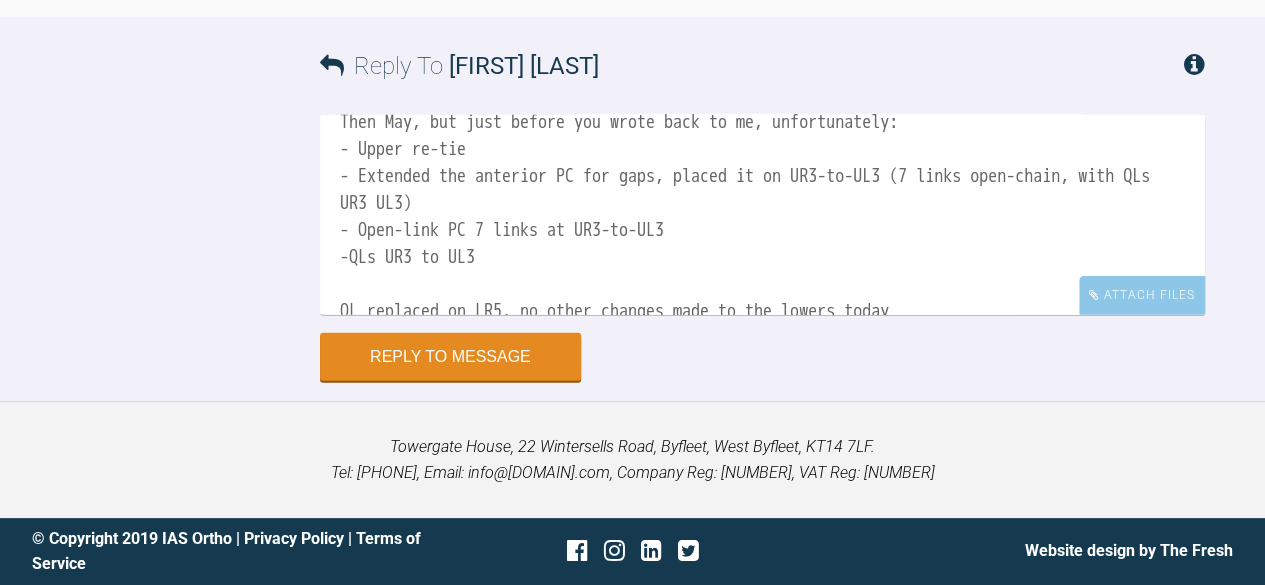 scroll, scrollTop: 298, scrollLeft: 0, axis: vertical 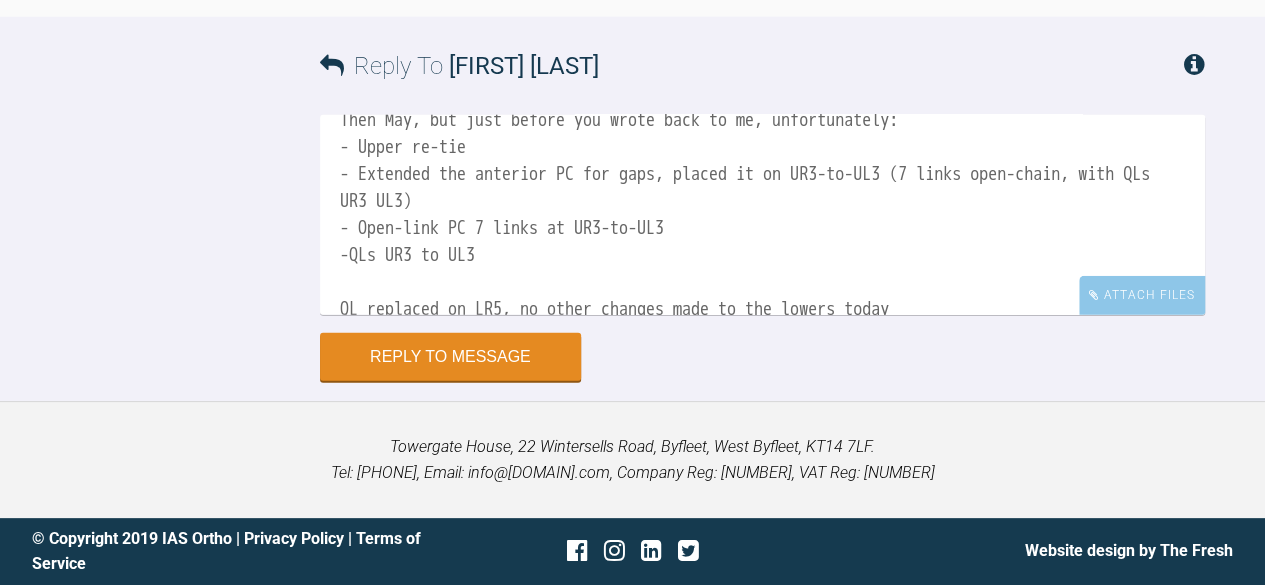 drag, startPoint x: 342, startPoint y: 265, endPoint x: 524, endPoint y: 298, distance: 184.96756 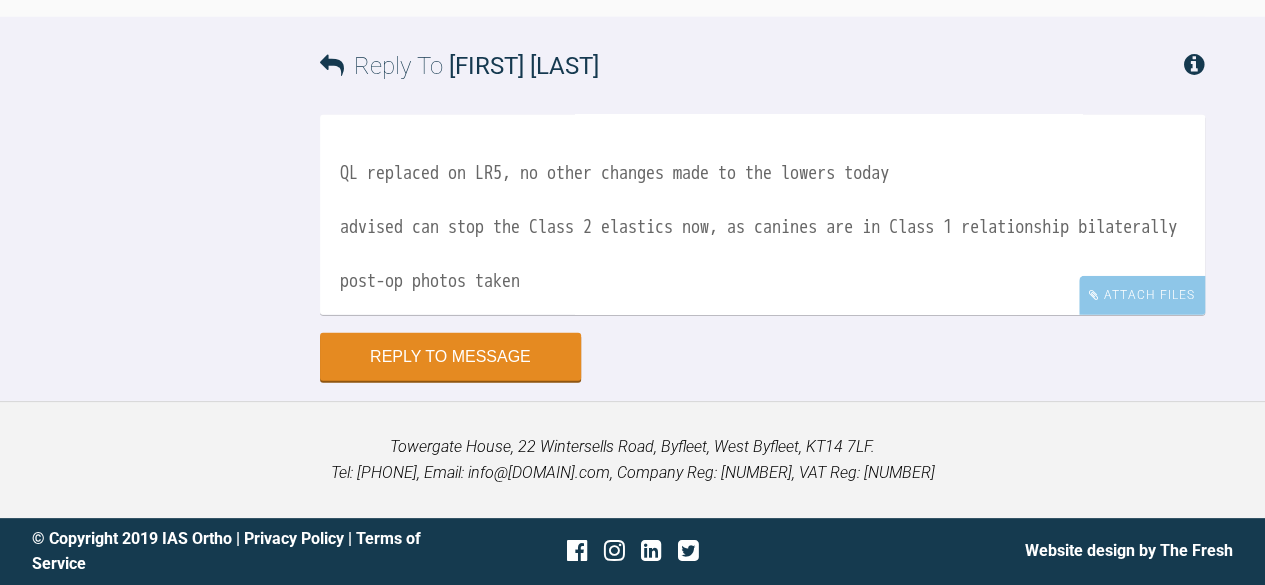 drag, startPoint x: 340, startPoint y: 315, endPoint x: 1010, endPoint y: 164, distance: 686.80493 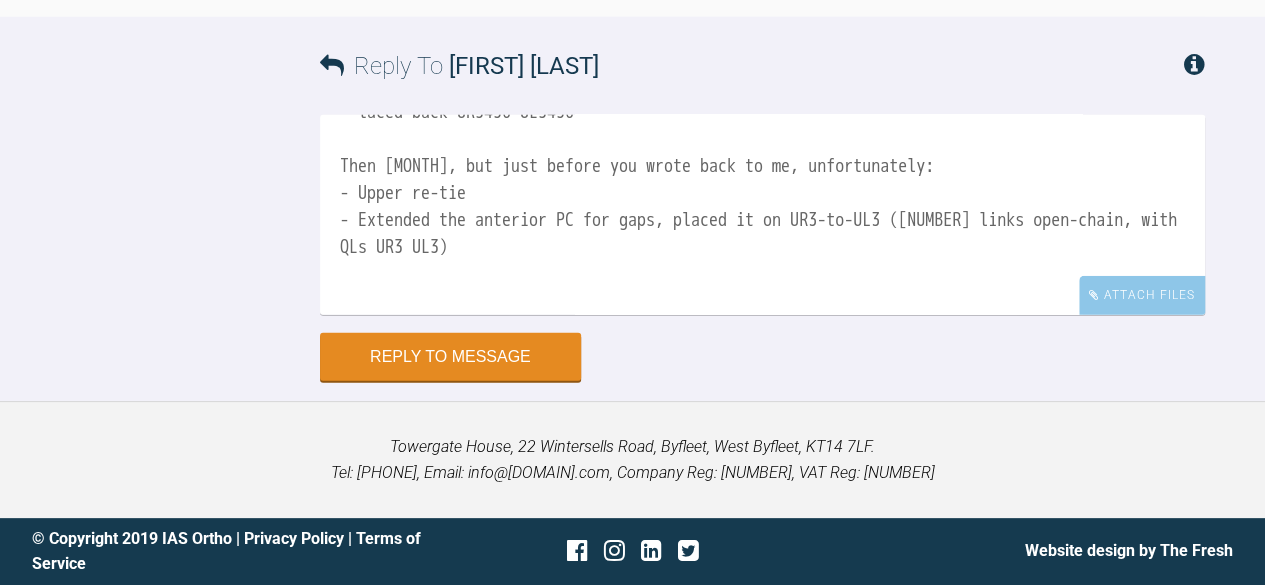 scroll, scrollTop: 254, scrollLeft: 0, axis: vertical 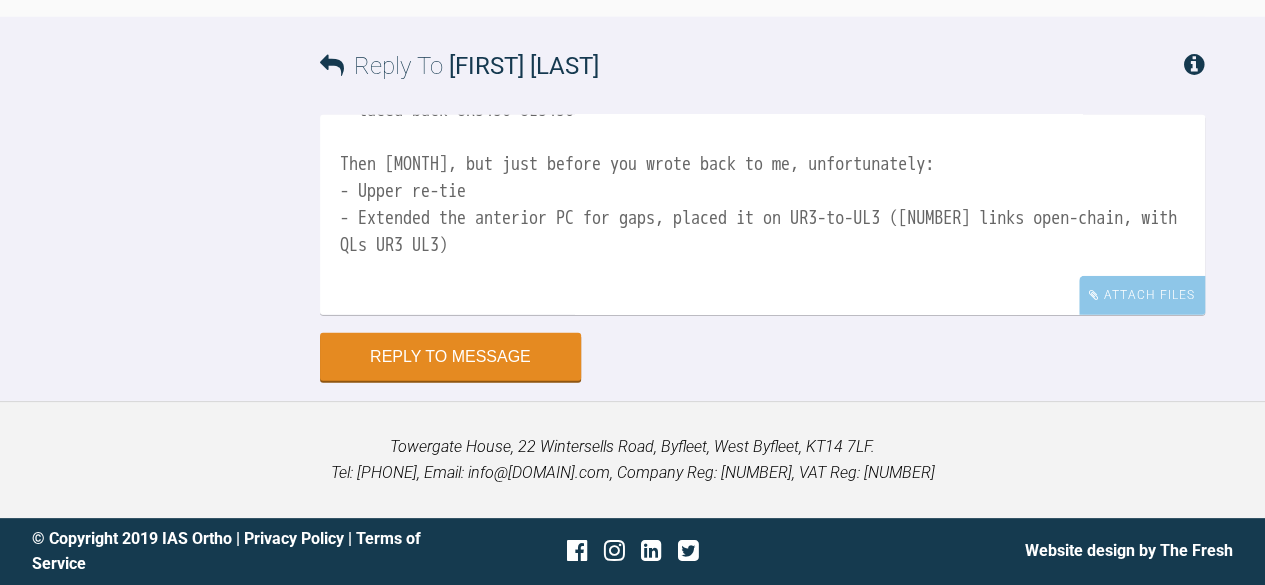 click on "The photos posted above were from [MONTH].
I mentioned in that post that I wanted to show you [MONTH] photos but I didn't upload them! See here.
[MONTH]:
- lower re-tie (on [NUMBER]x[NUMBER] NiTi)
- upper re-tie, but removed the posterior powerchains, and placed [NUMBER]-link open chain UR2-to-UL2 due to gaps in front (QLs on ur2 ul2 over wire)
- laced-back UR3456 UL3456
Then [MONTH], but just before you wrote back to me, unfortunately:
- Upper re-tie
- Extended the anterior PC for gaps, placed it on UR3-to-UL3 ([NUMBER] links open-chain, with QLs UR3 UL3)
advised can stop the Class 2 elastics now, as canines are in Class 1 relationship bilaterally
post-op photos taken" at bounding box center [762, 215] 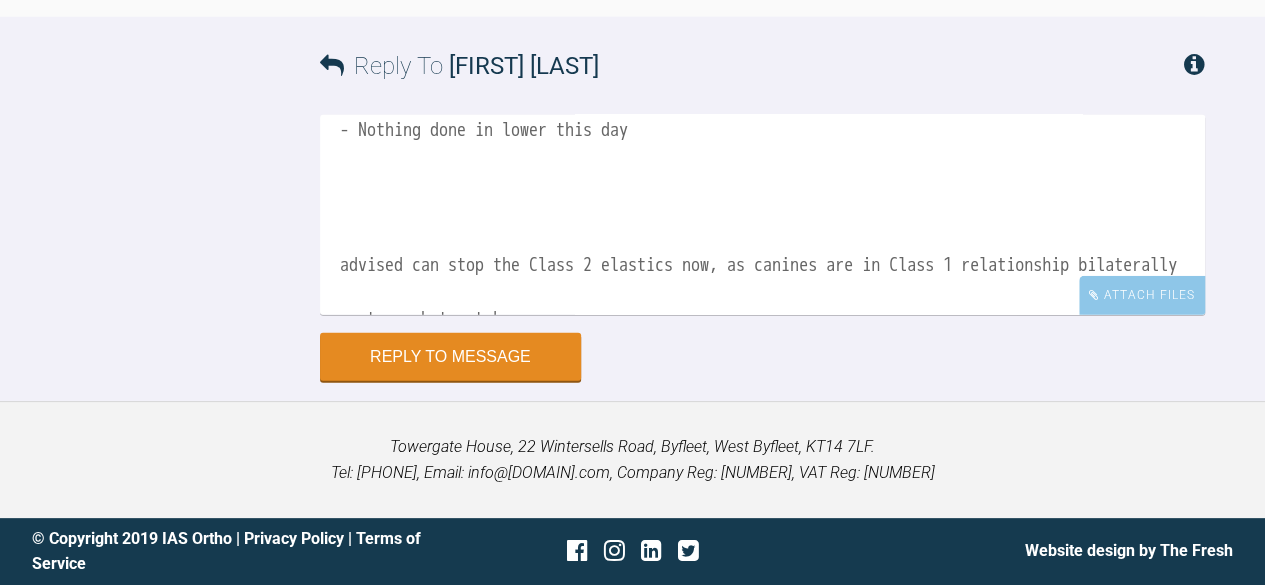 scroll, scrollTop: 372, scrollLeft: 0, axis: vertical 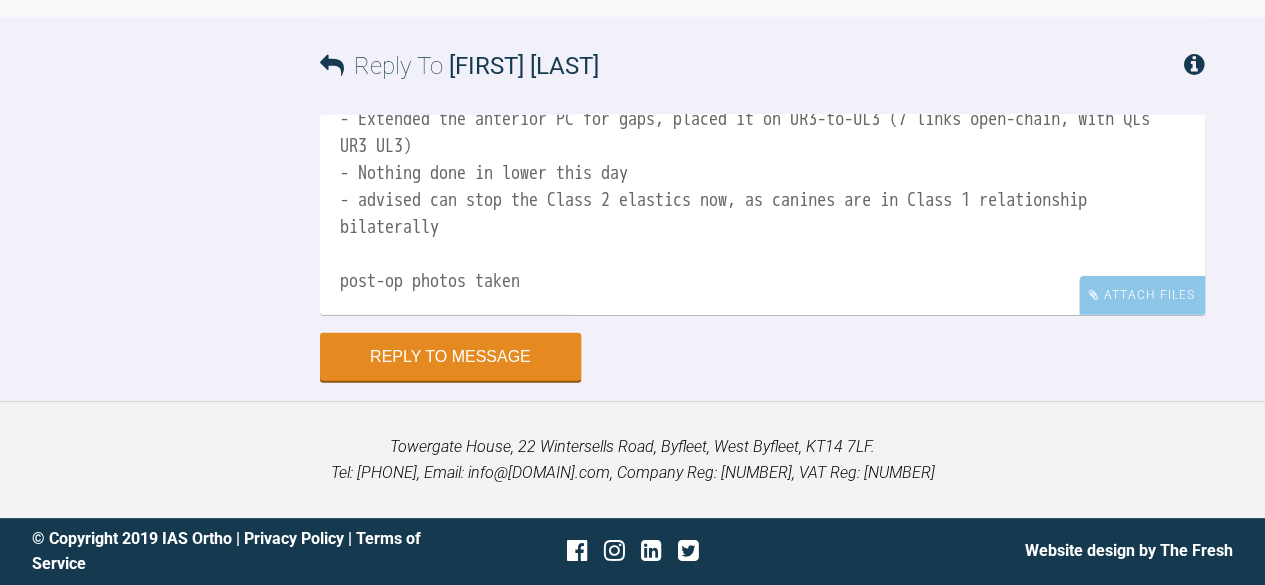 drag, startPoint x: 736, startPoint y: 220, endPoint x: 769, endPoint y: 227, distance: 33.734257 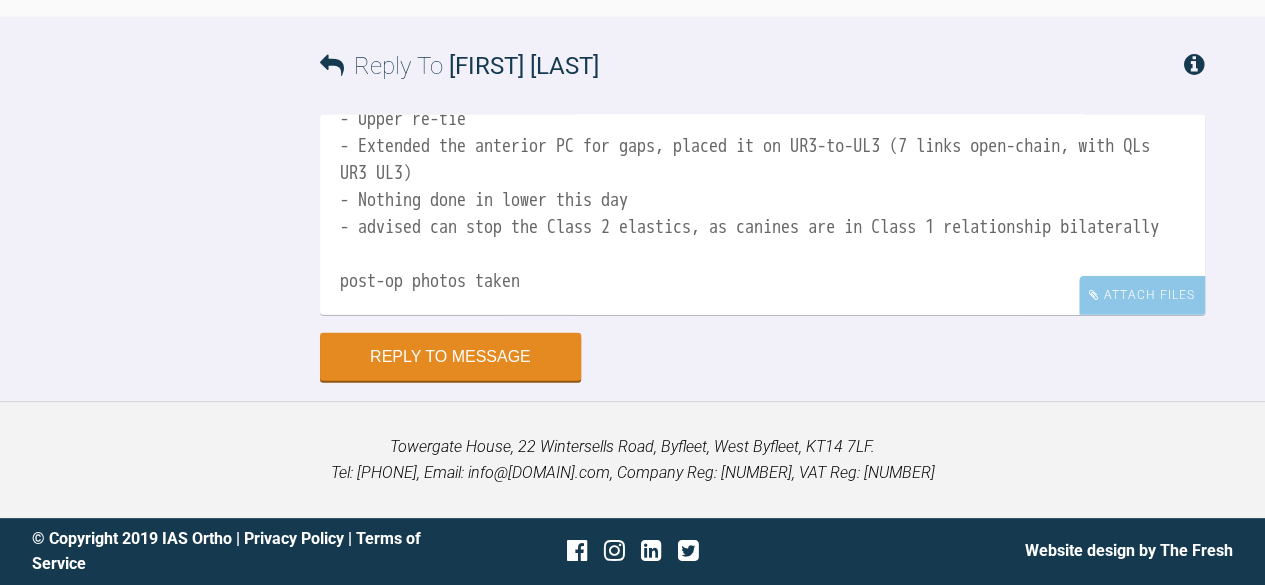 scroll, scrollTop: 380, scrollLeft: 0, axis: vertical 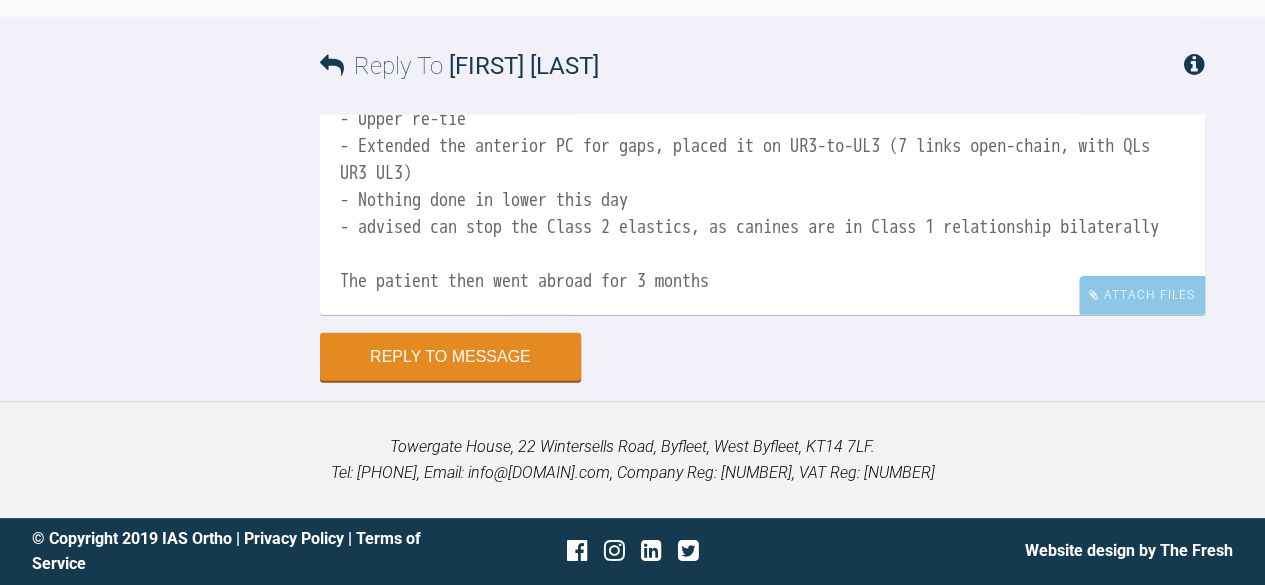 click on "The photos posted above were from March.
I mentioned in that post that I wanted to show you April photos but I didn't upload them! See here.
April:
- lower re-tie (on 19x25 NiTi)
- upper re-tie, but removed the posterior powerchains, and placed 4-link open chain UR2-to-UL2 due to gaps in front (QLs on ur2 ul2 over wire)
- laced-back UR3456 UL3456
Then May, but just before you wrote back to me, unfortunately:
- Upper re-tie
- Extended the anterior PC for gaps, placed it on UR3-to-UL3 (7 links open-chain, with QLs UR3 UL3)
- Nothing done in lower this day
- advised can stop the Class 2 elastics, as canines are in Class 1 relationship bilaterally
The patient then went abroad for 3 months" at bounding box center (762, 215) 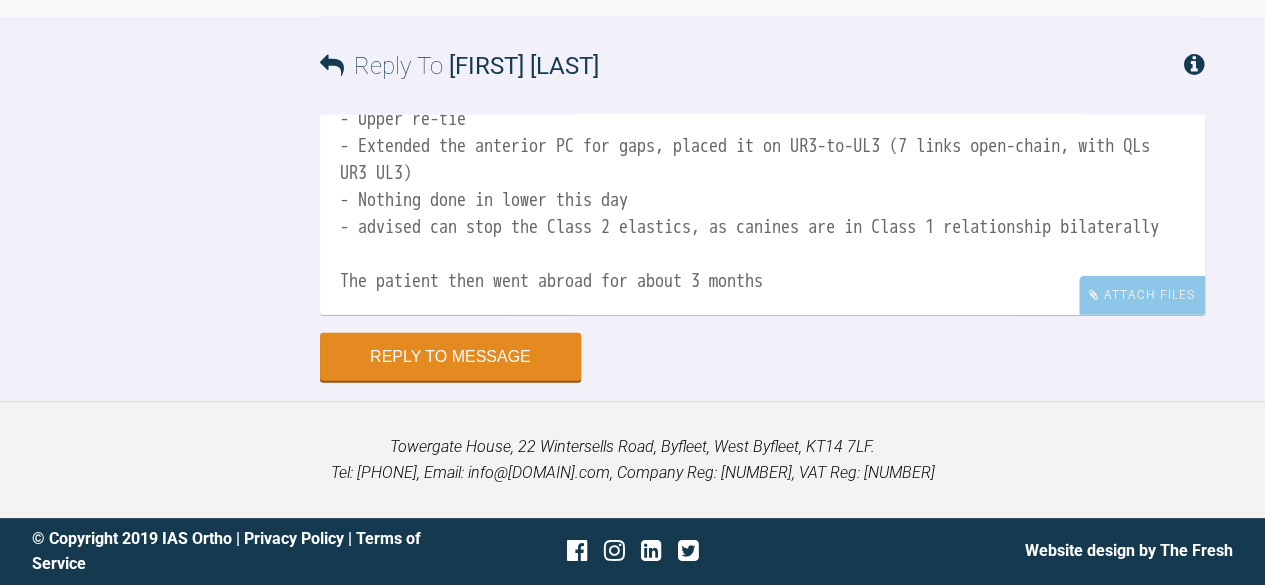 click on "The photos posted above were from March.
I mentioned in that post that I wanted to show you April photos but I didn't upload them! See here.
April:
- lower re-tie (on 19x25 NiTi)
- upper re-tie, but removed the posterior powerchains, and placed 4-link open chain UR2-to-UL2 due to gaps in front (QLs on ur2 ul2 over wire)
- laced-back UR3456 UL3456
Then May, but just before you wrote back to me, unfortunately:
- Upper re-tie
- Extended the anterior PC for gaps, placed it on UR3-to-UL3 (7 links open-chain, with QLs UR3 UL3)
- Nothing done in lower this day
- advised can stop the Class 2 elastics, as canines are in Class 1 relationship bilaterally
The patient then went abroad for about 3 months" at bounding box center [762, 215] 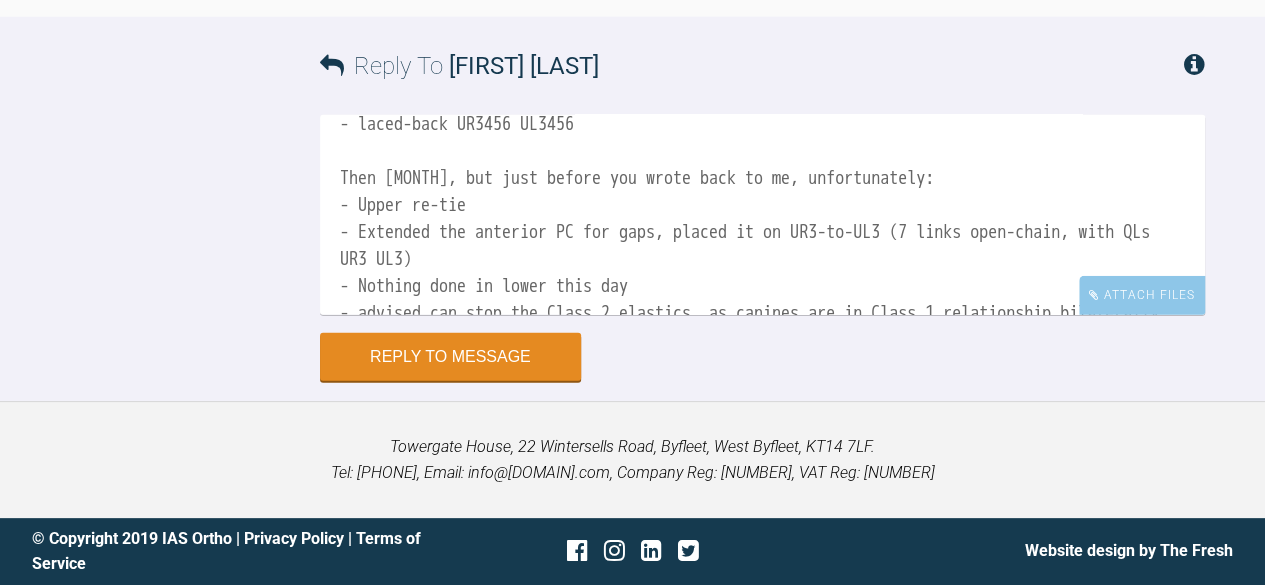 scroll, scrollTop: 239, scrollLeft: 0, axis: vertical 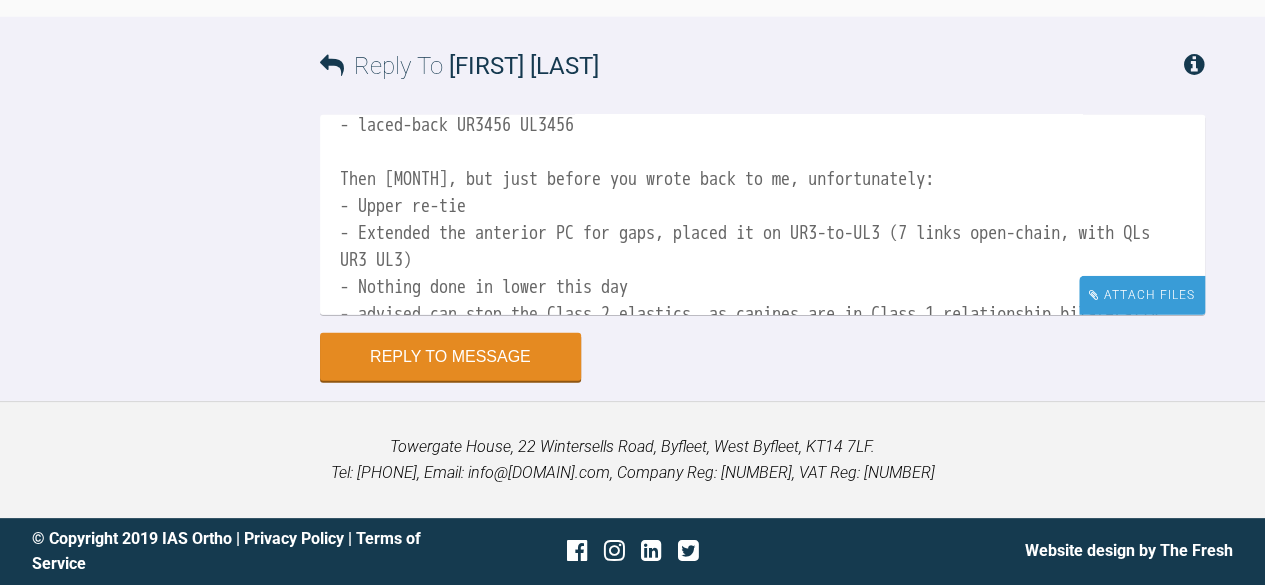 type on "The photos posted above were from [MONTH].
I mentioned in that post that I wanted to show you [MONTH] photos but I didn't upload them! See here.
[MONTH]:
- lower re-tie (on 19x25 NiTi)
- upper re-tie, but removed the posterior powerchains, and placed 4-link open chain UR2-to-UL2 due to gaps in front (QLs on ur2 ul2 over wire)
- laced-back UR3456 UL3456
Then [MONTH], but just before you wrote back to me, unfortunately:
- Upper re-tie
- Extended the anterior PC for gaps, placed it on UR3-to-UL3 (7 links open-chain, with QLs UR3 UL3)
- Nothing done in lower this day
- advised can stop the Class 2 elastics, as canines are in Class 1 relationship bilaterally
The patient then went abroad for about 3 months, and is due back to me in a couple of weeks." 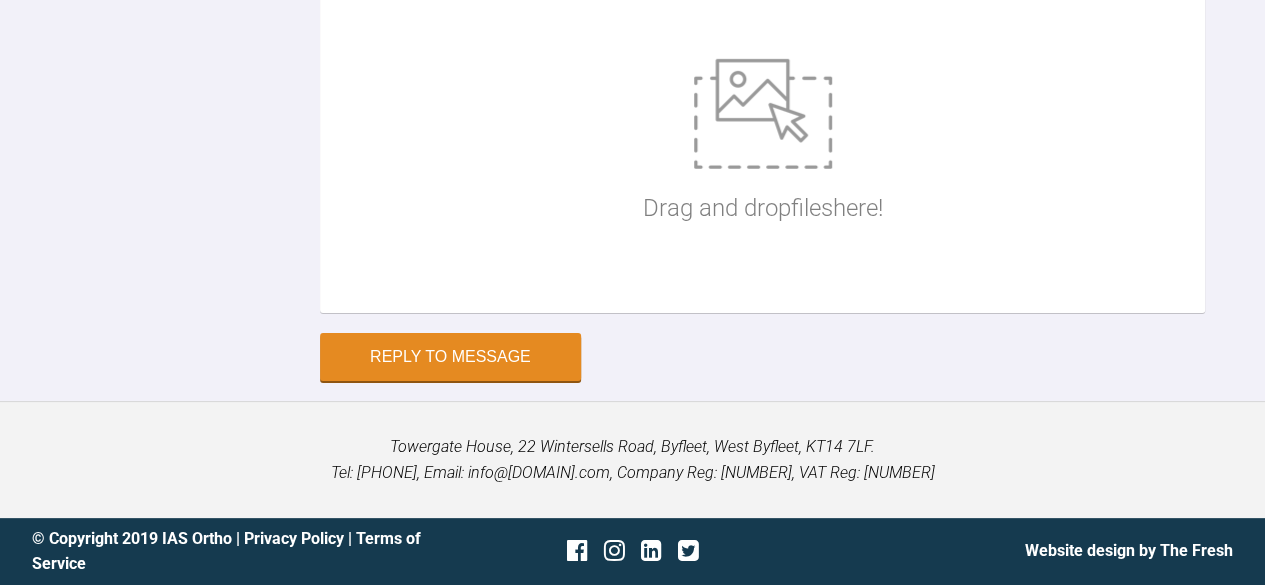 scroll, scrollTop: 406, scrollLeft: 0, axis: vertical 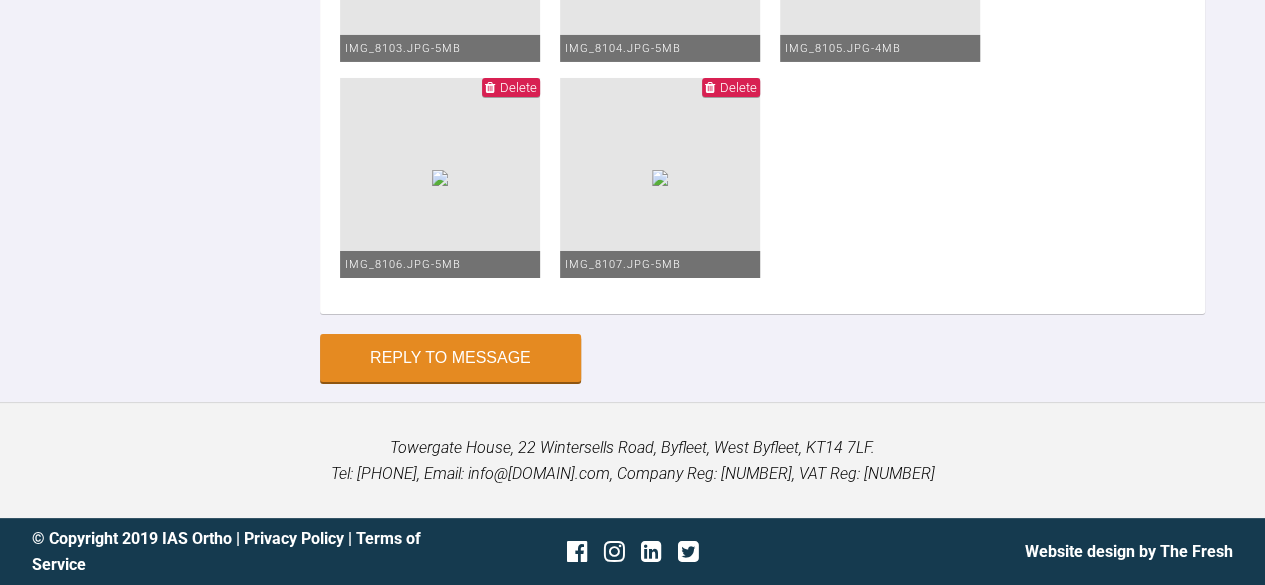 drag, startPoint x: 340, startPoint y: 329, endPoint x: 783, endPoint y: 495, distance: 473.08032 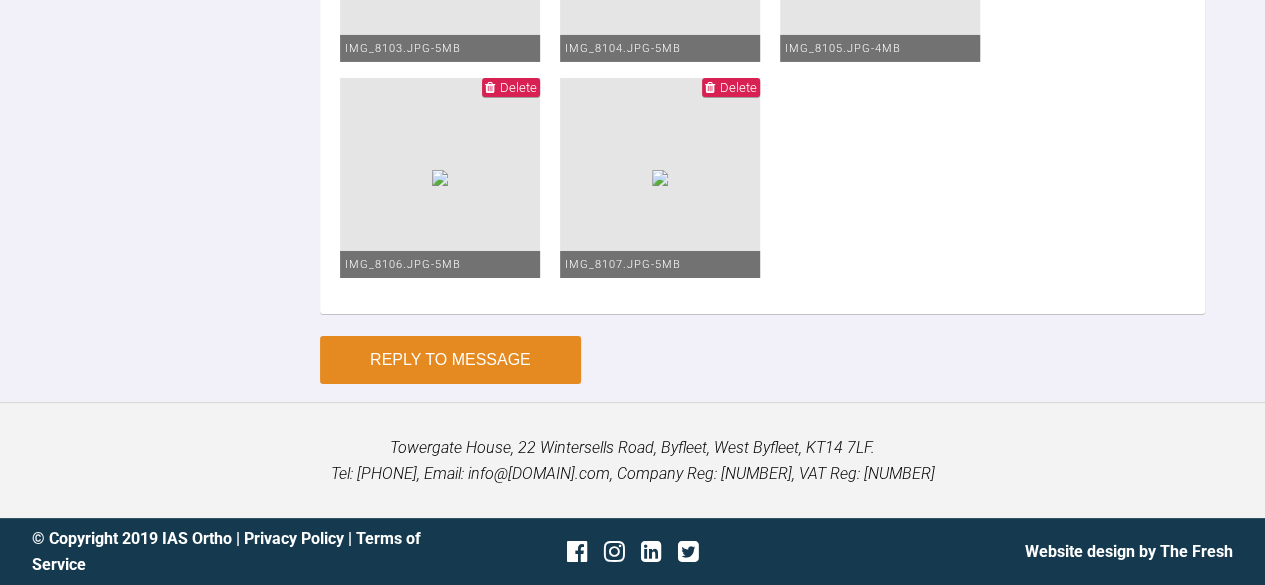 type on "The photos posted above were from [MONTH].
I mentioned in that post that I wanted to show you [MONTH] photos but I didn't upload them! See here.
[MONTH]:
- lower re-tie (on 19x25 NiTi)
- upper re-tie, but removed the posterior powerchains, and placed 4-link open chain UR2-to-UL2 due to gaps in front (QLs on ur2 ul2 over wire)
- laced-back UR3456 UL3456" 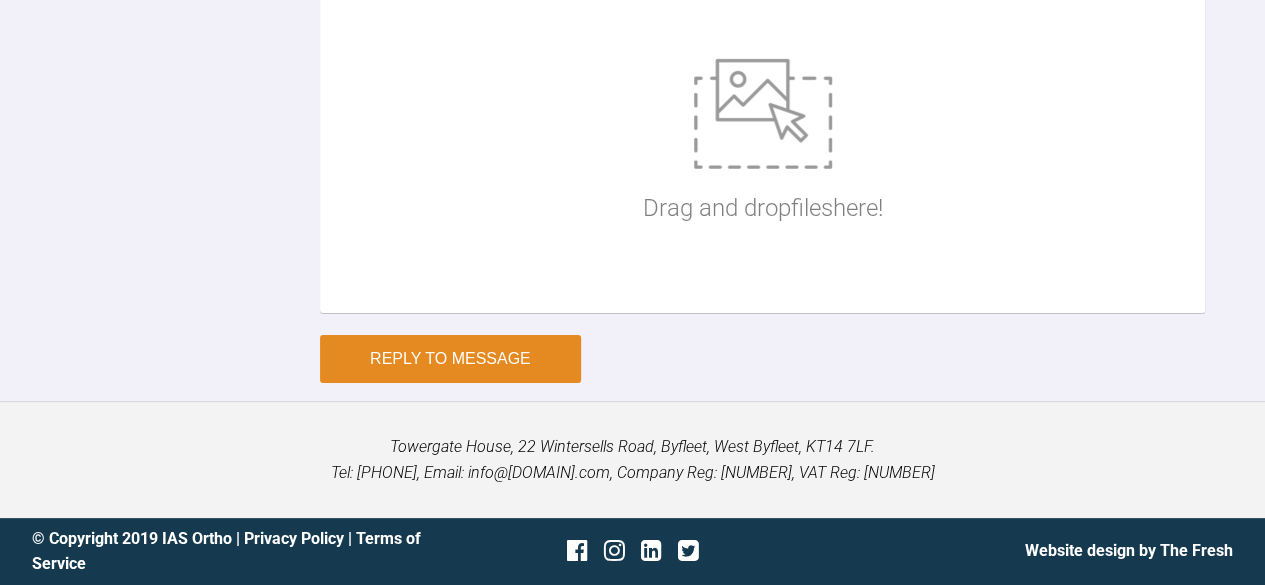 scroll, scrollTop: 11954, scrollLeft: 0, axis: vertical 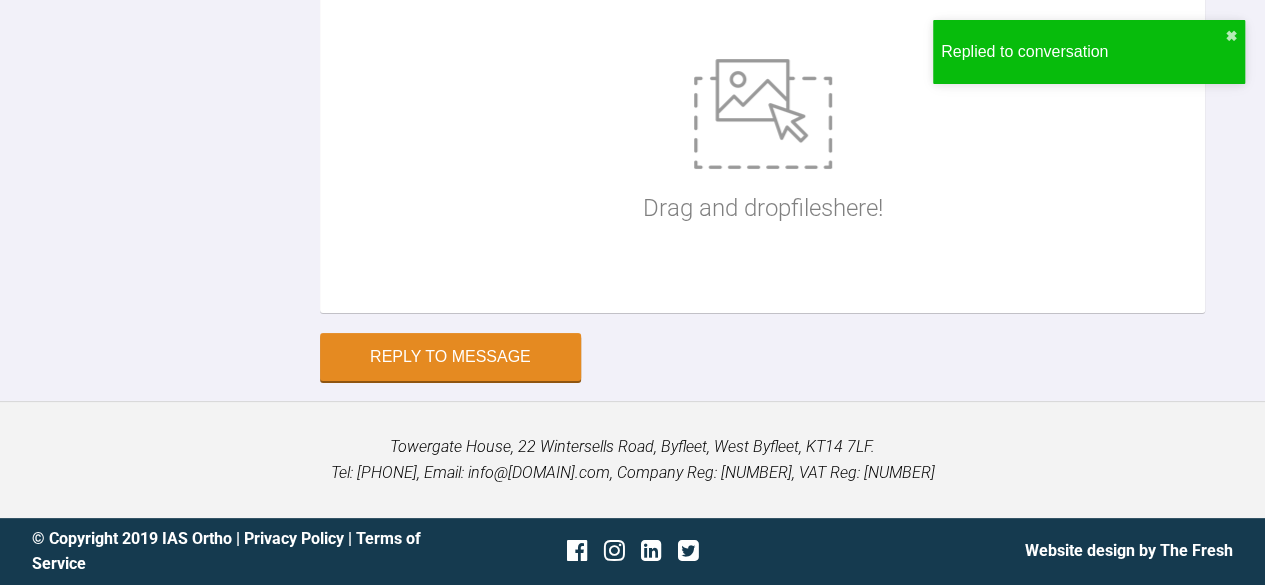 click at bounding box center (762, -145) 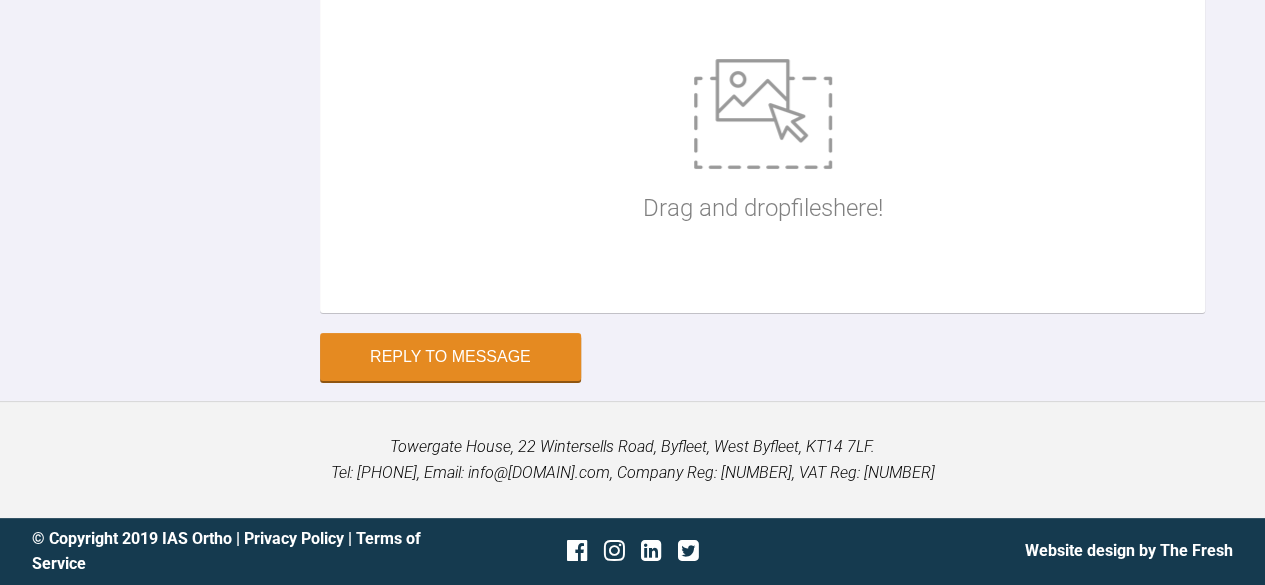 paste on "Then May, but just before you wrote back to me, unfortunately:
- Upper re-tie
- Extended the anterior PC for gaps, placed it on UR3-to-UL3 (7 links open-chain, with QLs UR3 UL3)
- Nothing done in lower this day
- advised can stop the Class 2 elastics, as canines are in Class 1 relationship bilaterally
The patient then went abroad for about 3 months, and is due back to me in a couple of weeks." 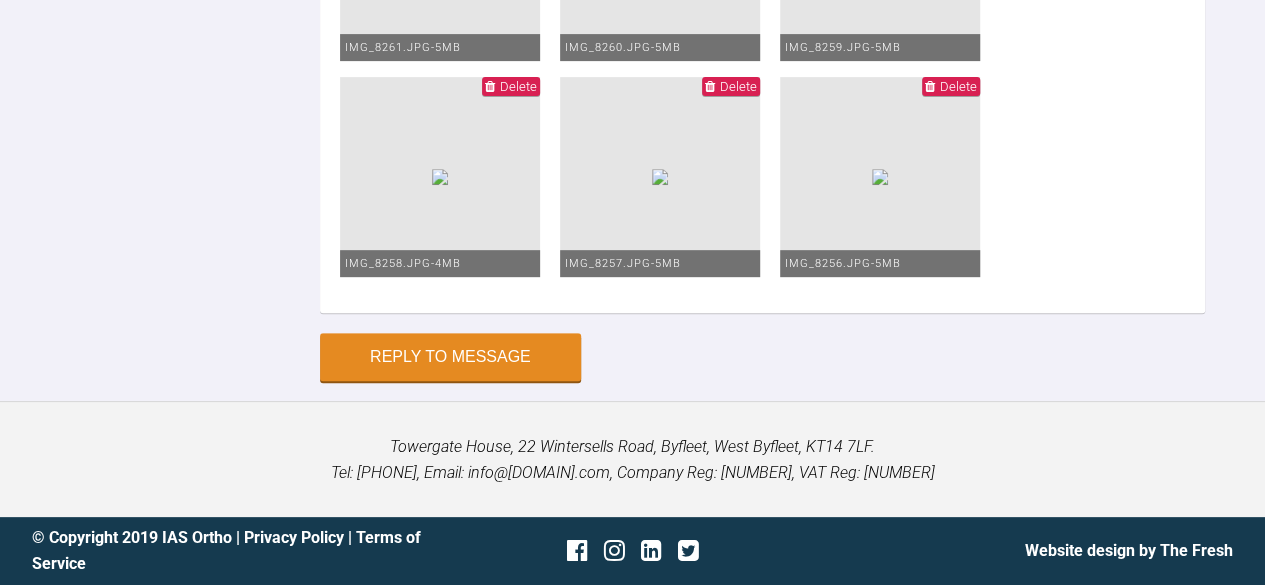 scroll, scrollTop: 12500, scrollLeft: 0, axis: vertical 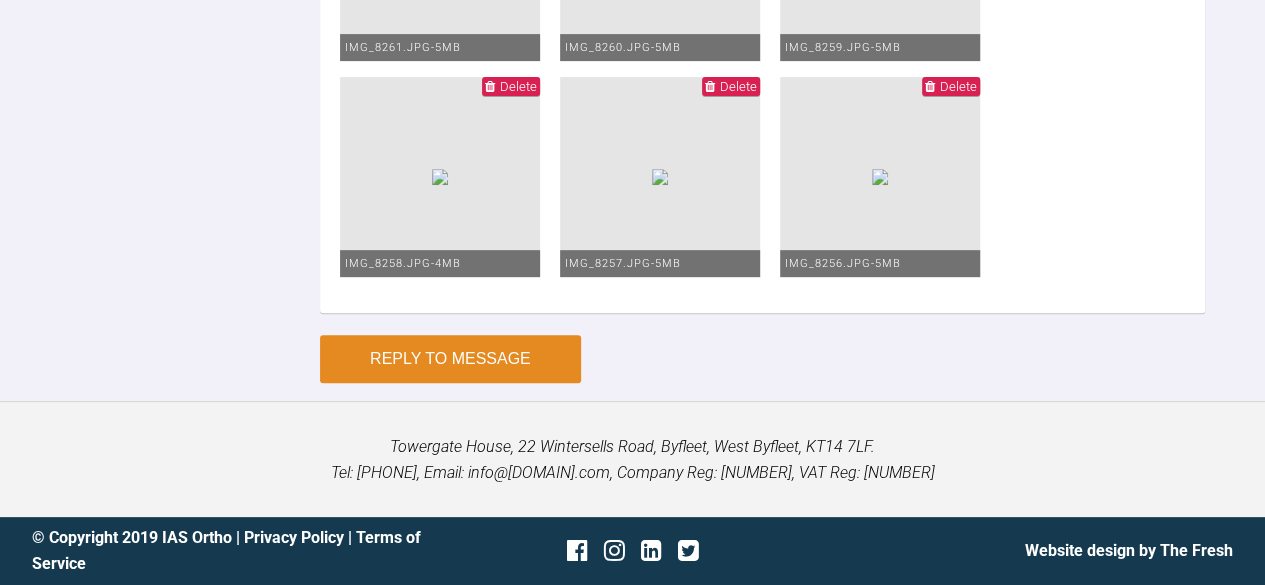 type on "Then May, but just before you wrote back to me, unfortunately:
- Upper re-tie
- Extended the anterior PC for gaps, placed it on UR3-to-UL3 (7 links open-chain, with QLs UR3 UL3)
- Nothing done in lower this day
- advised can stop the Class 2 elastics, as canines are in Class 1 relationship bilaterally
The patient then went abroad for about 3 months, and is due back to me in a couple of weeks. Please advise how I should manage the spacing.
You've stated above, to run PC from the 7's to 3's bilaterally. Do you mean from the hooks on the molar bands, straight to the hook or bracket of the 3's, as before? Or put the PC onto the 4's and 5's also?
Anything else to advise here?" 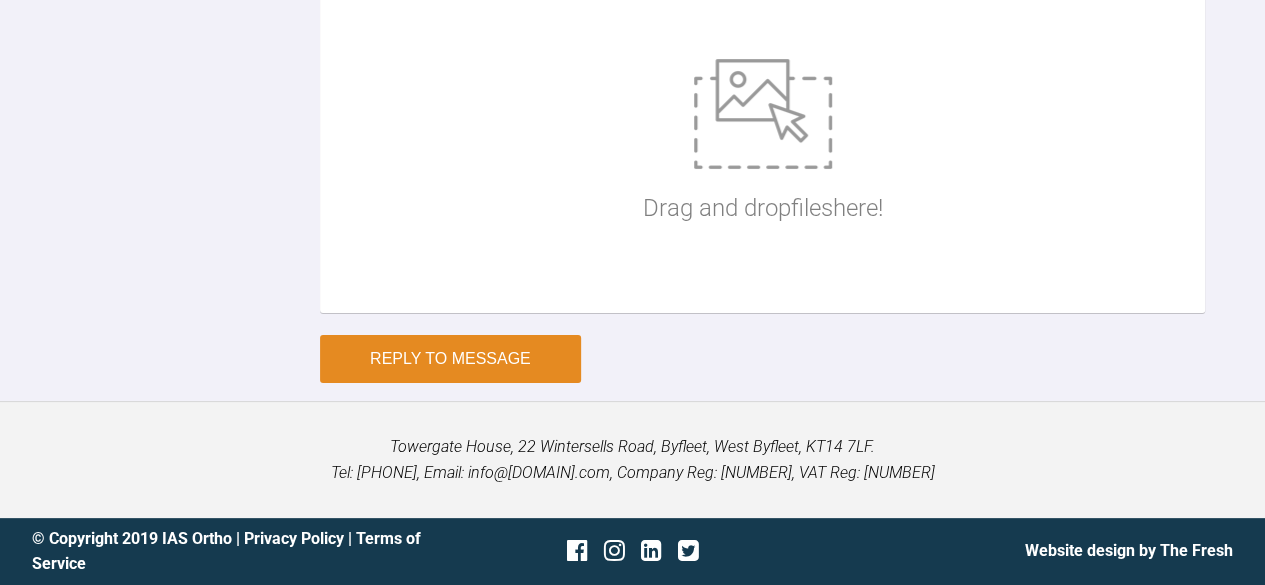 scroll, scrollTop: 12818, scrollLeft: 0, axis: vertical 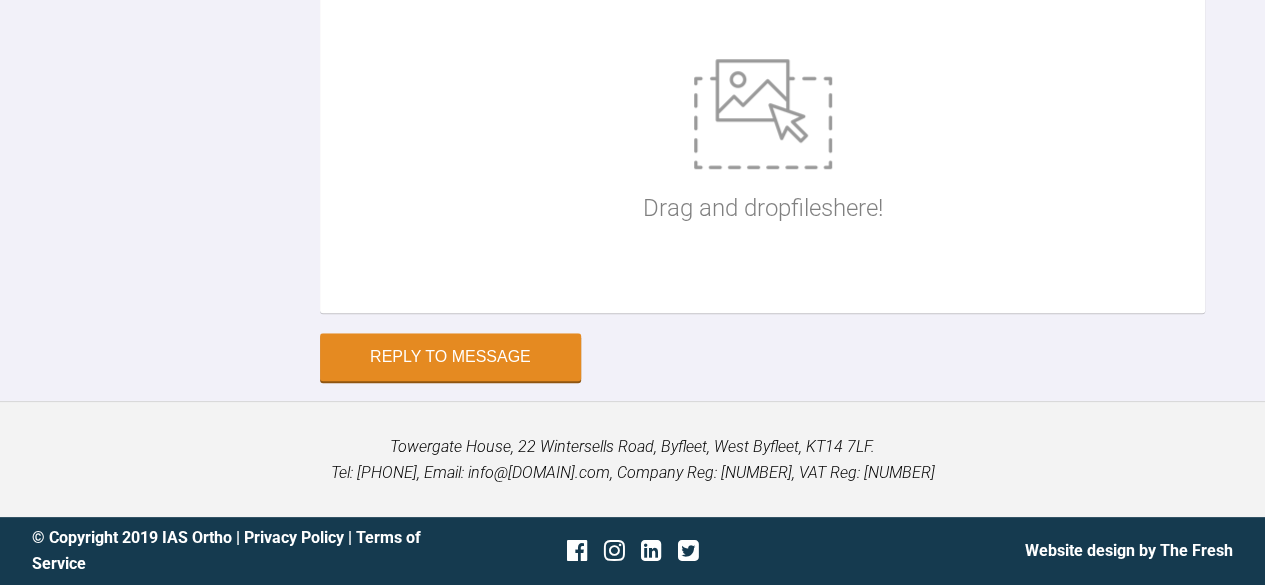 click on "laura burns" at bounding box center (192, -645) 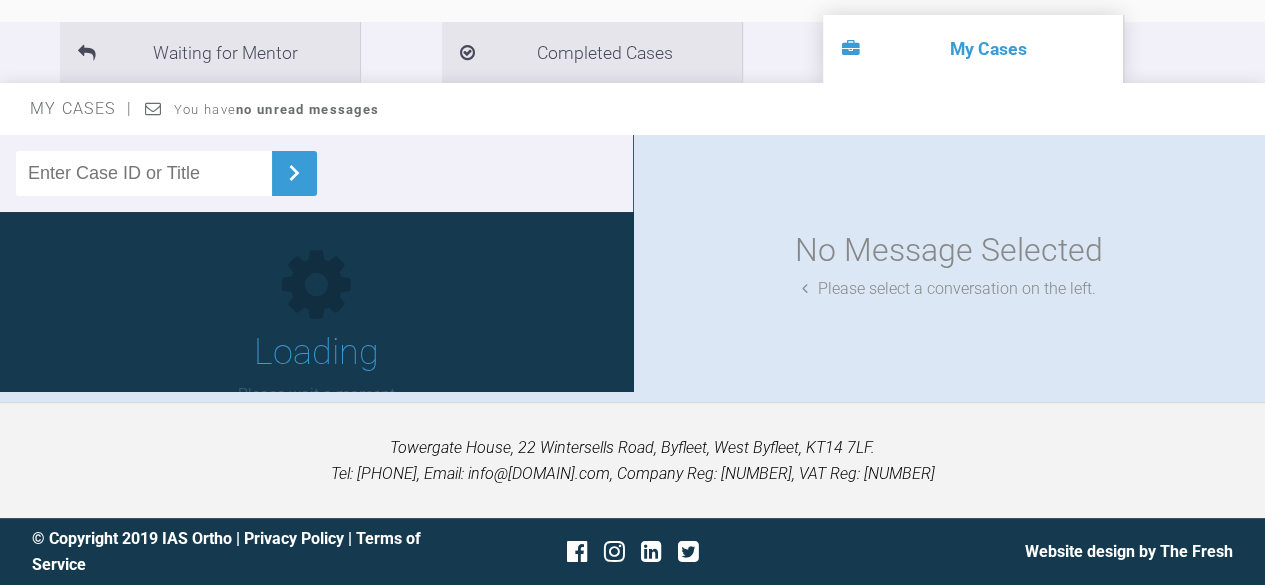 scroll, scrollTop: 220, scrollLeft: 0, axis: vertical 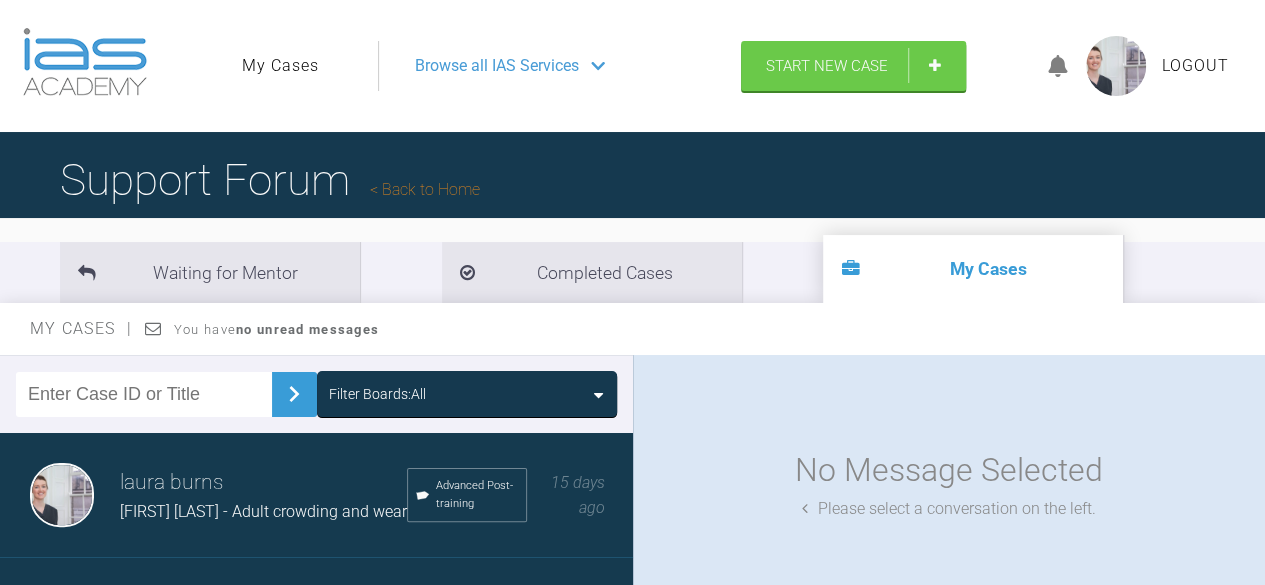 click on "Back to Home" at bounding box center (425, 189) 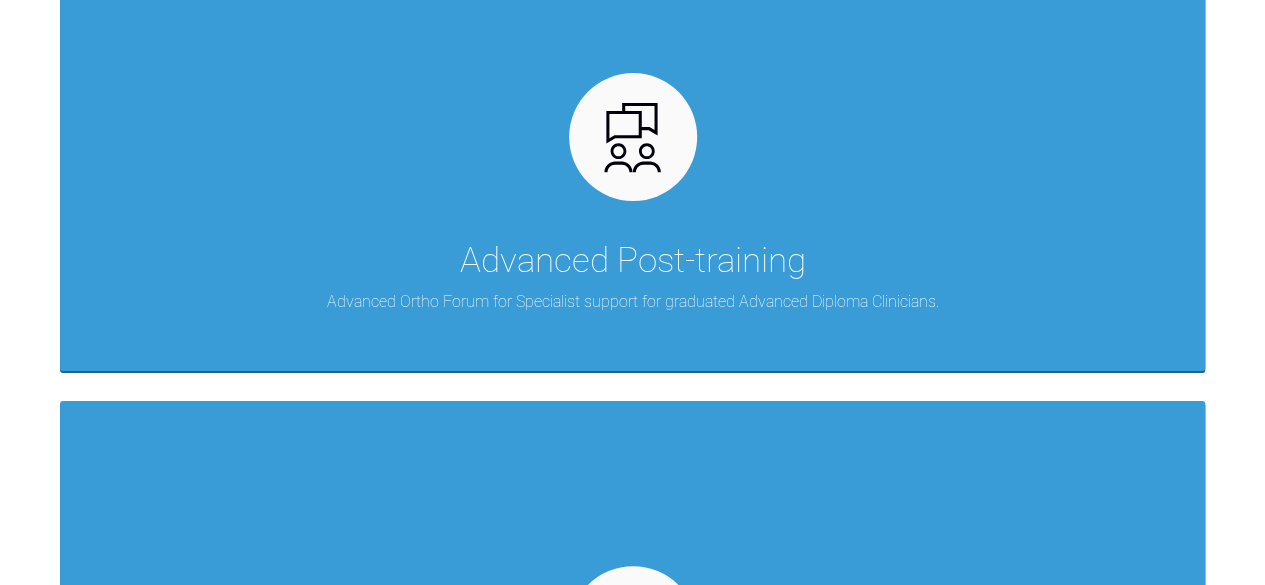 scroll, scrollTop: 547, scrollLeft: 0, axis: vertical 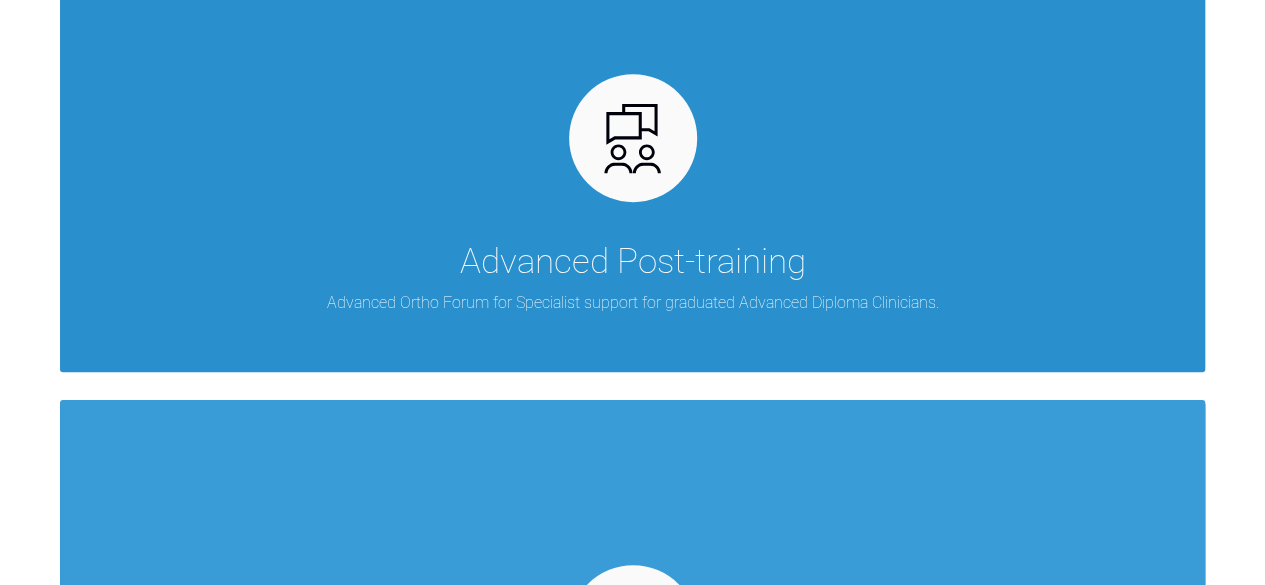 click on "Advanced Post-training Advanced Ortho Forum for Specialist support for graduated Advanced Diploma Clinicians." at bounding box center [632, 140] 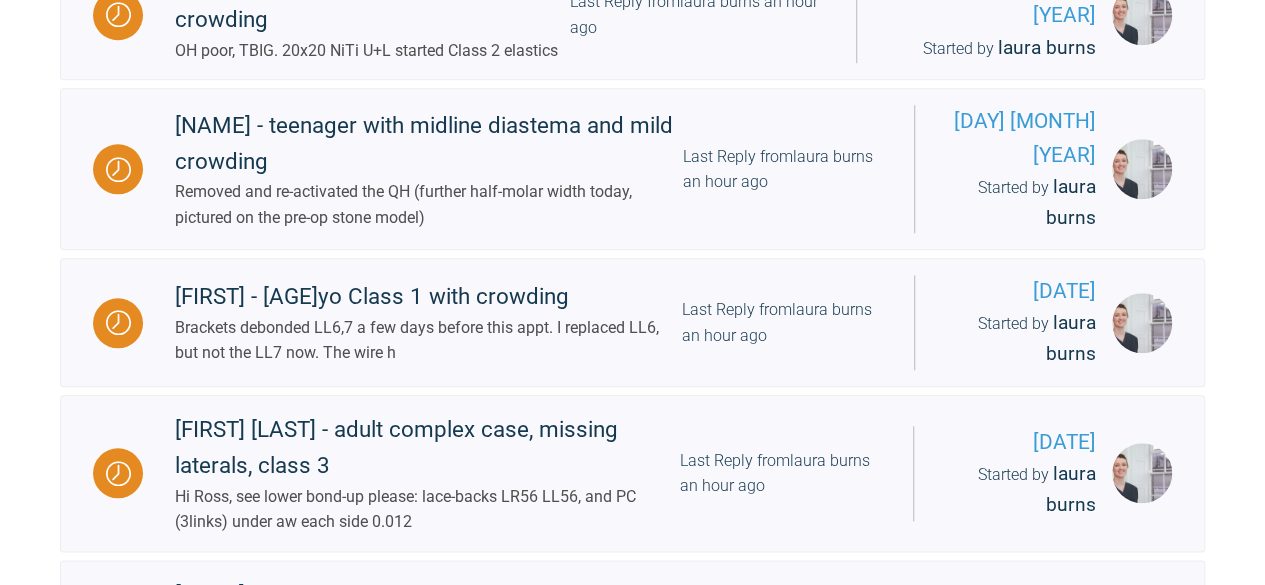scroll, scrollTop: 1298, scrollLeft: 0, axis: vertical 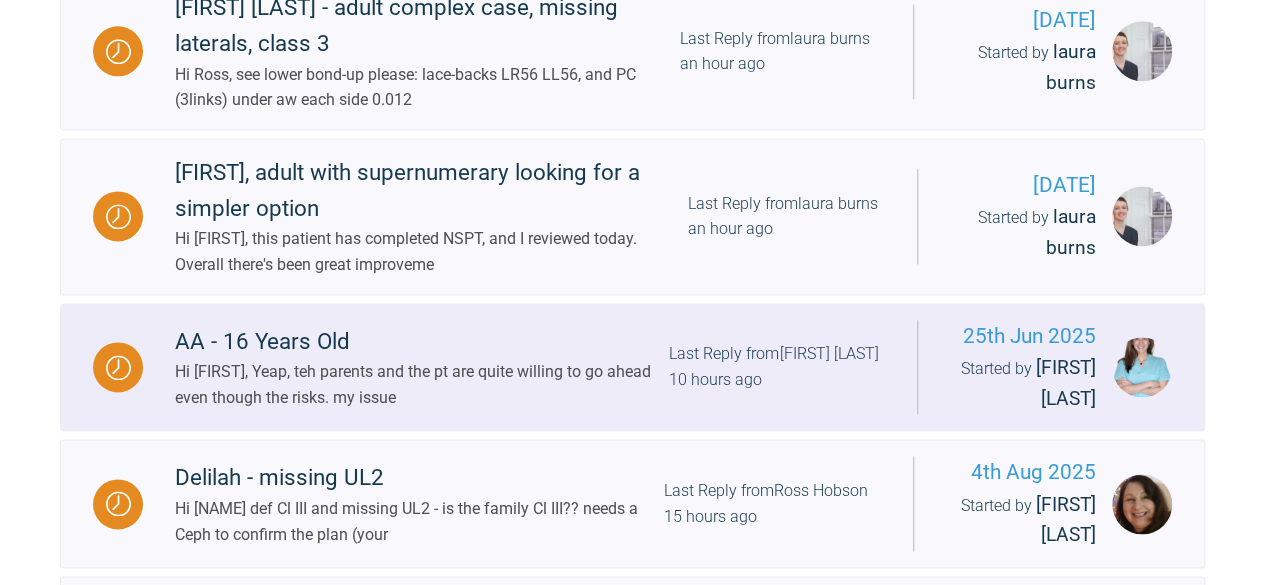 click on "AA - 16 Years Old Hi [NAME],
Yeap, teh parents and the pt are quite willing to go ahead even though the risks. my issue Last Reply from  [NAME]   10 hours ago 25th [MONTH] 2025 Started by   [NAME]" at bounding box center (632, 367) 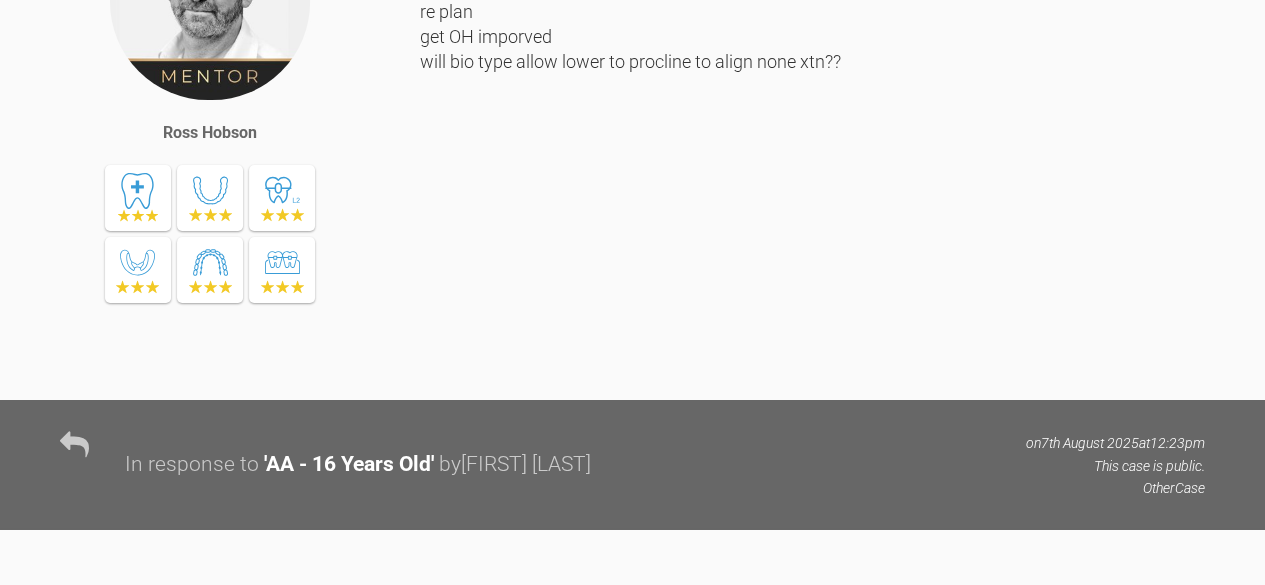 scroll, scrollTop: 2427, scrollLeft: 0, axis: vertical 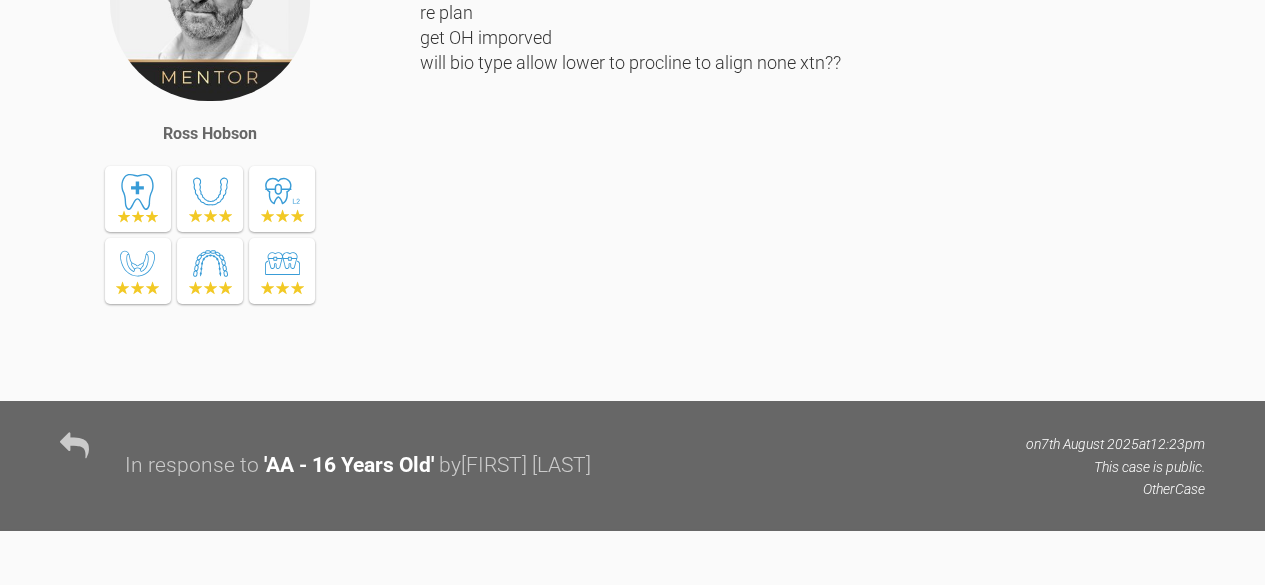 click at bounding box center [673, -461] 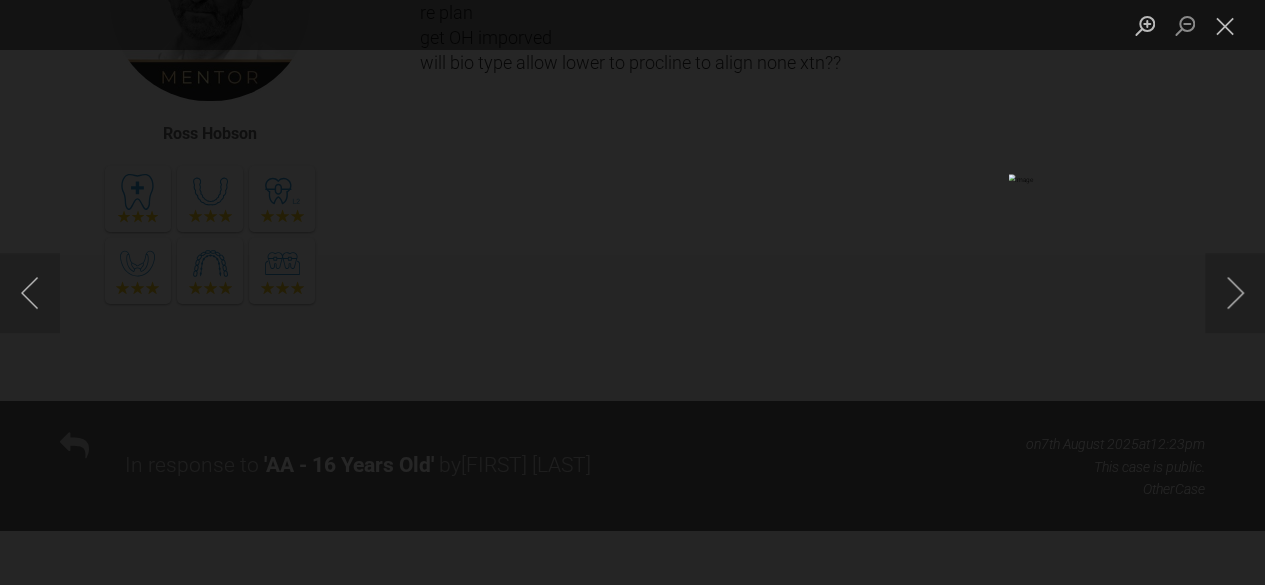 click at bounding box center (-1, 292) 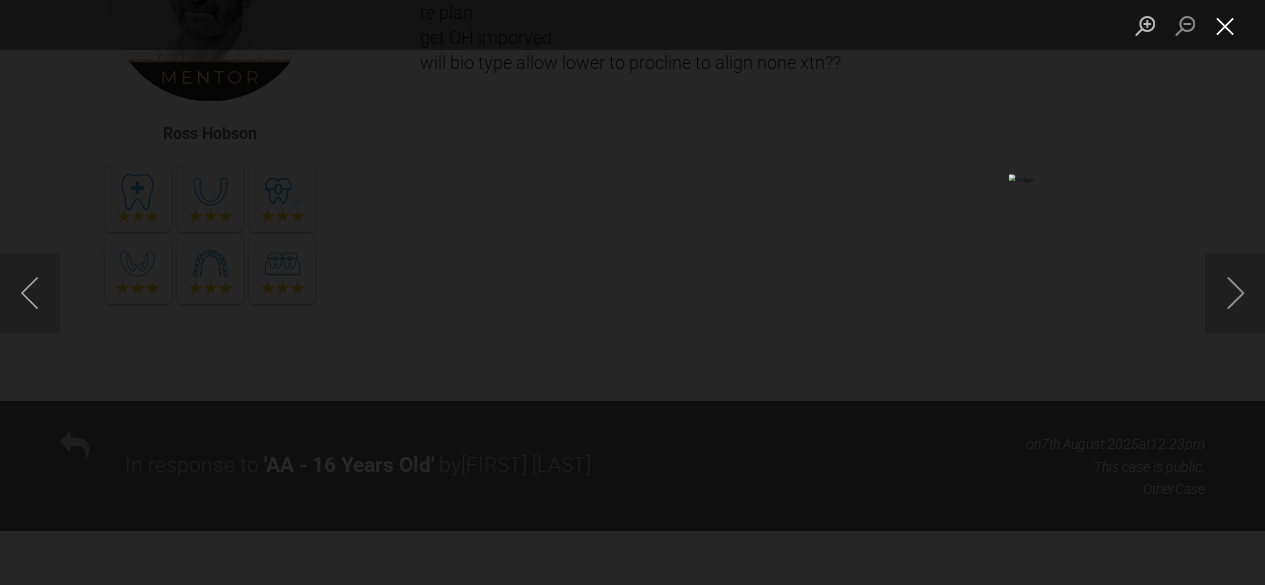 click at bounding box center [1225, 25] 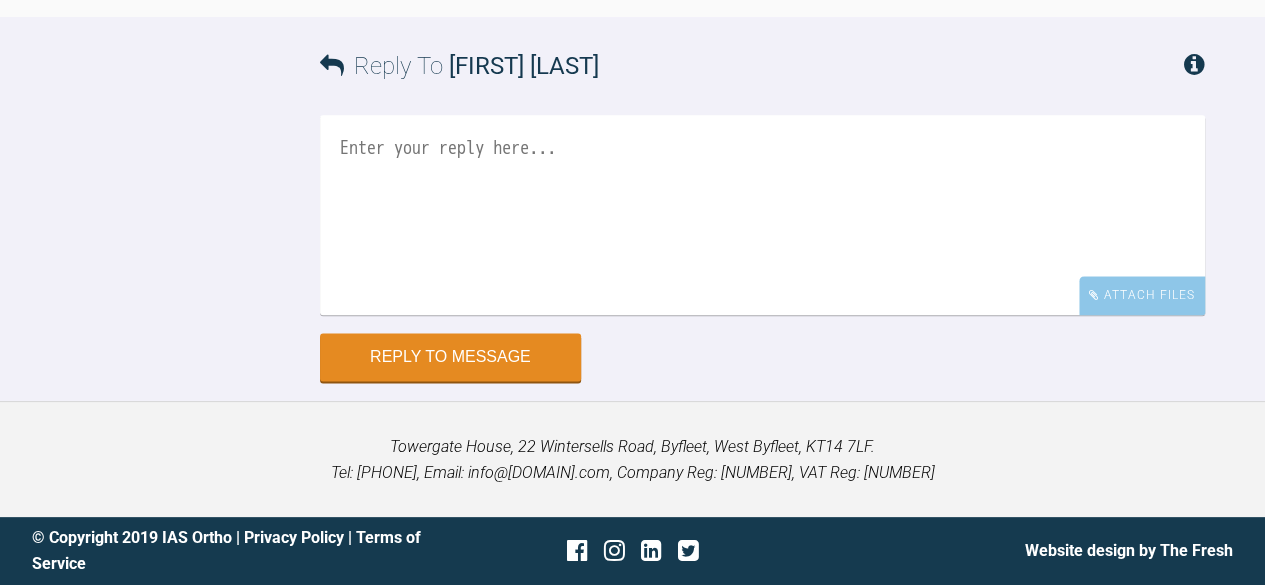 scroll, scrollTop: 5666, scrollLeft: 0, axis: vertical 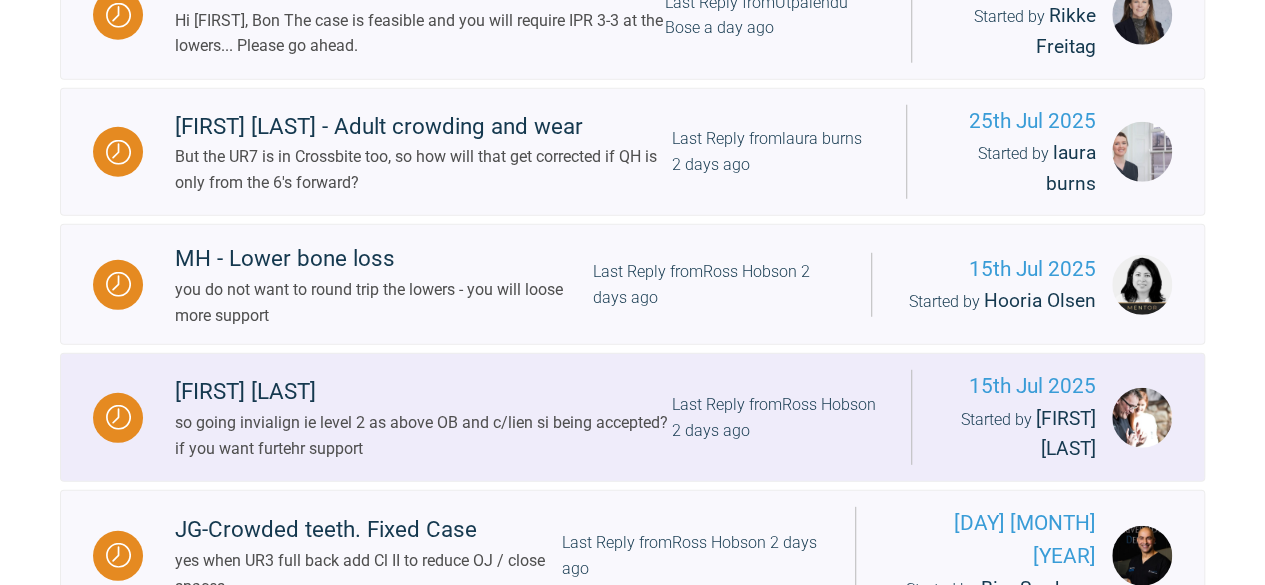 click on "[FIRST] [LAST]" at bounding box center [423, 392] 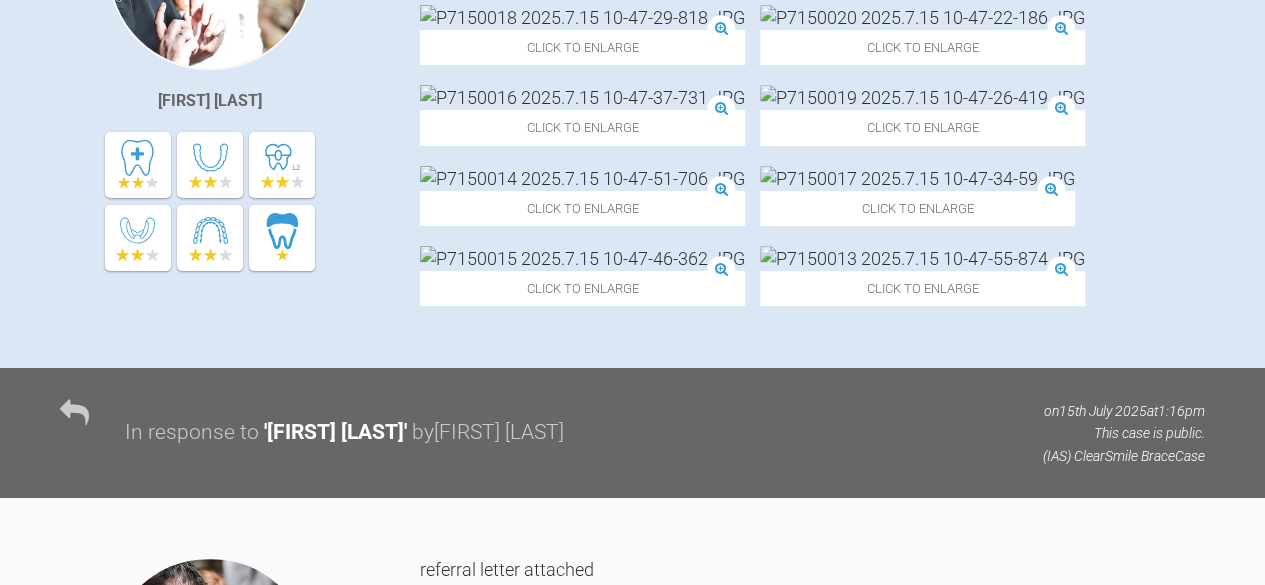 scroll, scrollTop: 606, scrollLeft: 0, axis: vertical 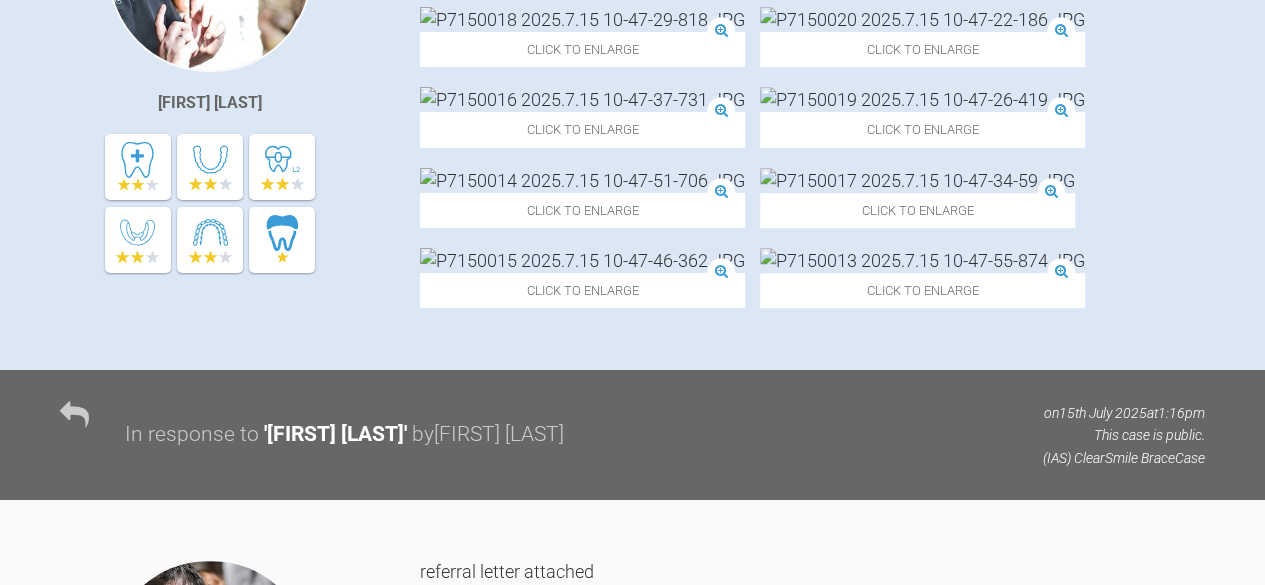 click at bounding box center [582, 99] 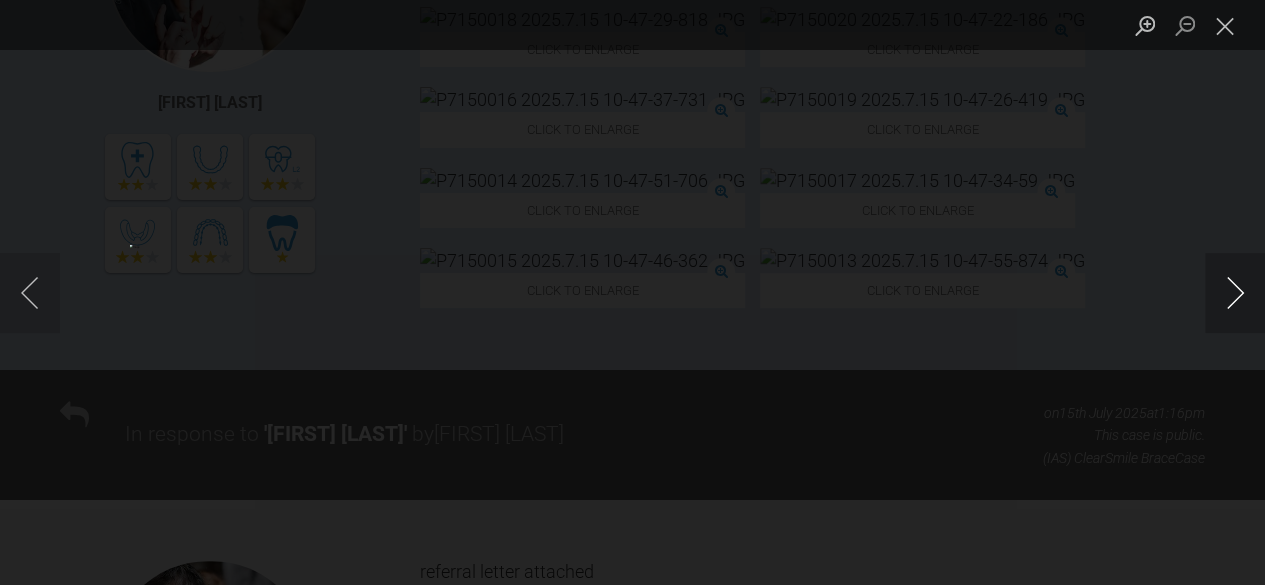 click at bounding box center [1235, 293] 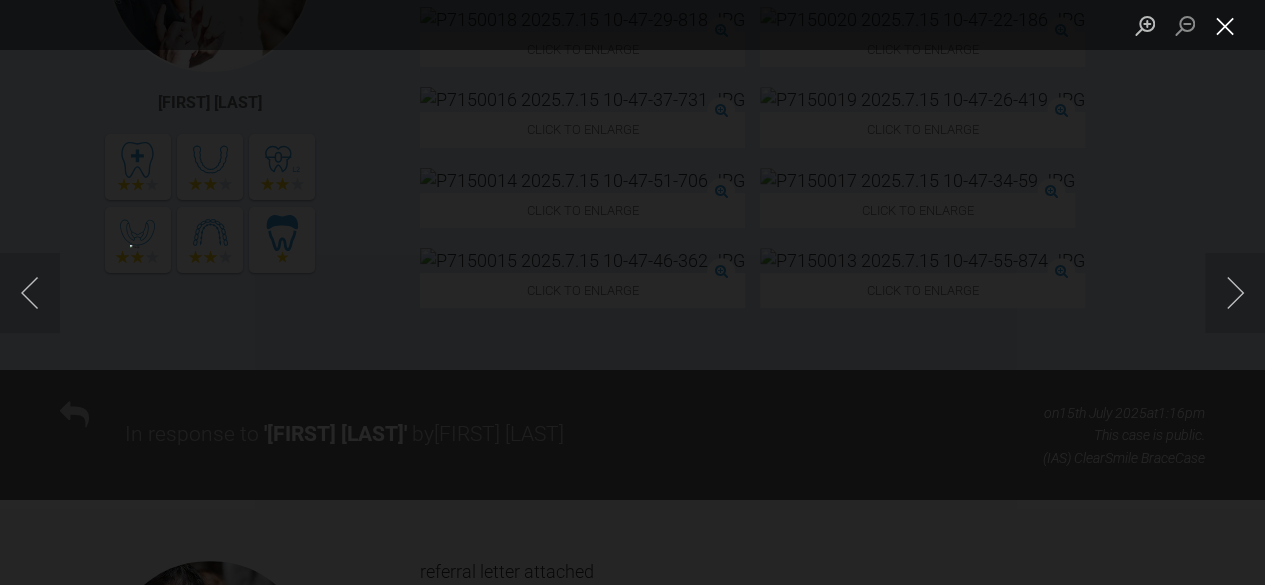 click at bounding box center [1225, 25] 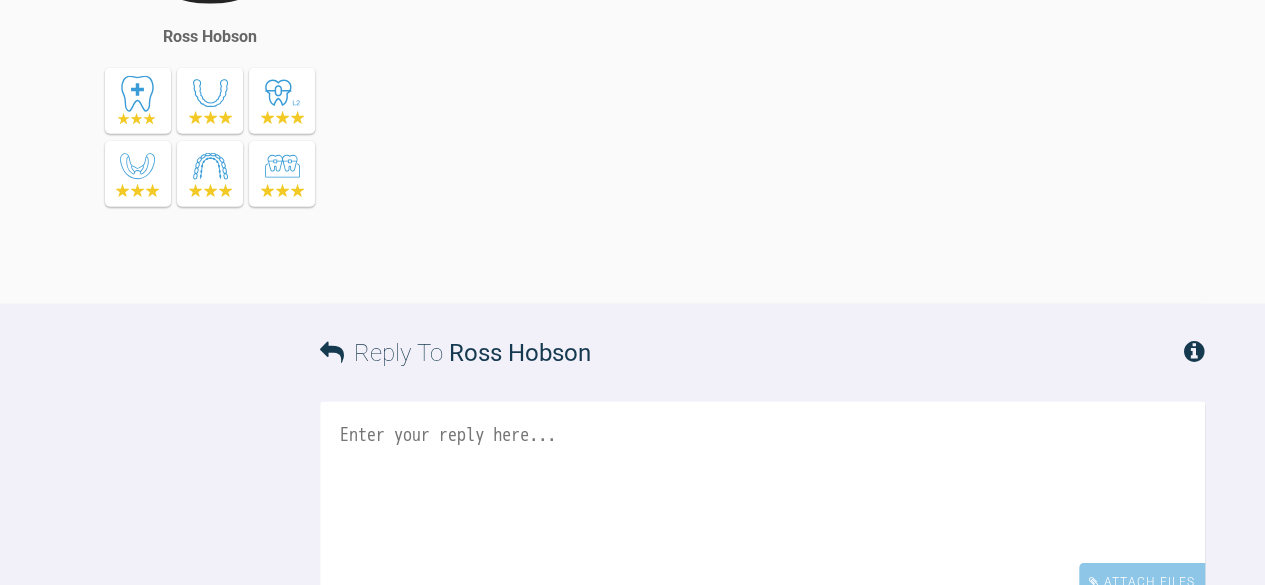 scroll, scrollTop: 6725, scrollLeft: 0, axis: vertical 